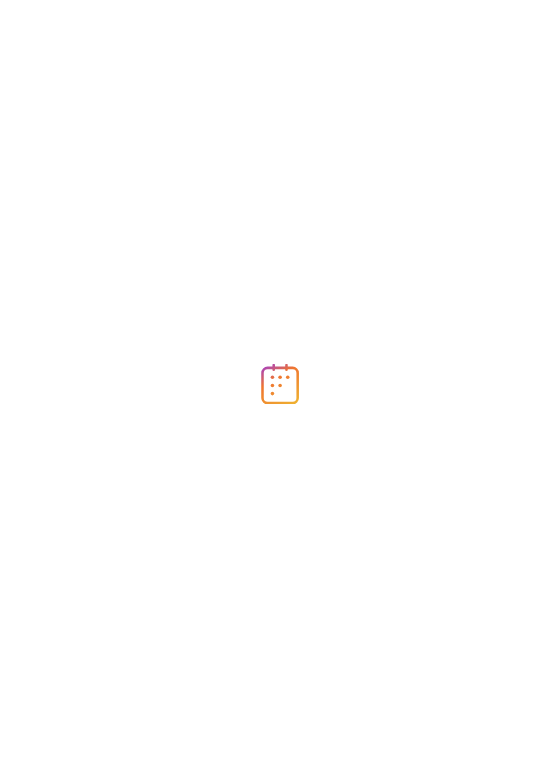 scroll, scrollTop: 0, scrollLeft: 0, axis: both 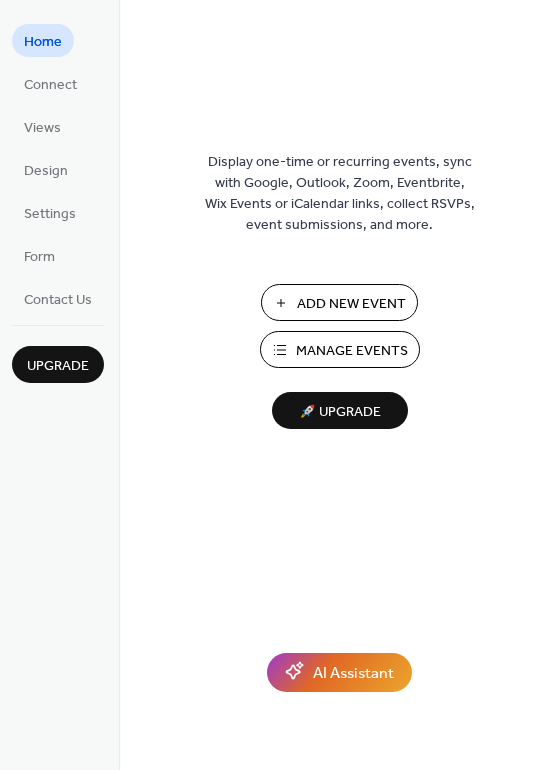 click on "Manage Events" at bounding box center [352, 351] 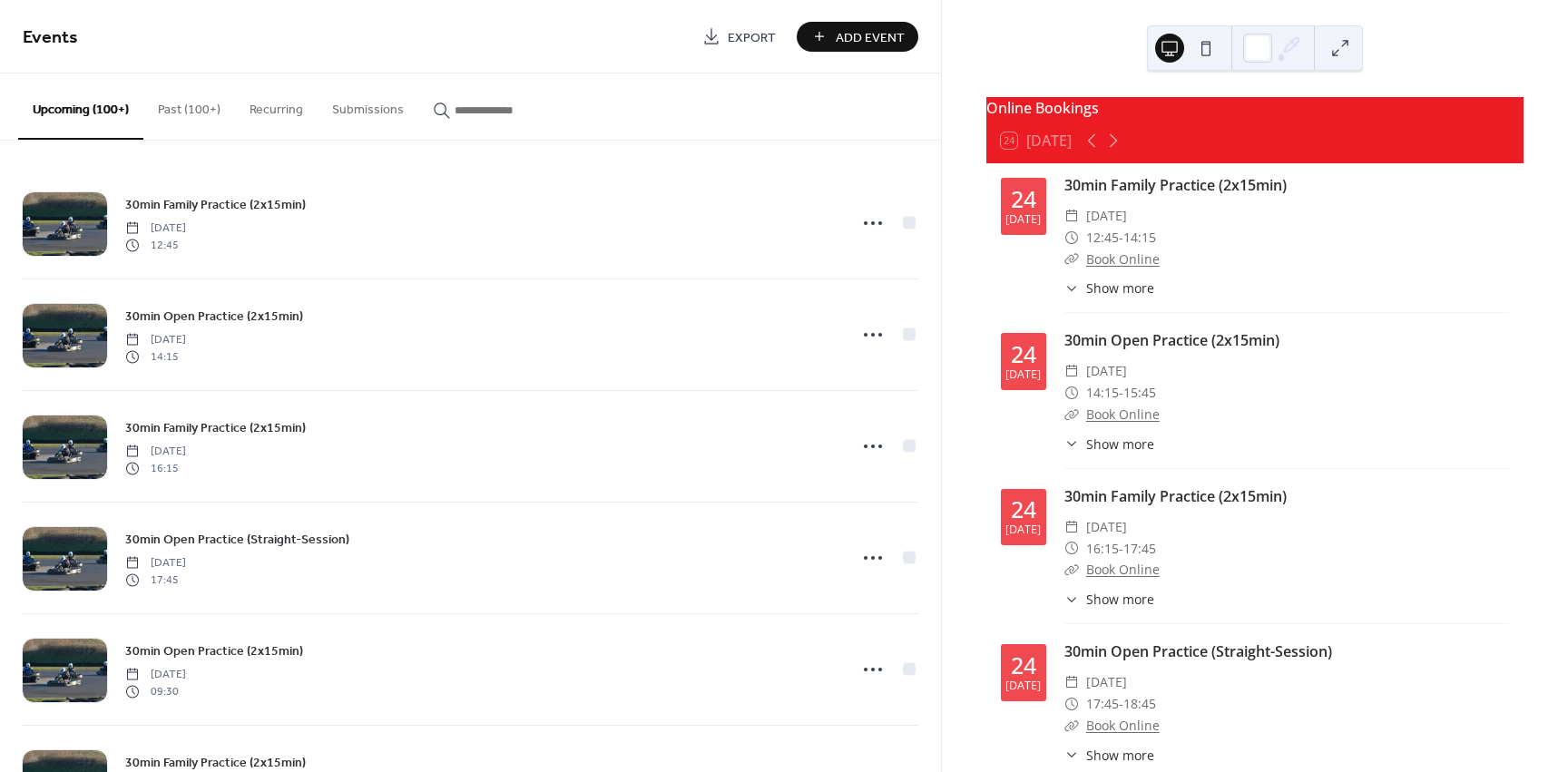 scroll, scrollTop: 0, scrollLeft: 0, axis: both 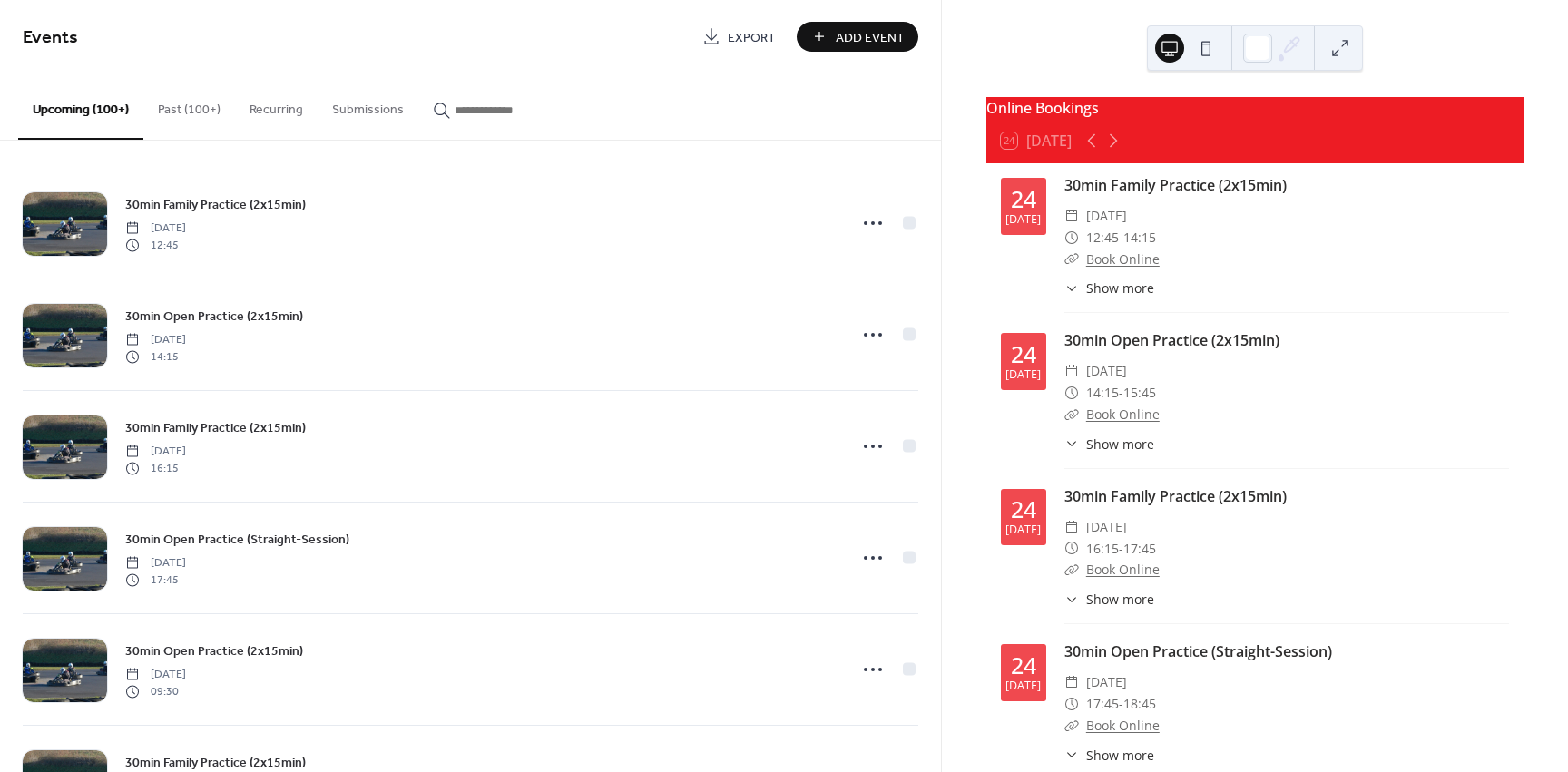 click on "Online Bookings 24 [DATE] [DATE] 30min Family Practice (2x15min) ​ [DATE] ​ 12:45 - 14:15 ​ Book Online ​ Show more Have a go in our karts from £42.50! Family sessions are for inexperienced drivers and family groups.   - No experience or equipment required - Min' age 8yrs+ | Min' height 119cm+ - GX160 Cadets & GX200s only [DATE] 30min Open Practice (2x15min) ​ [DATE] ​ 14:15 - 15:45 ​ Book Online ​ Show more Have a go in our karts starting from £42.50! Open sessions are for teens and adults. Inexperienced drivers are still welcome.  - No experience or equipment required - Min' age 12yrs+ | Min' height 147cm+ - GX200s & GX270s only [DATE] 30min Family Practice (2x15min) ​ [DATE] ​ 16:15 - 17:45 ​ Book Online ​ Show more Have a go in our karts from £42.50! Family sessions are for inexperienced drivers and family groups.   - No experience or equipment required - Min' age 8yrs+ | Min' height 119cm+ - GX160 Cadets & GX200s only [DATE] ​" at bounding box center [1255, 386] 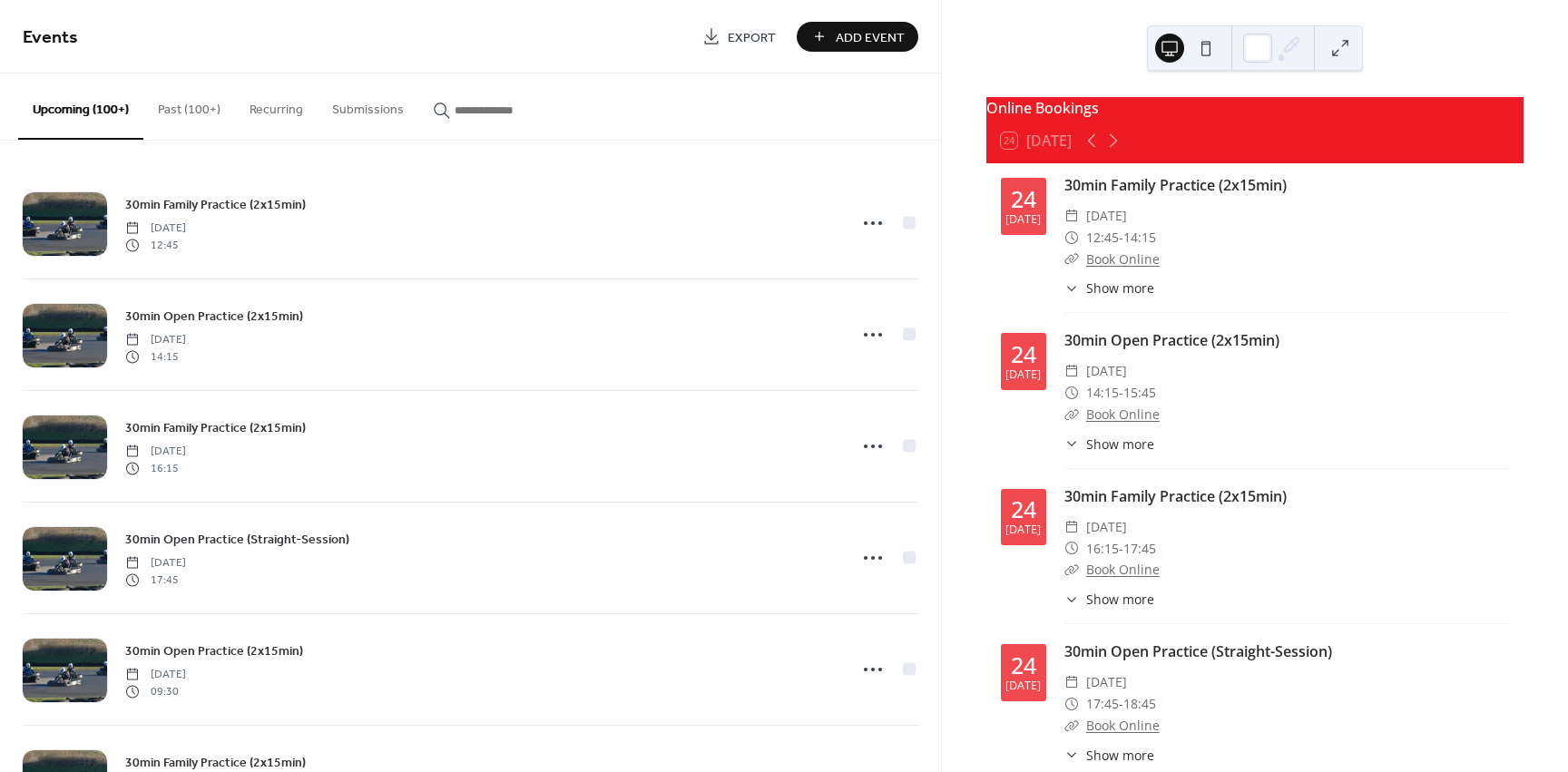 click on "Events" at bounding box center [356, 38] 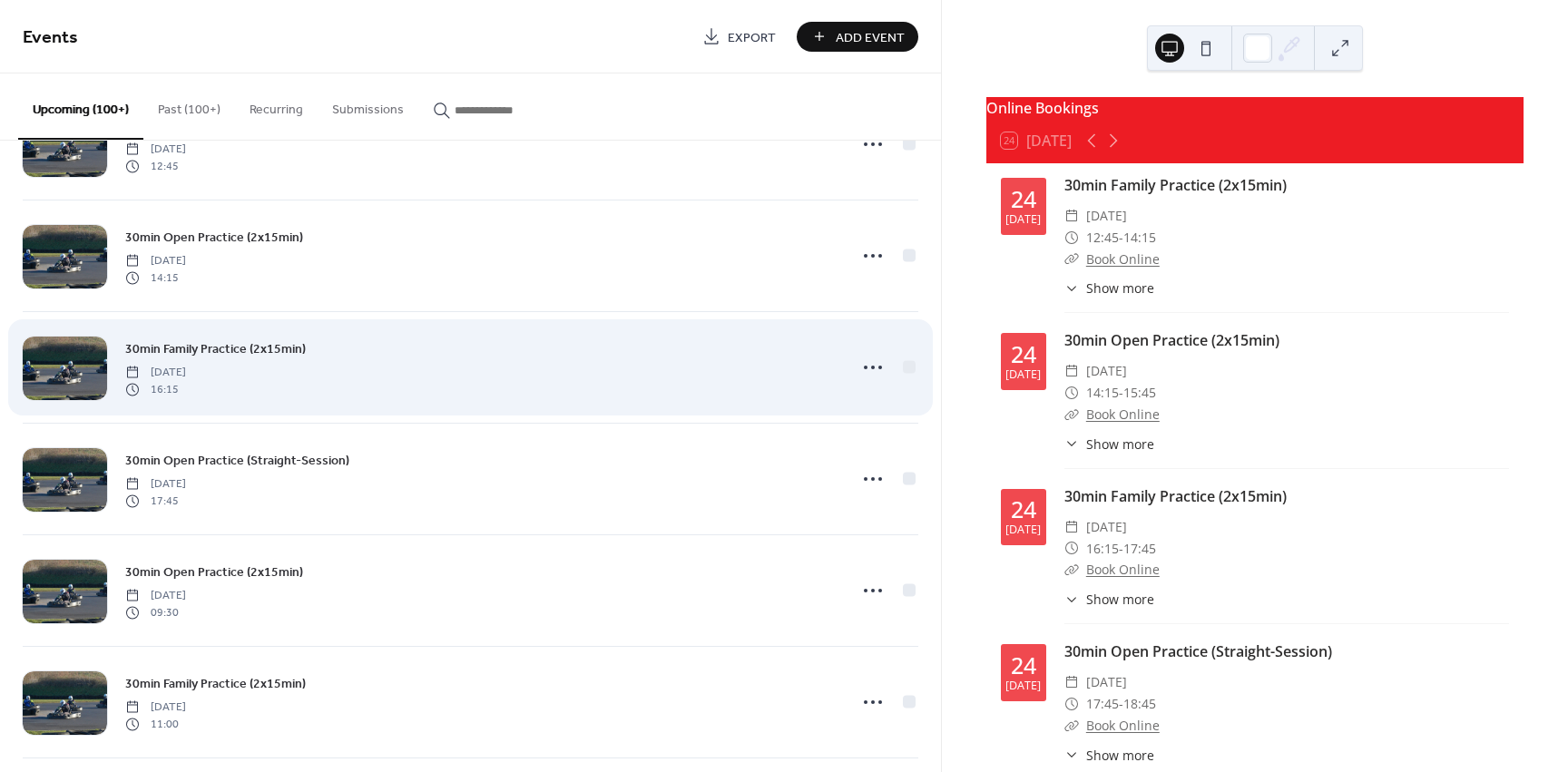 scroll, scrollTop: 91, scrollLeft: 0, axis: vertical 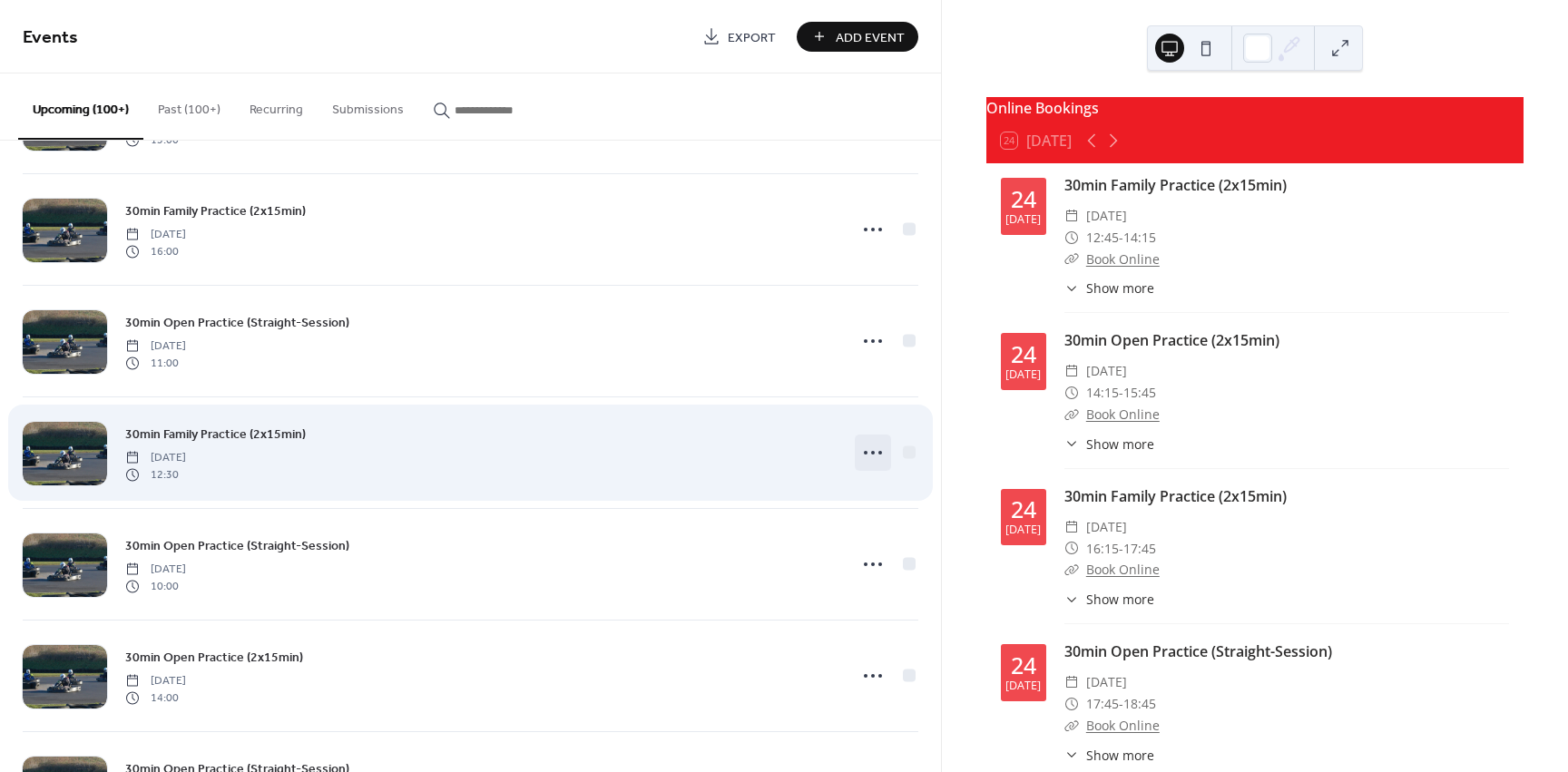click 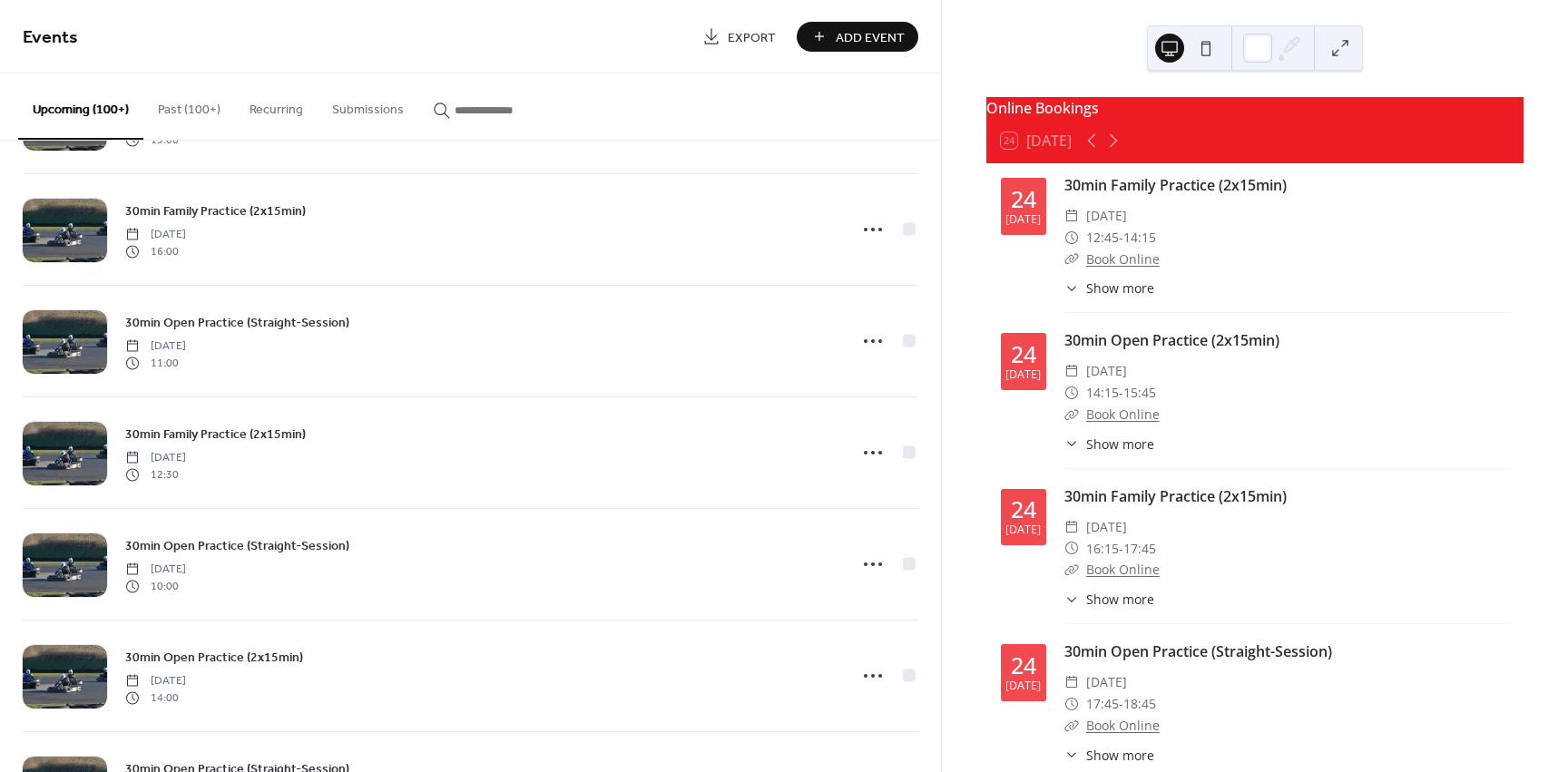 click on "Online Bookings 24 [DATE] [DATE] 30min Family Practice (2x15min) ​ [DATE] ​ 12:45 - 14:15 ​ Book Online ​ Show more Have a go in our karts from £42.50! Family sessions are for inexperienced drivers and family groups.   - No experience or equipment required - Min' age 8yrs+ | Min' height 119cm+ - GX160 Cadets & GX200s only [DATE] 30min Open Practice (2x15min) ​ [DATE] ​ 14:15 - 15:45 ​ Book Online ​ Show more Have a go in our karts starting from £42.50! Open sessions are for teens and adults. Inexperienced drivers are still welcome.  - No experience or equipment required - Min' age 12yrs+ | Min' height 147cm+ - GX200s & GX270s only [DATE] 30min Family Practice (2x15min) ​ [DATE] ​ 16:15 - 17:45 ​ Book Online ​ Show more Have a go in our karts from £42.50! Family sessions are for inexperienced drivers and family groups.   - No experience or equipment required - Min' age 8yrs+ | Min' height 119cm+ - GX160 Cadets & GX200s only [DATE] ​" at bounding box center [1255, 386] 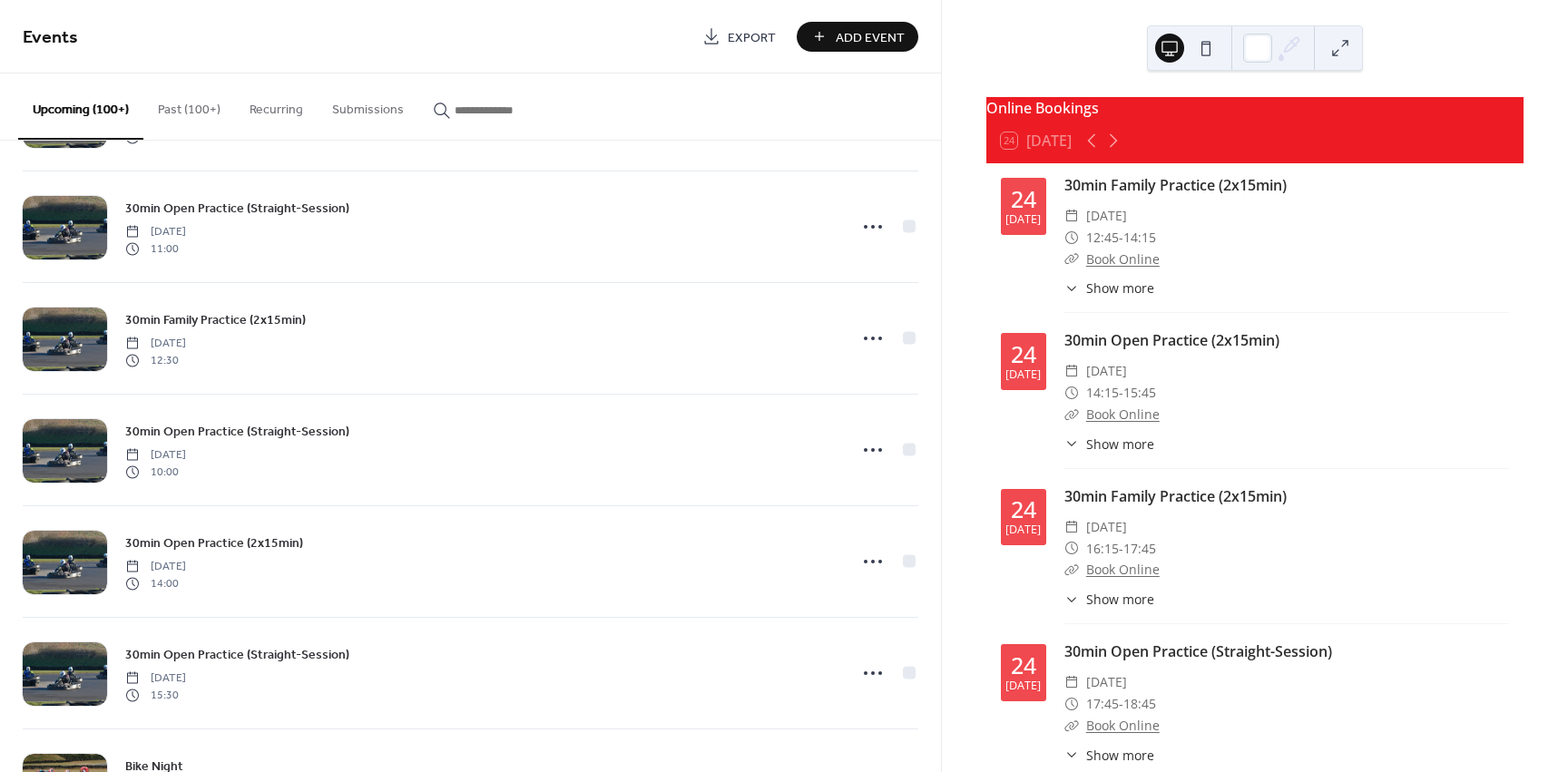 scroll, scrollTop: 894, scrollLeft: 0, axis: vertical 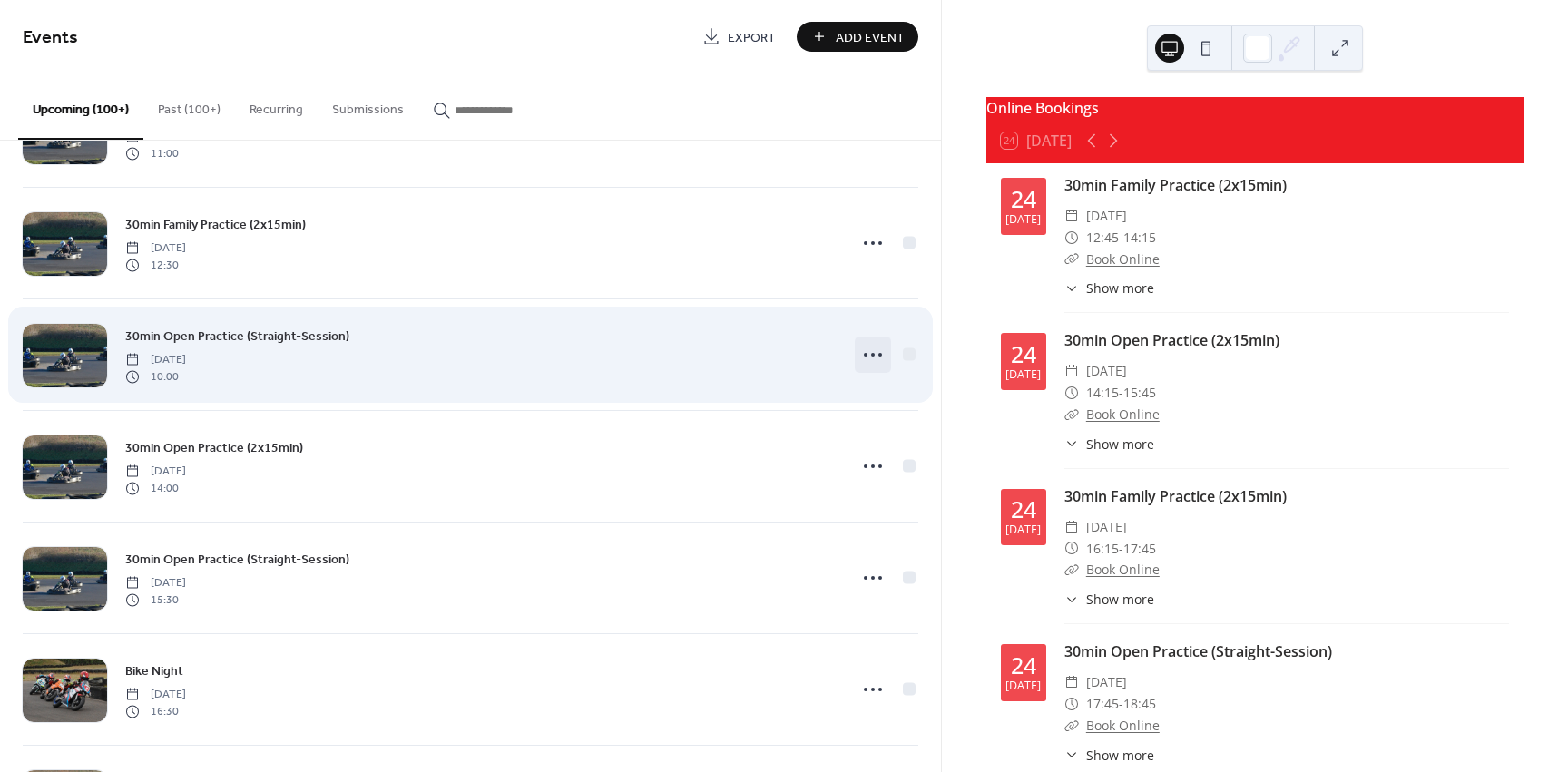 click 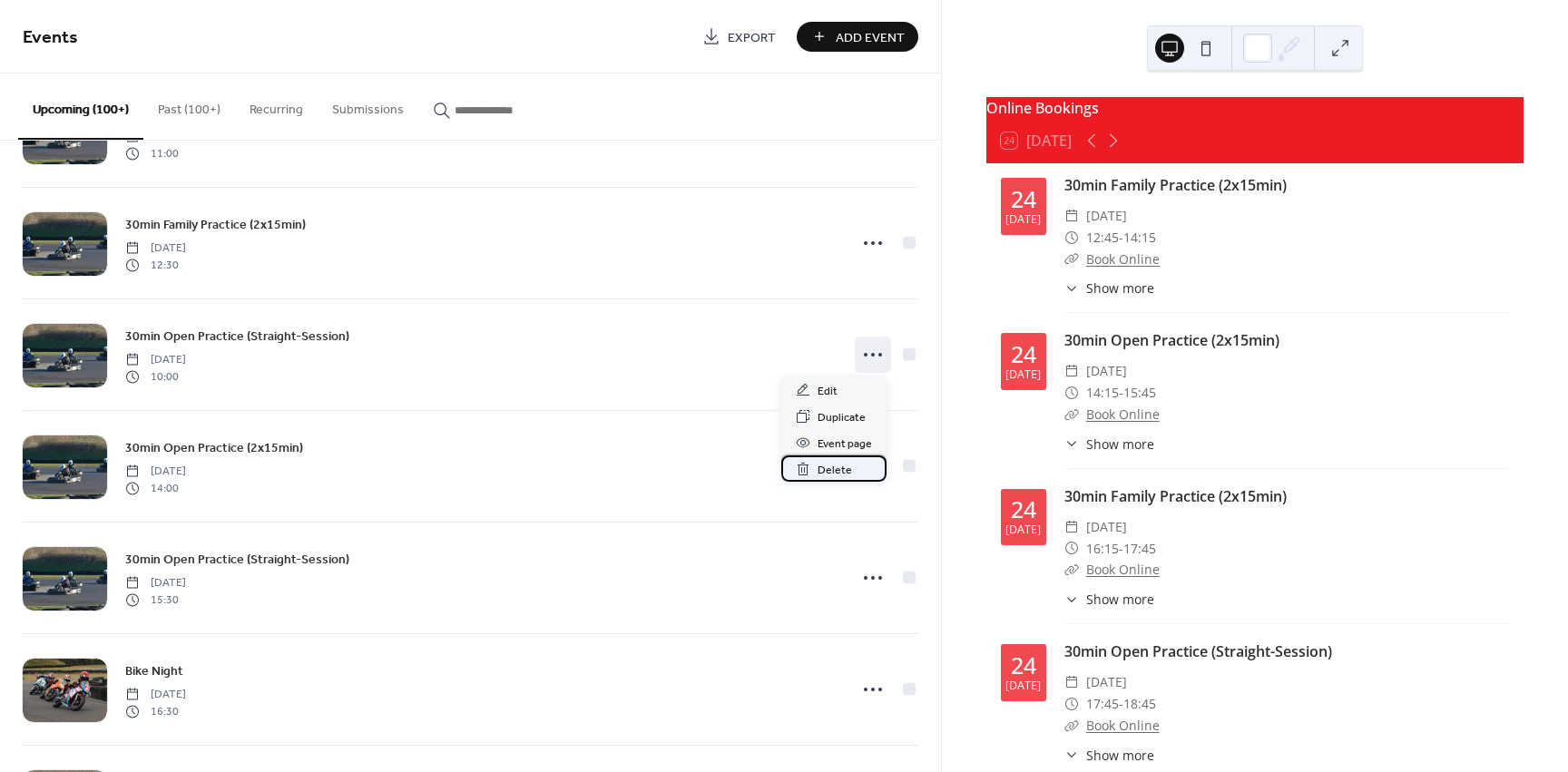 click on "Delete" at bounding box center (835, 470) 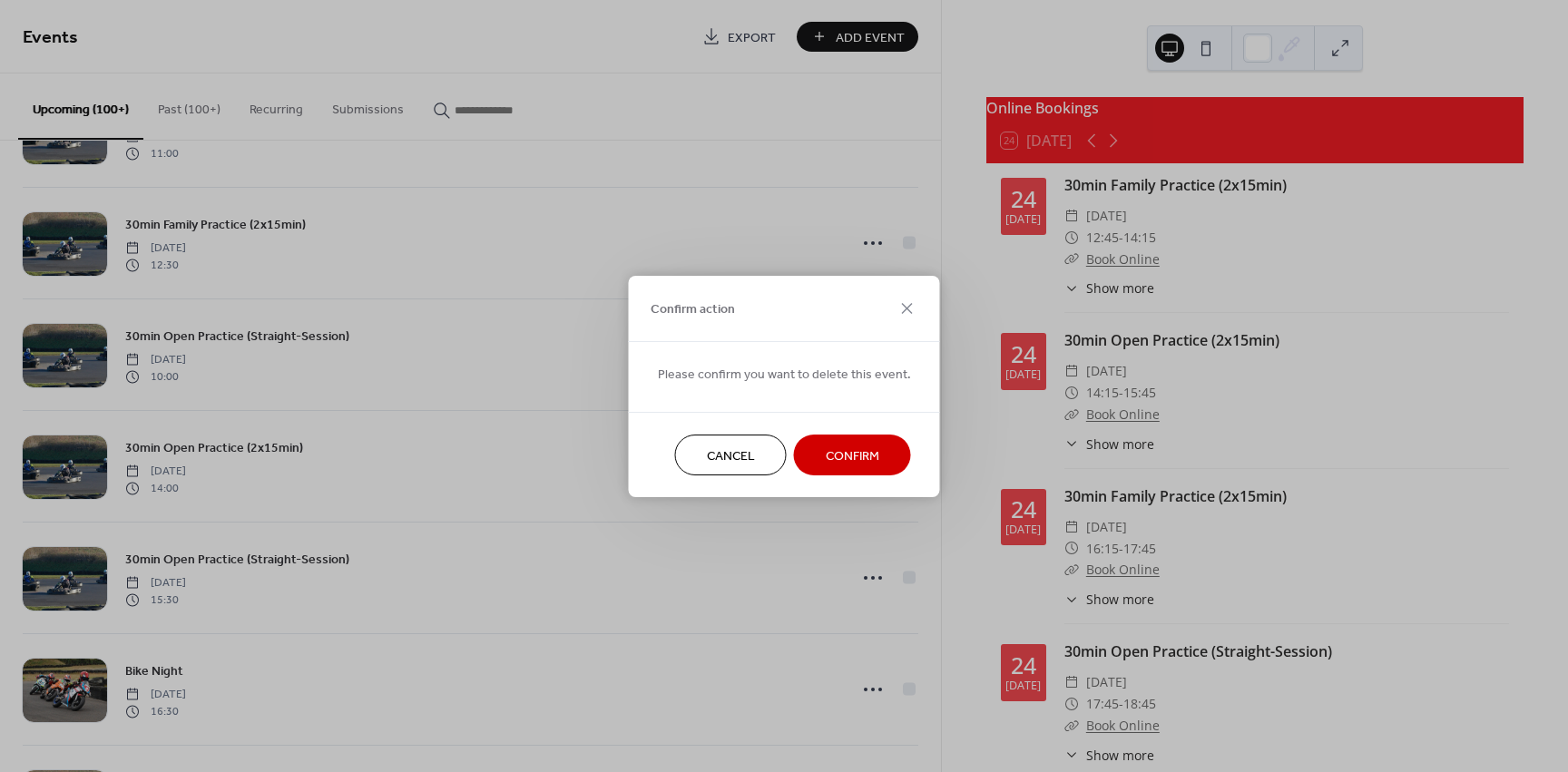 click on "Confirm" at bounding box center [852, 455] 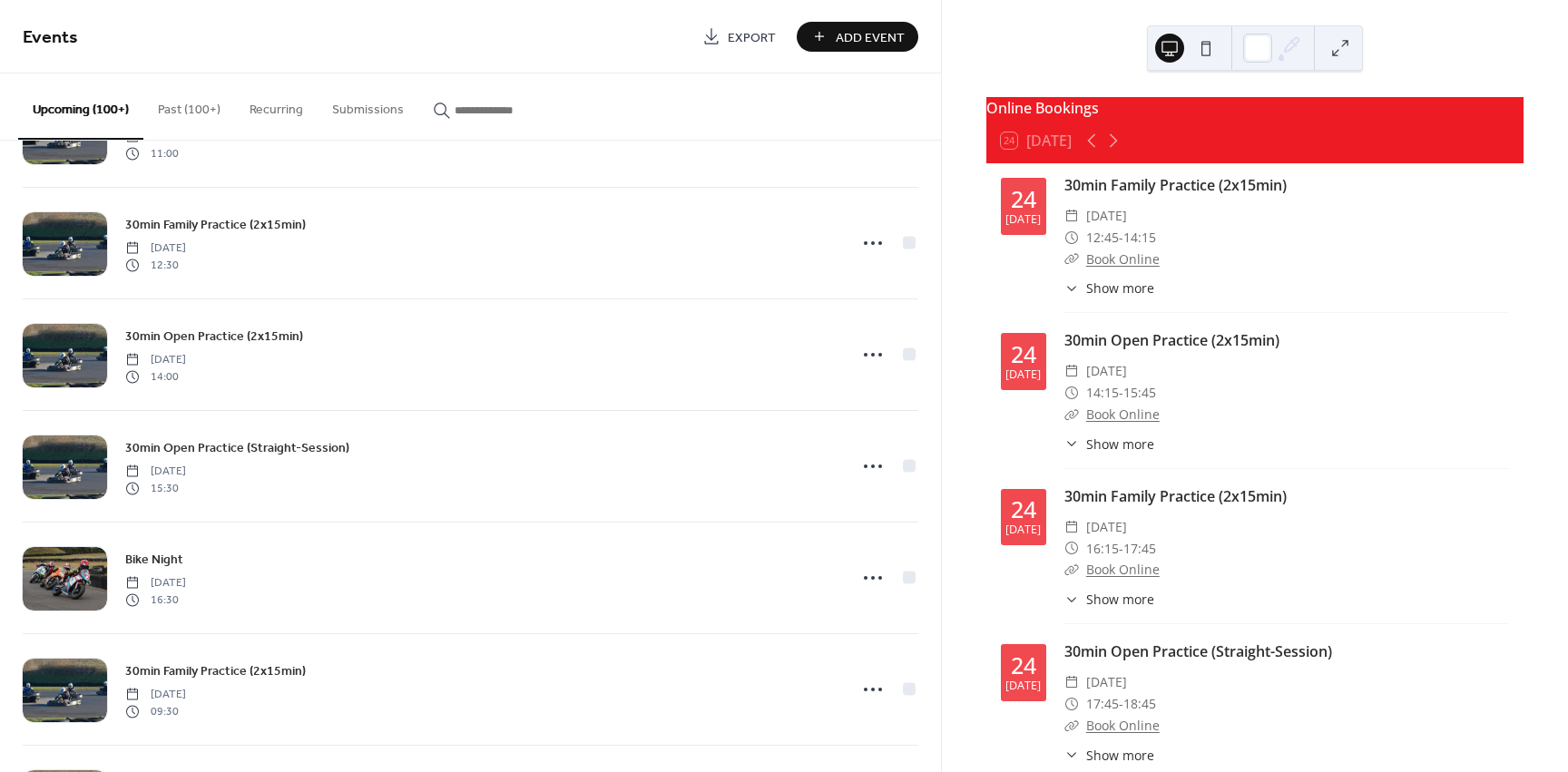 click at bounding box center (509, 110) 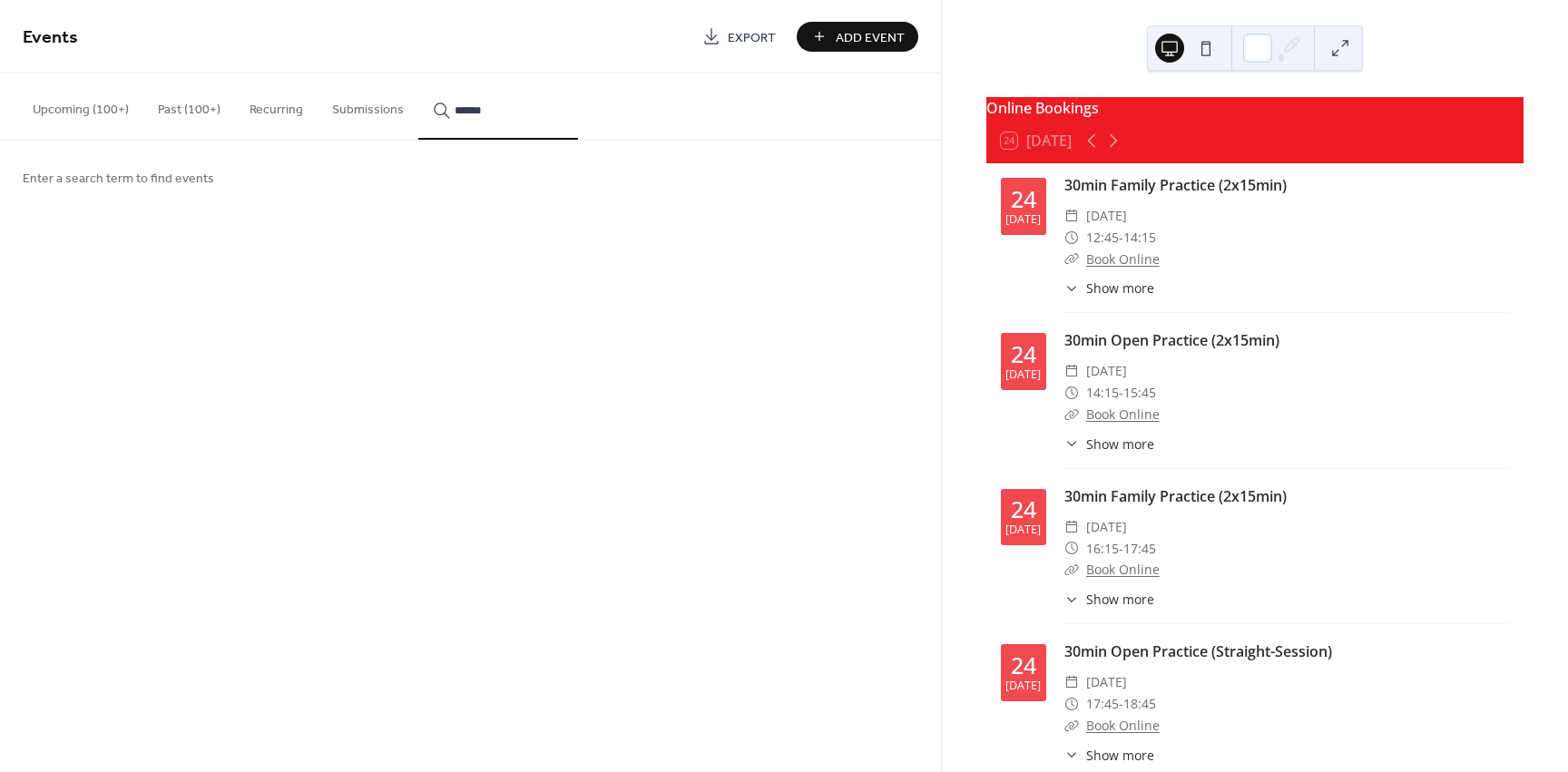 click on "******" at bounding box center (498, 106) 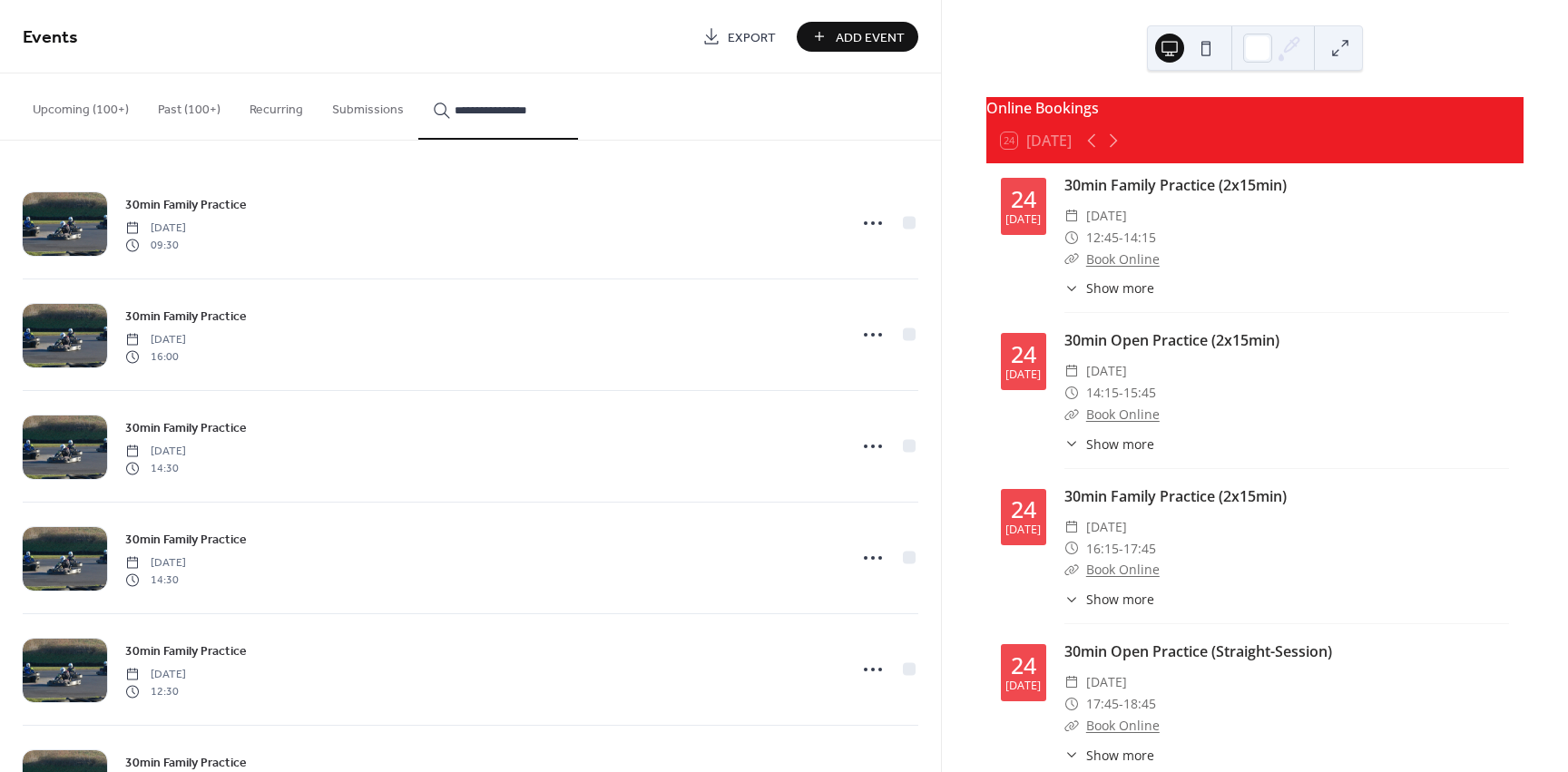 click on "**********" at bounding box center (498, 106) 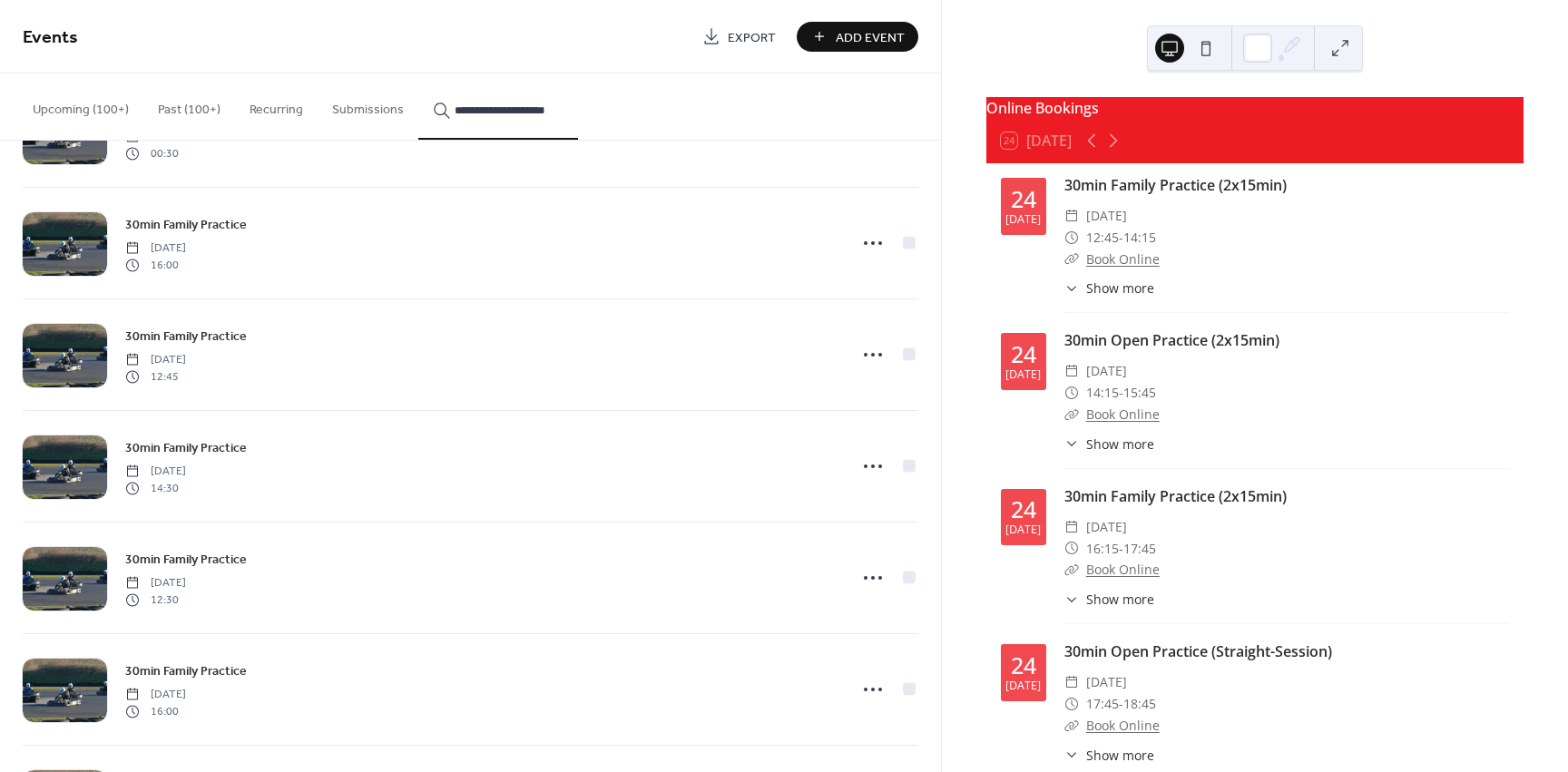 scroll, scrollTop: 3551, scrollLeft: 0, axis: vertical 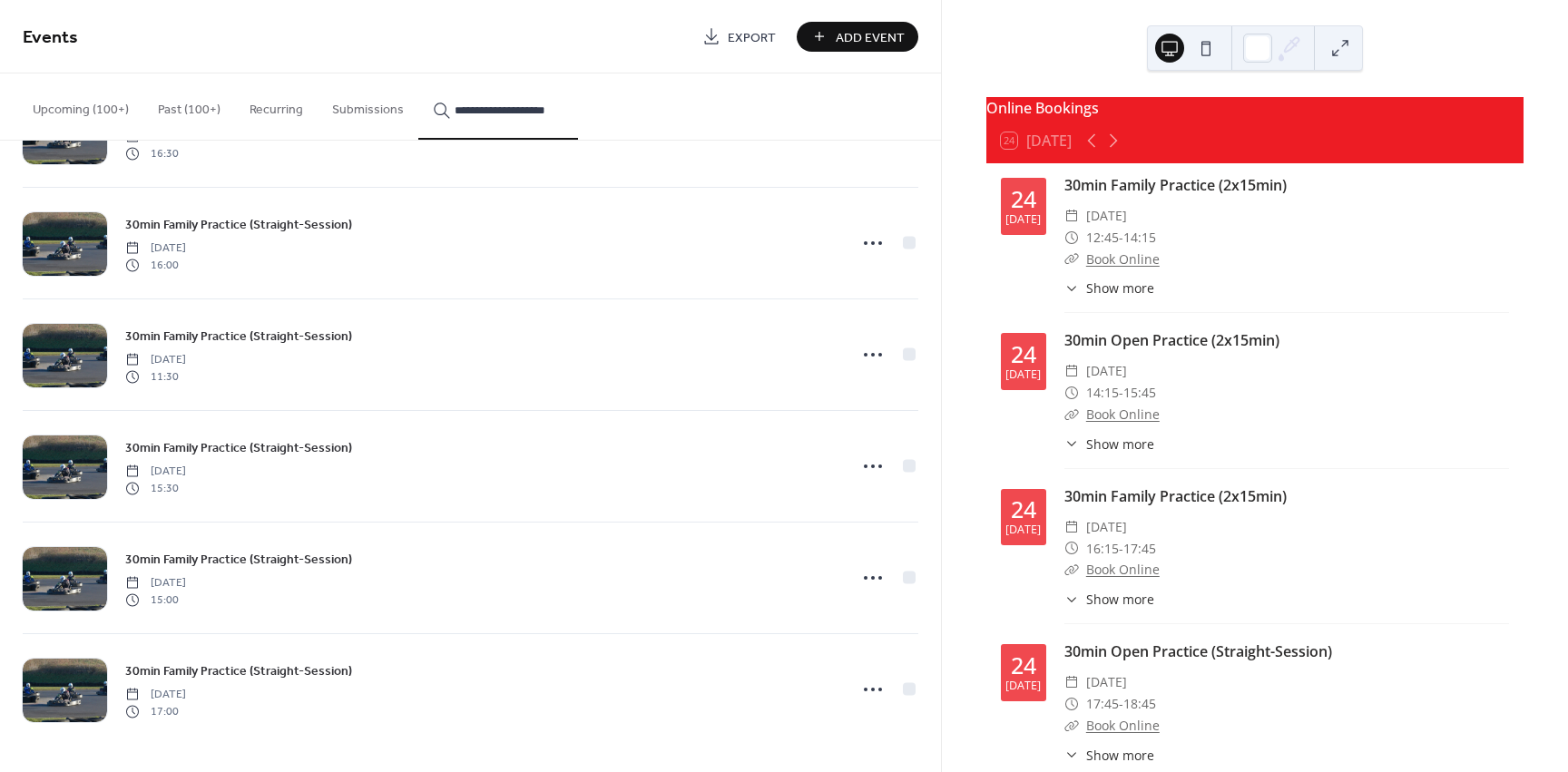 type on "**********" 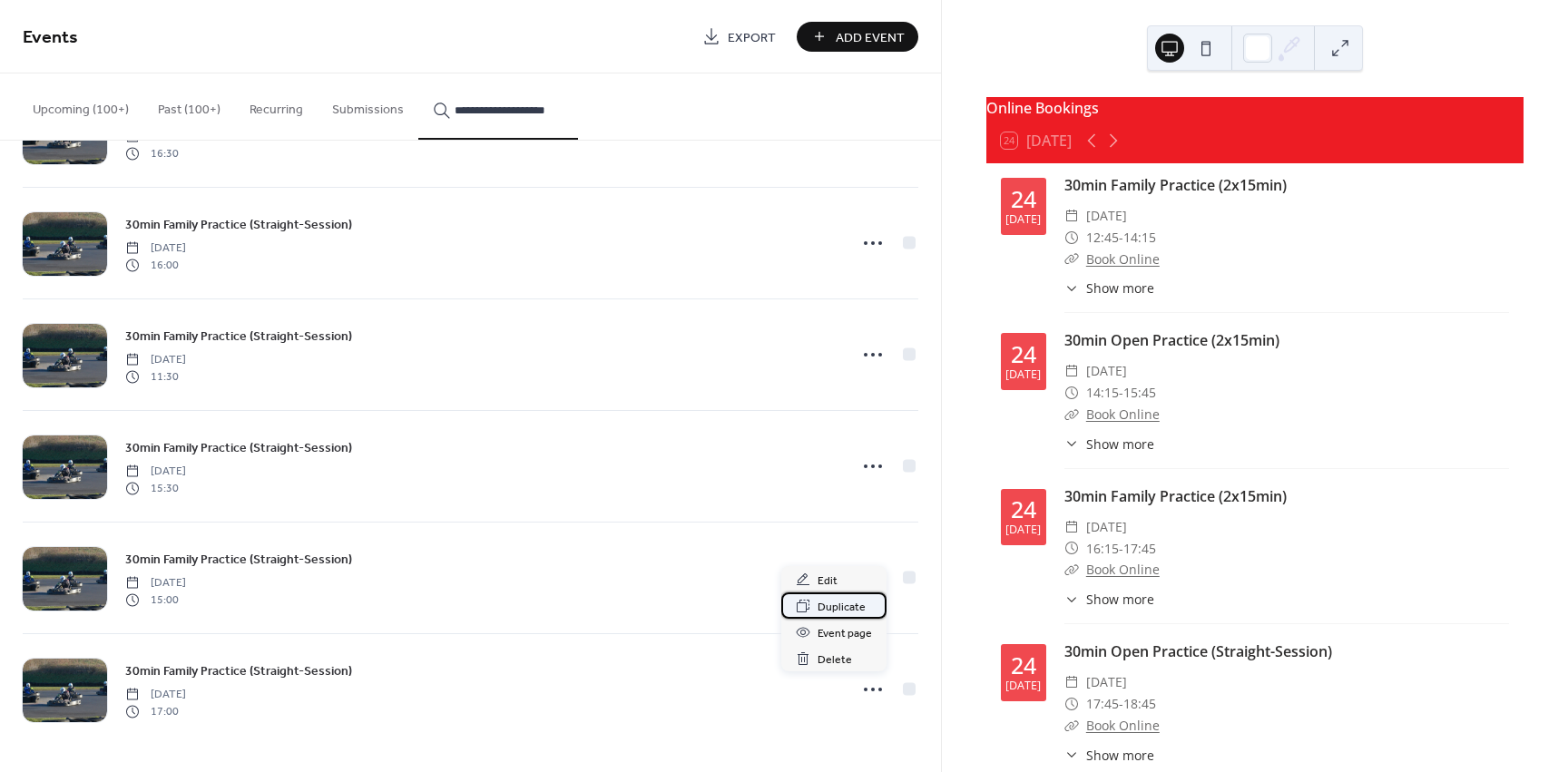 click on "Duplicate" at bounding box center [841, 607] 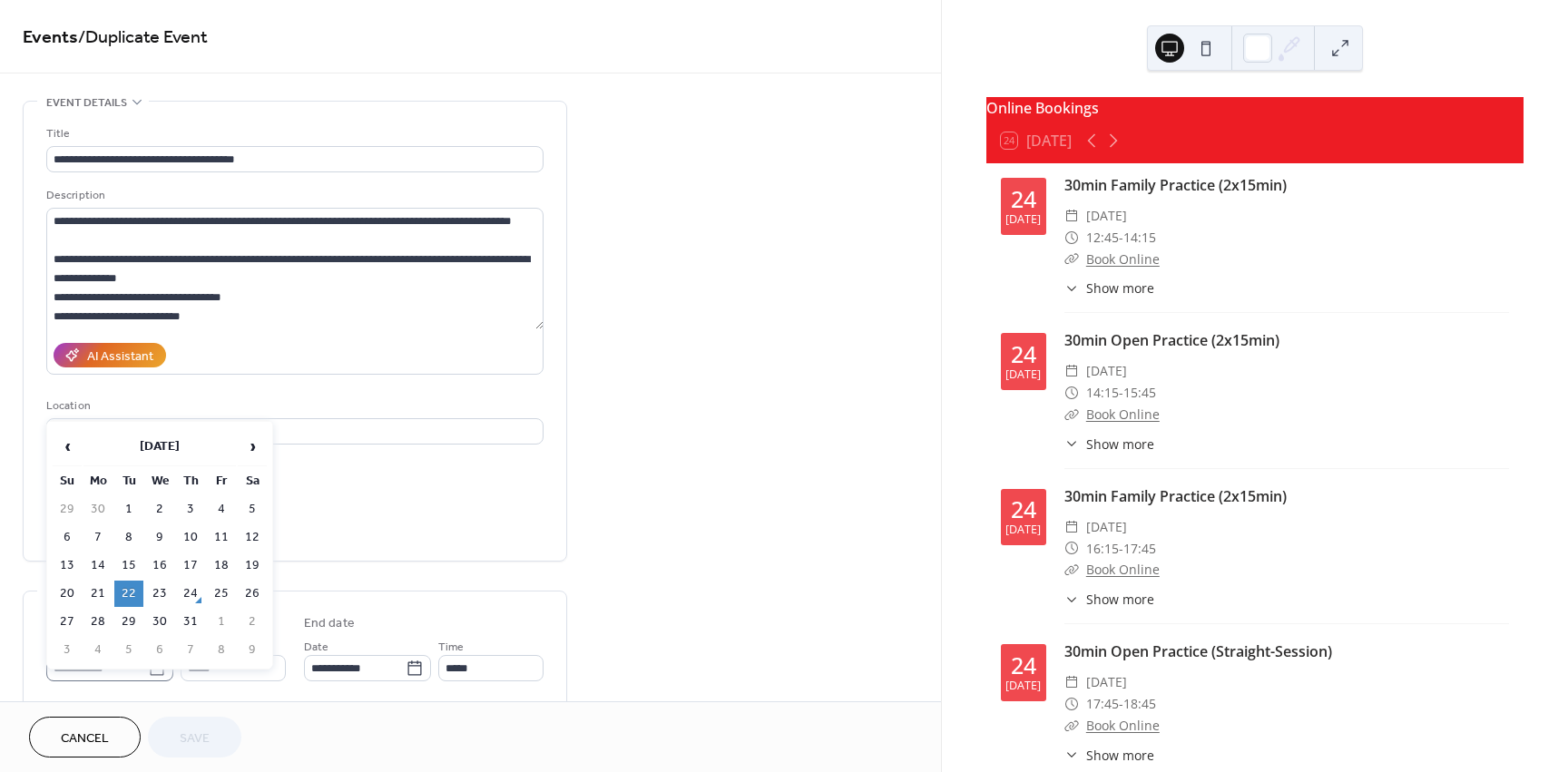 click 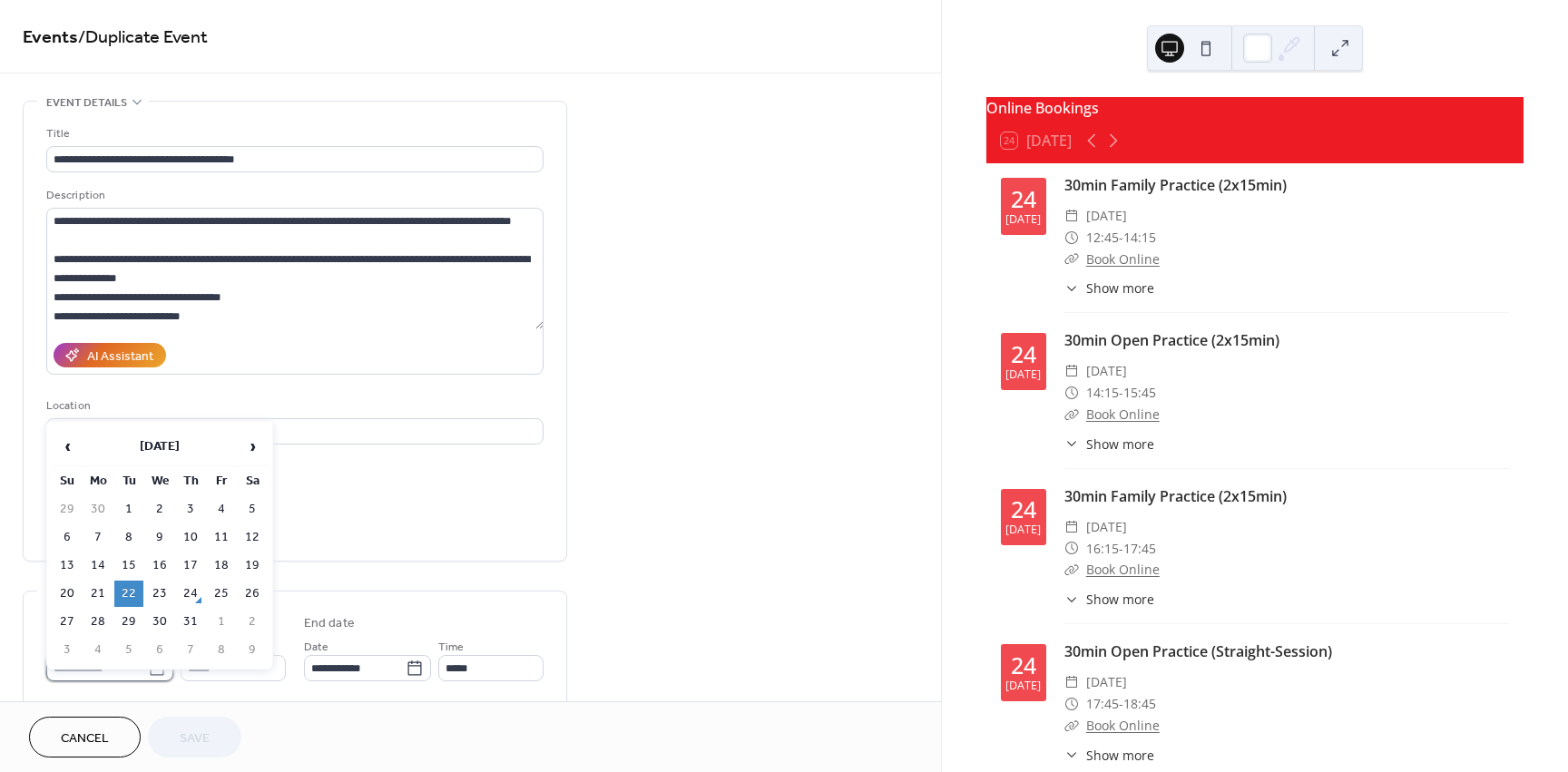 click on "**********" at bounding box center [97, 668] 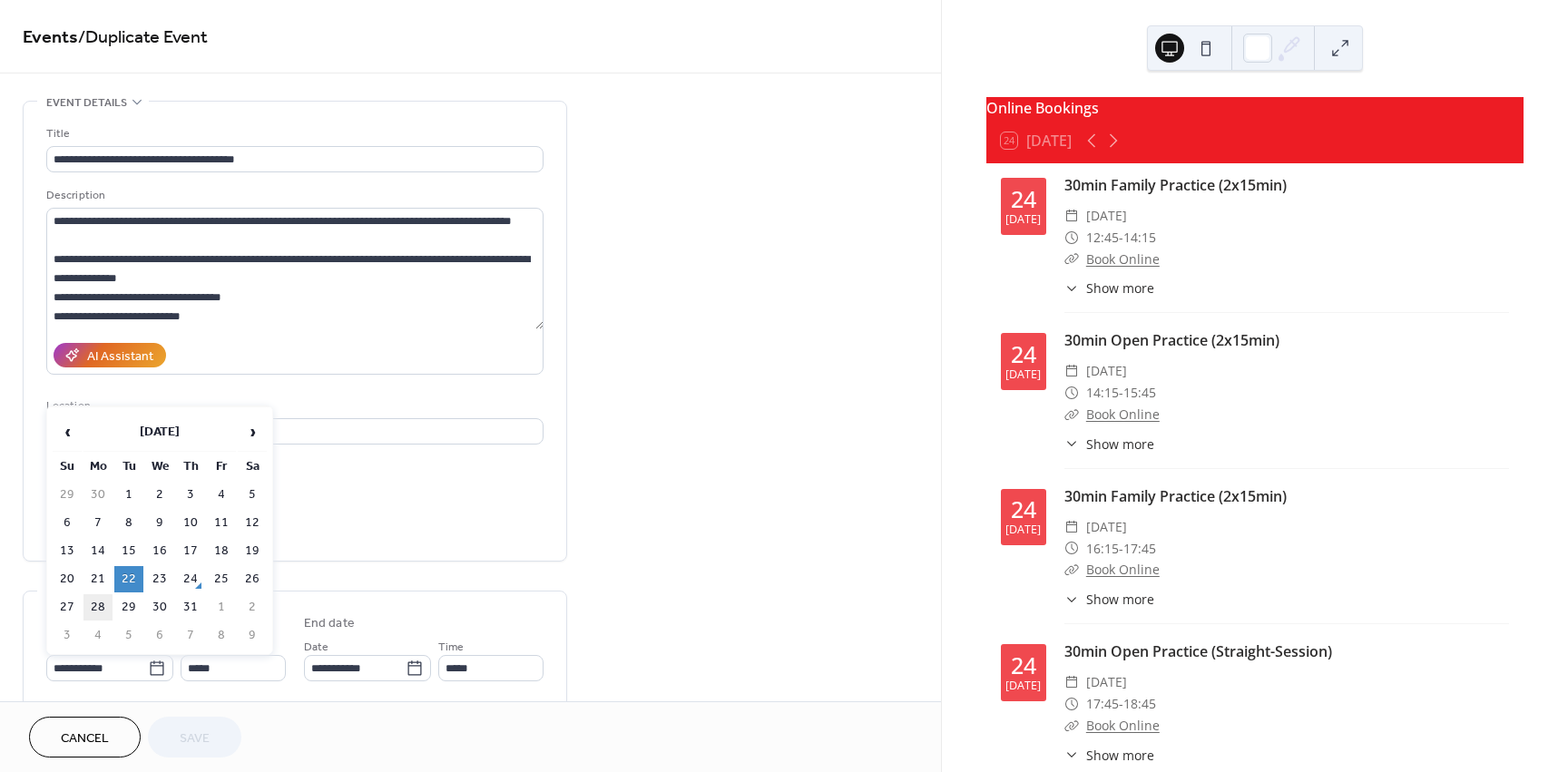 click on "28" at bounding box center [98, 607] 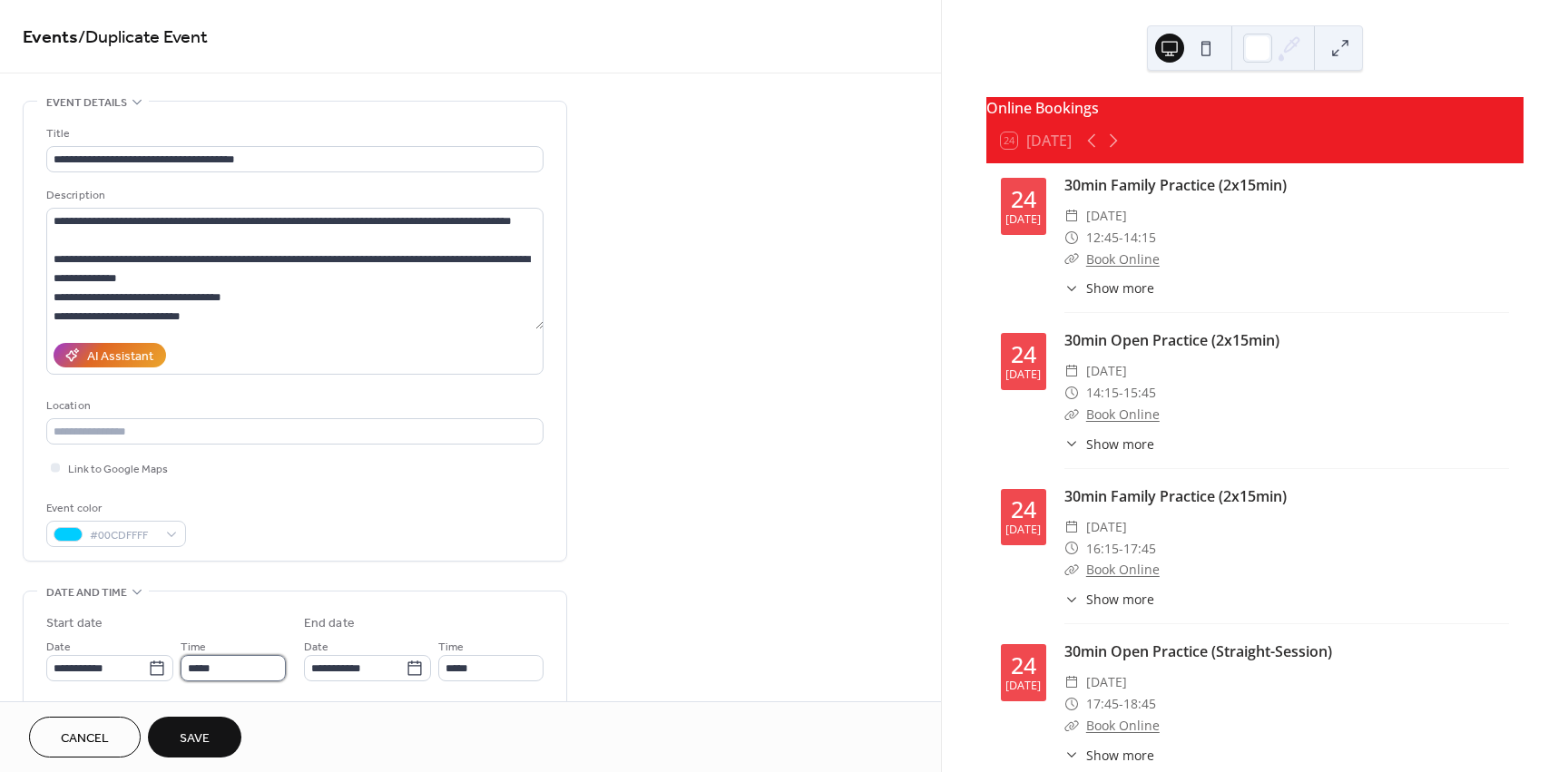 click on "*****" at bounding box center [233, 668] 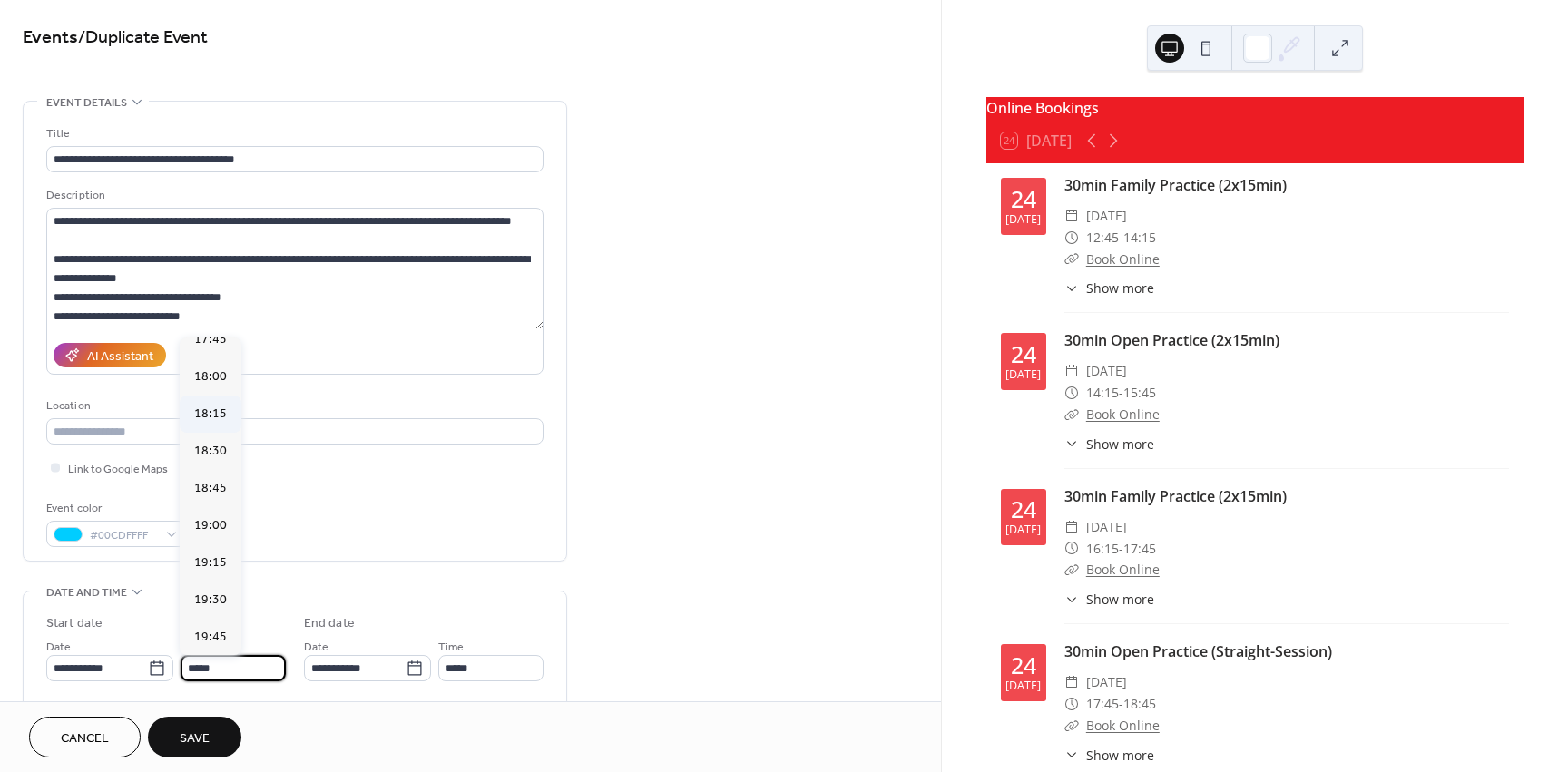 scroll, scrollTop: 2620, scrollLeft: 0, axis: vertical 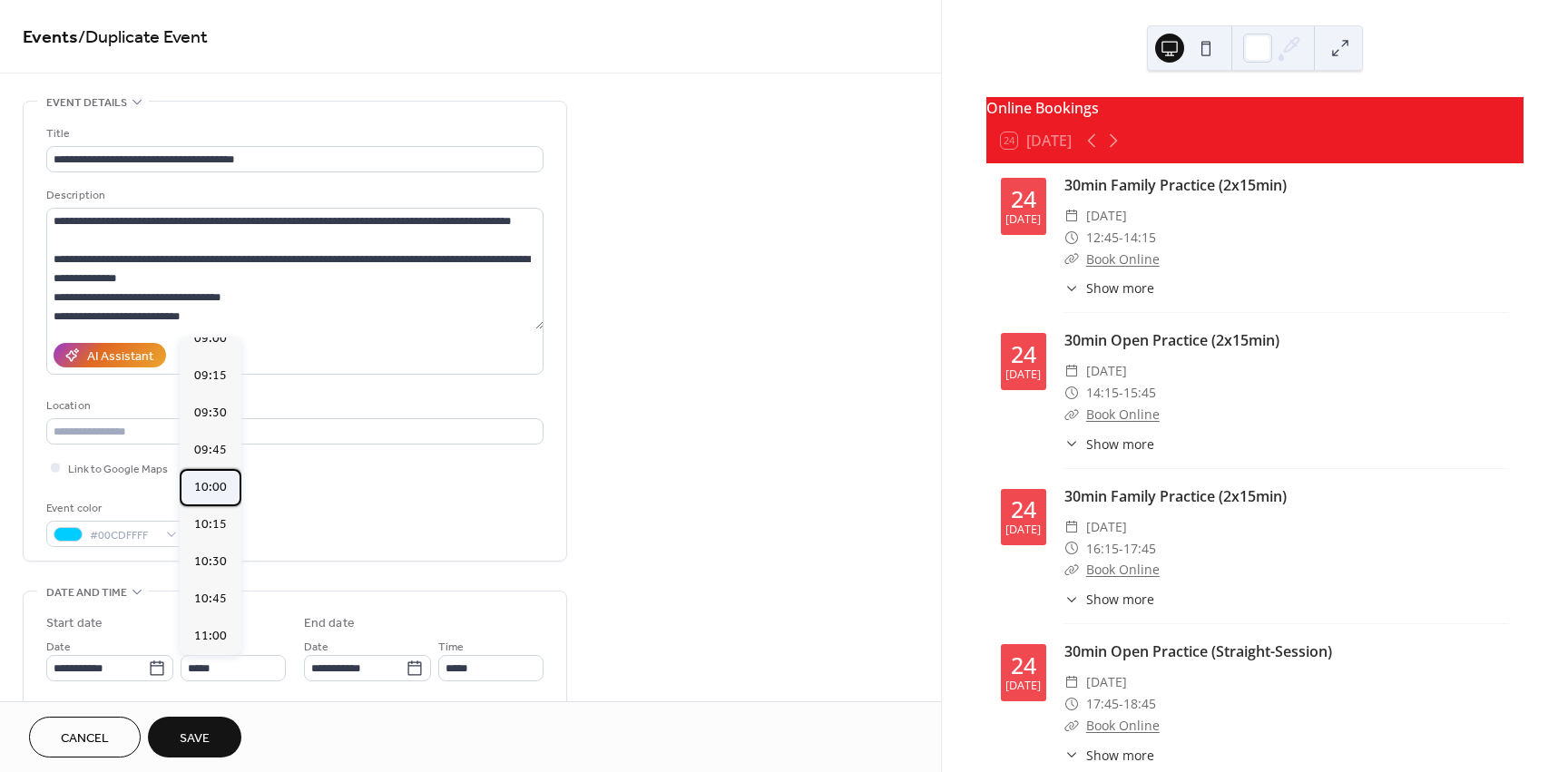 click on "10:00" at bounding box center (211, 487) 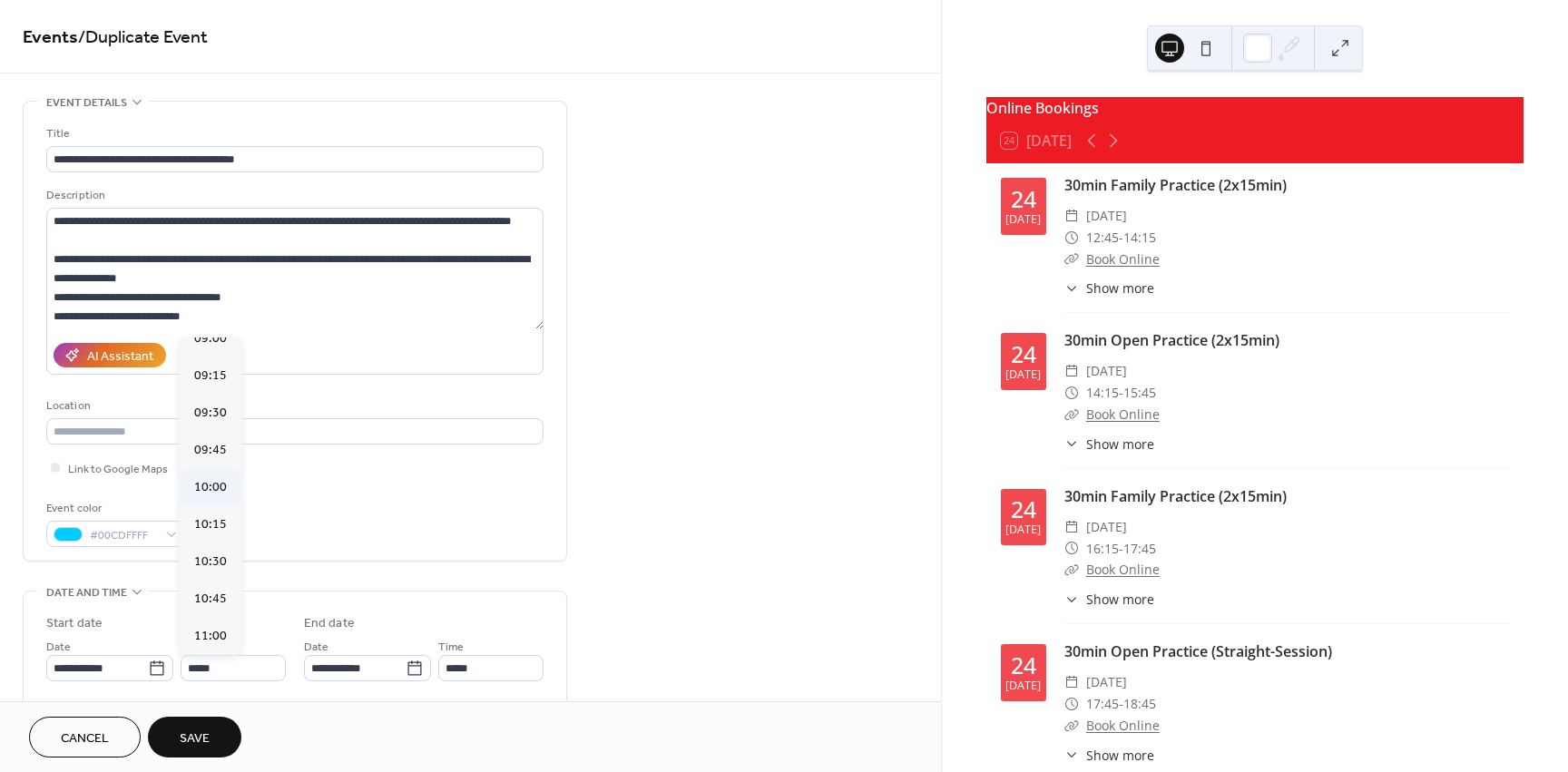 type on "*****" 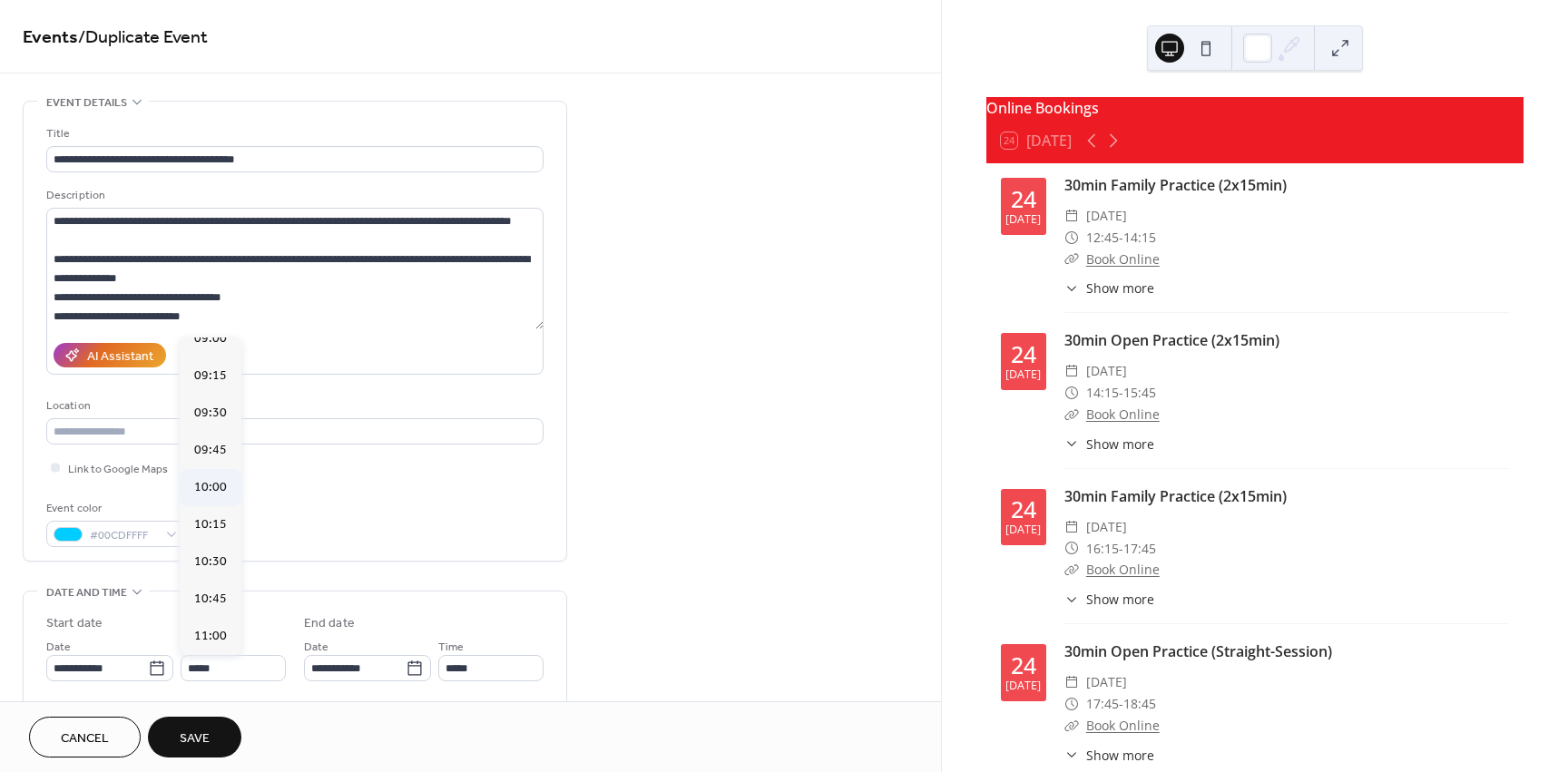 type on "*****" 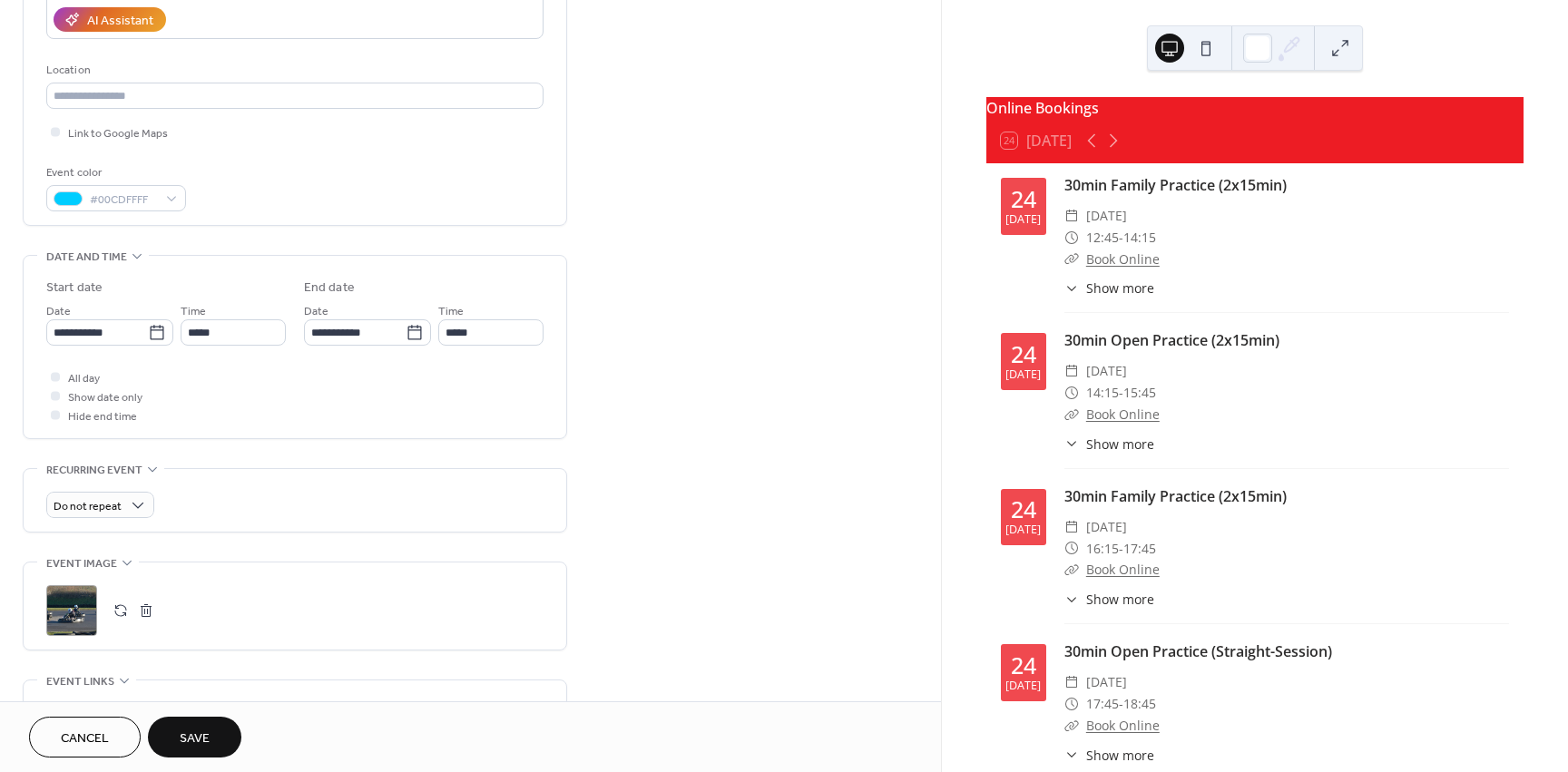 scroll, scrollTop: 473, scrollLeft: 0, axis: vertical 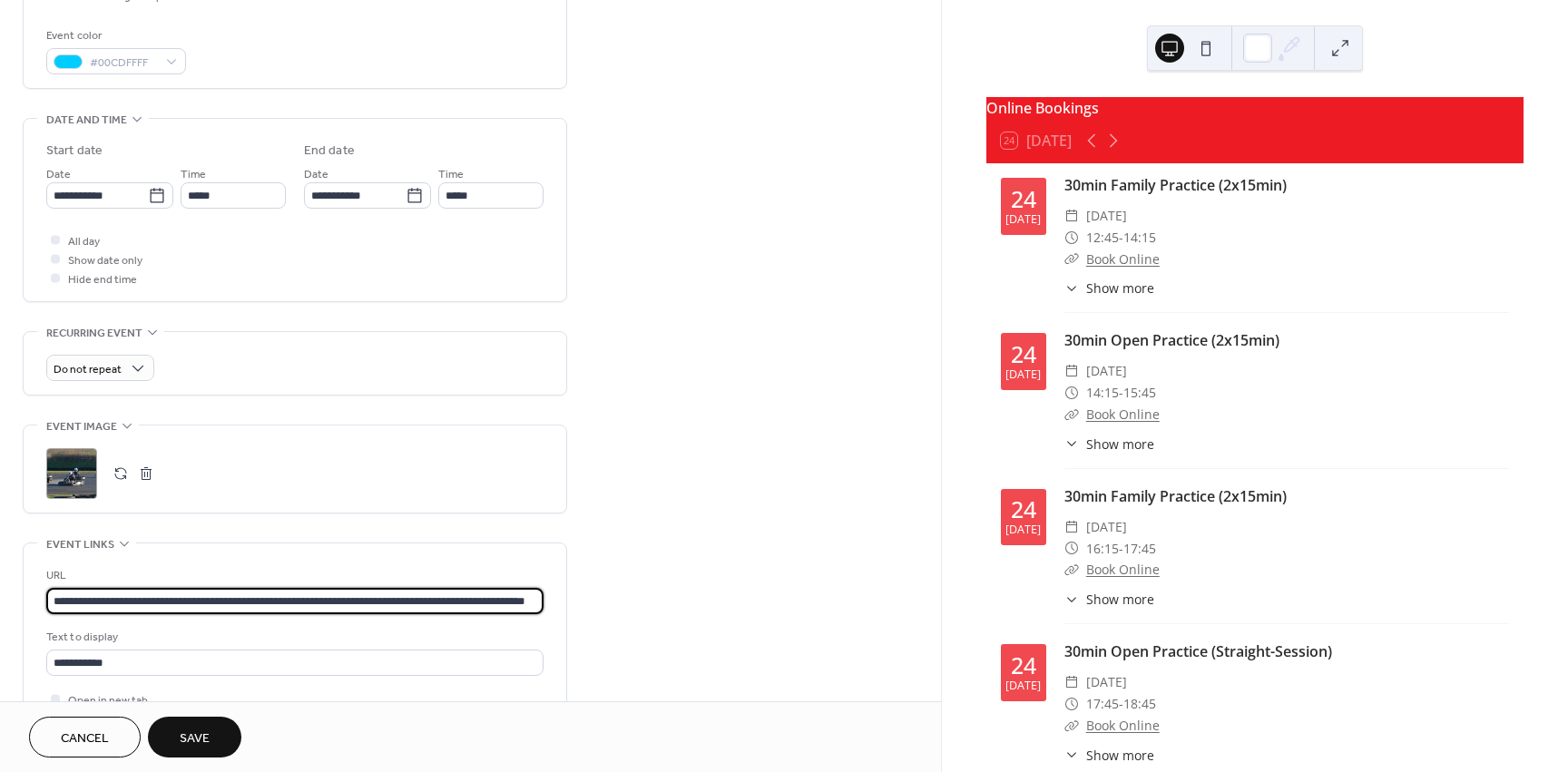 drag, startPoint x: 351, startPoint y: 591, endPoint x: 758, endPoint y: 541, distance: 410.0598 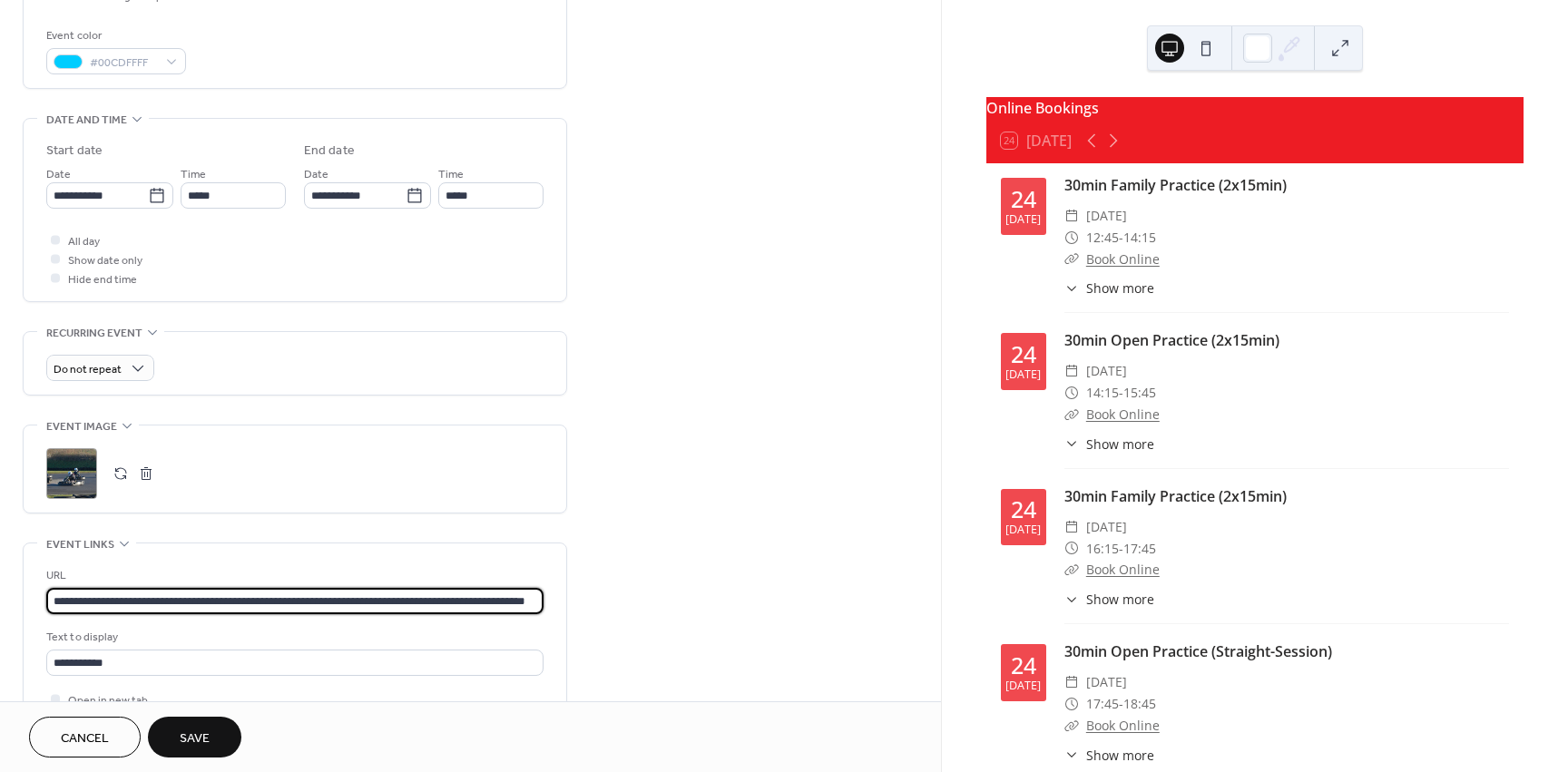 scroll, scrollTop: 0, scrollLeft: 68, axis: horizontal 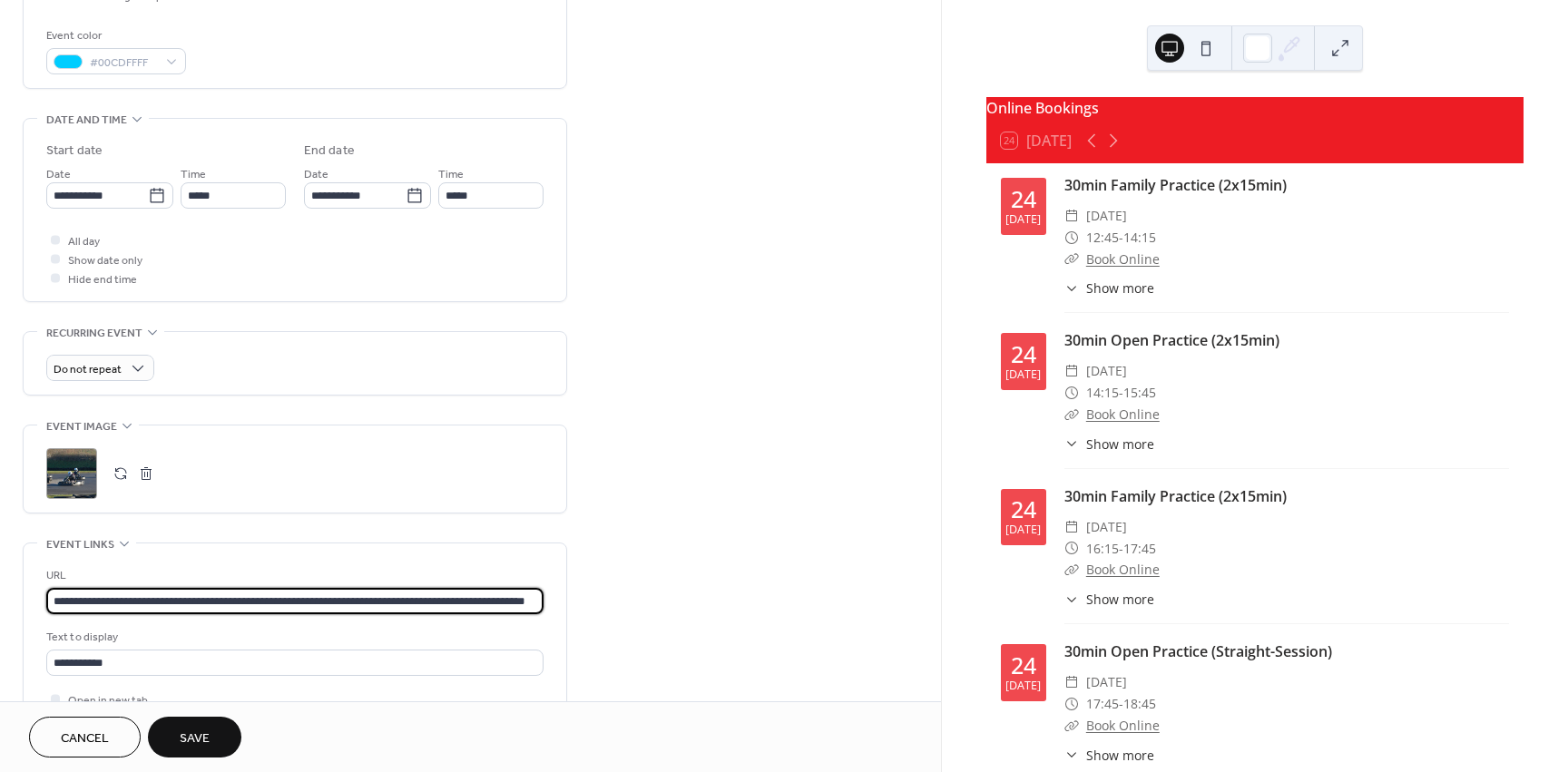 type on "**********" 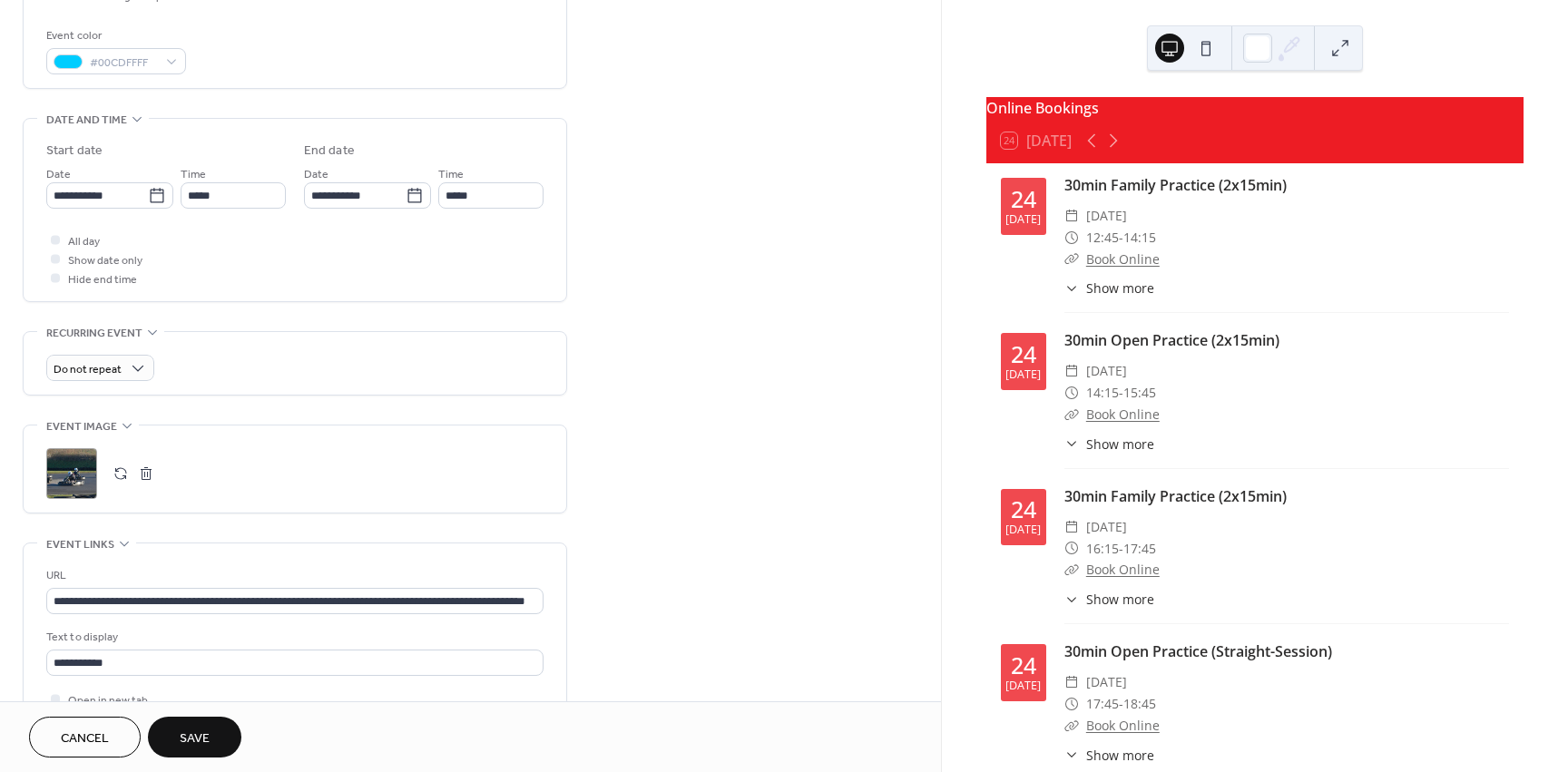 click on "Save" at bounding box center [194, 738] 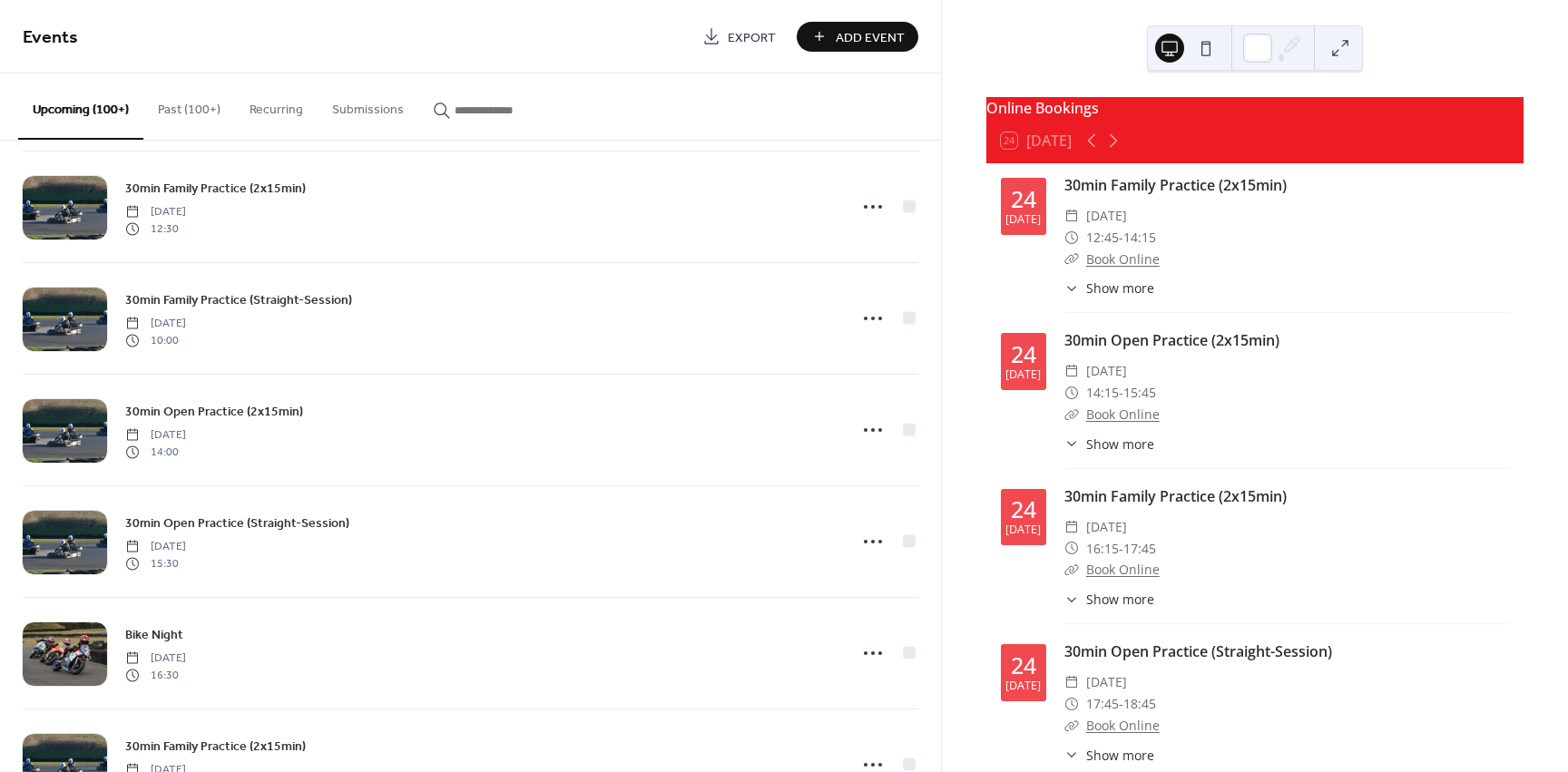scroll, scrollTop: 1006, scrollLeft: 0, axis: vertical 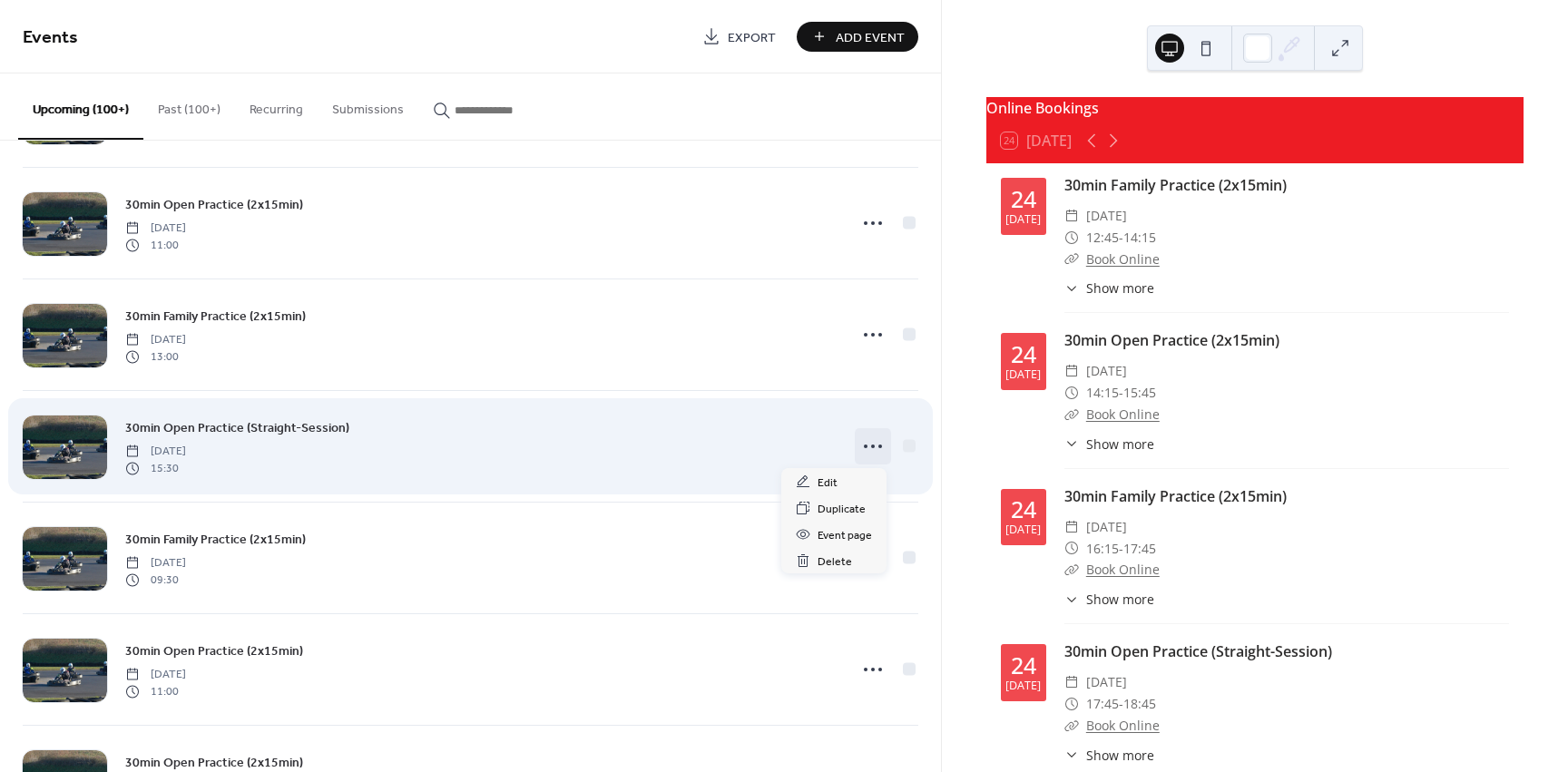 click 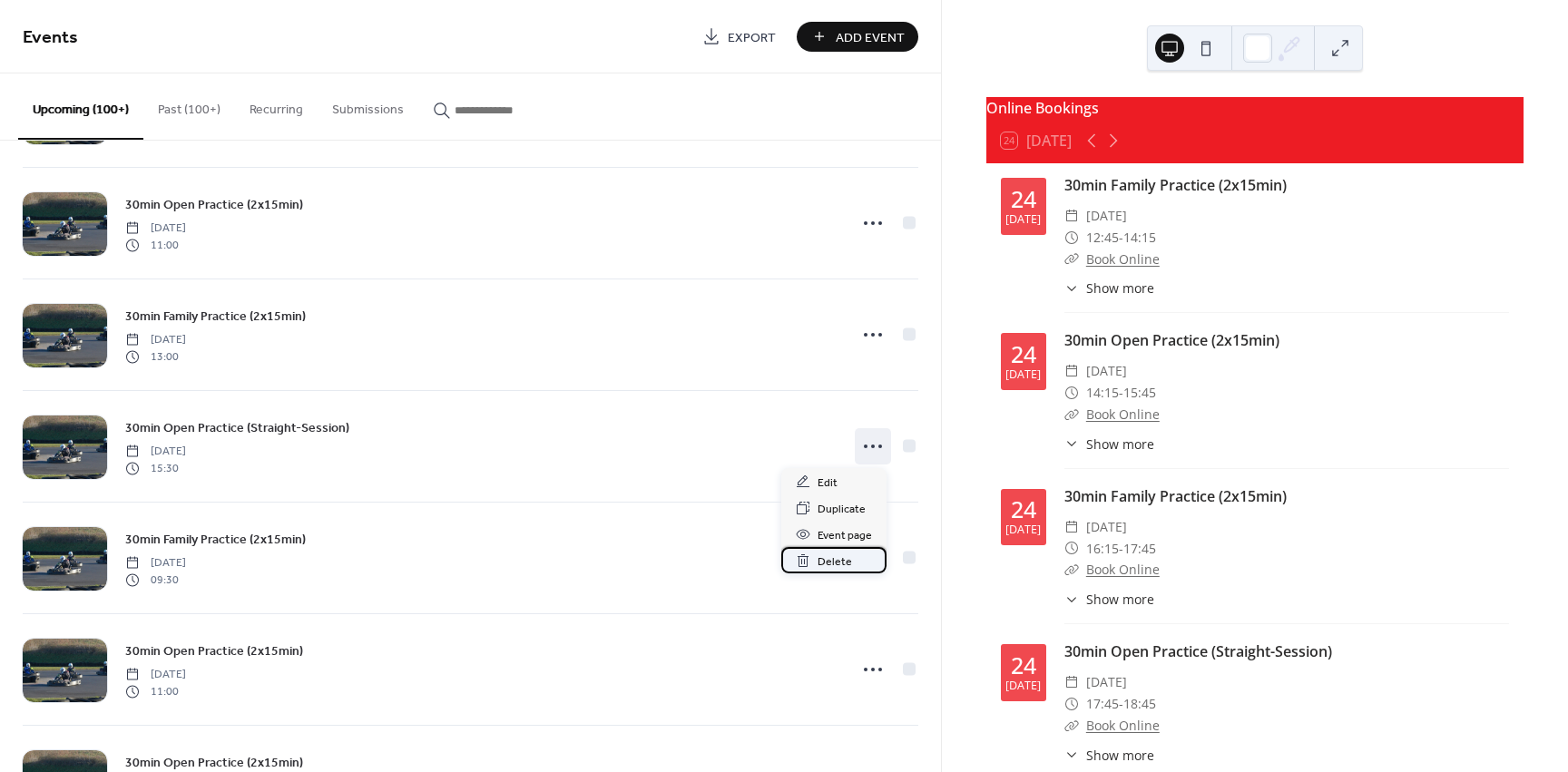 click on "Delete" at bounding box center [835, 562] 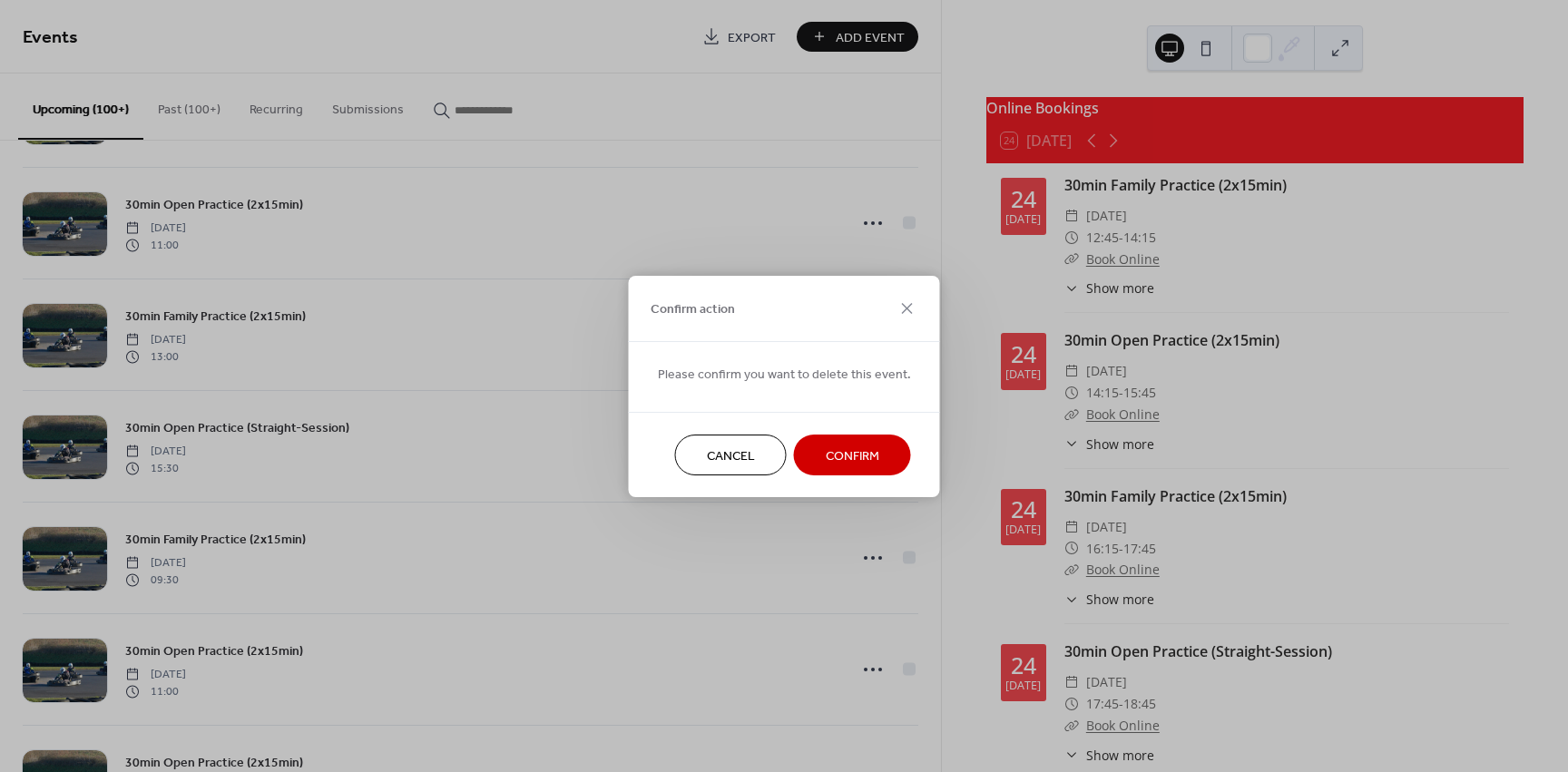 click on "Confirm" at bounding box center (852, 455) 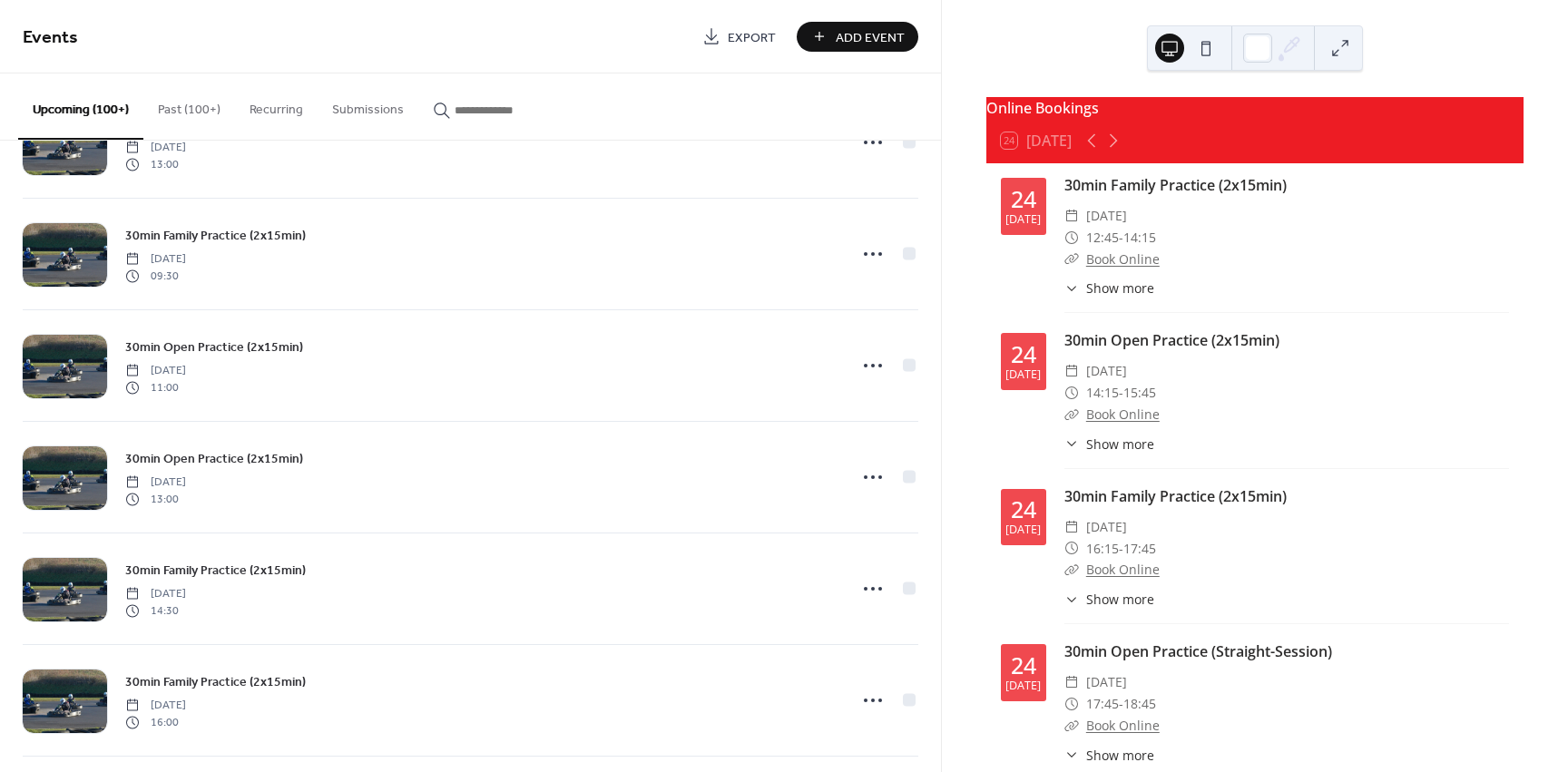 scroll, scrollTop: 2402, scrollLeft: 0, axis: vertical 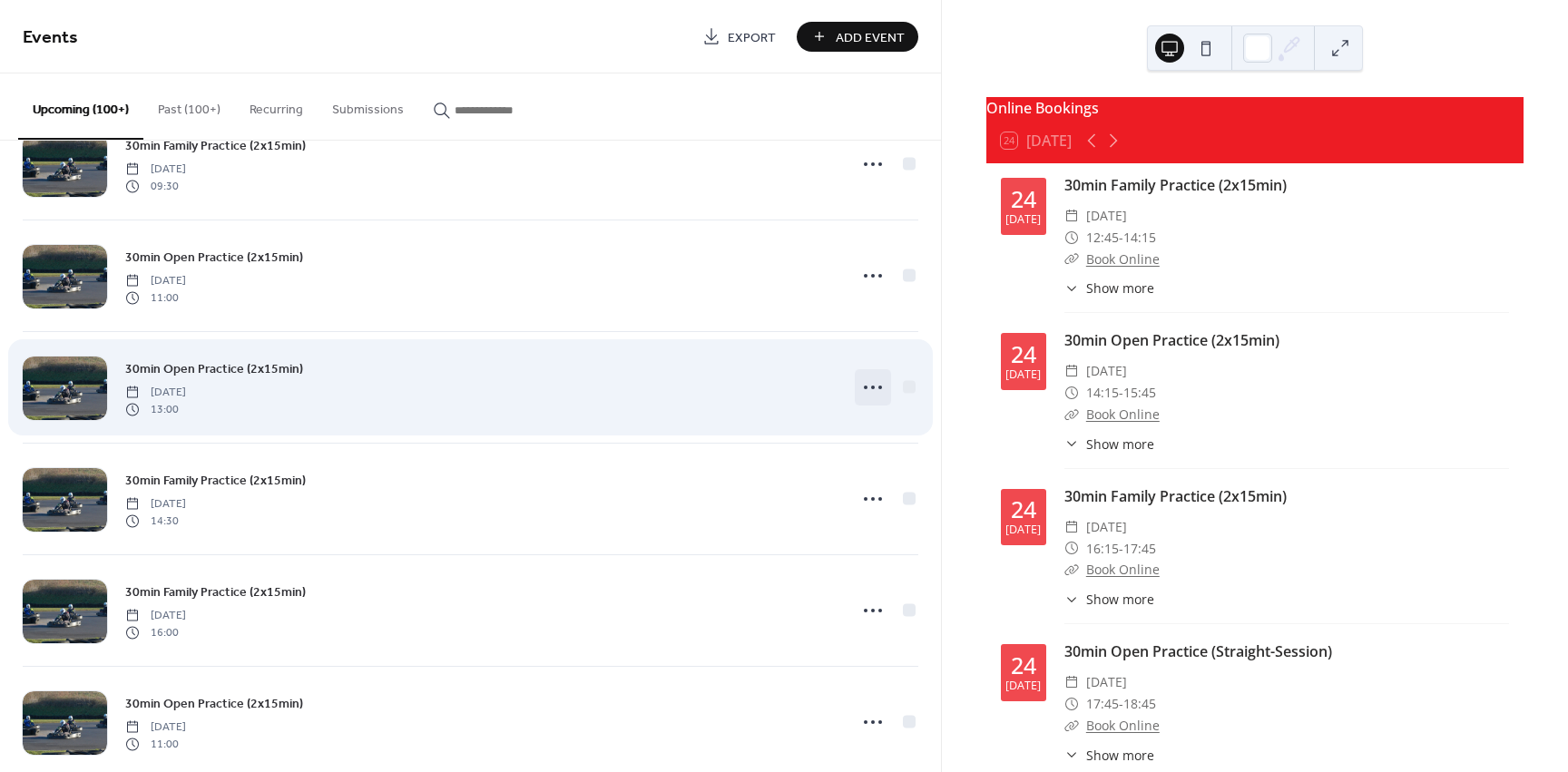 click 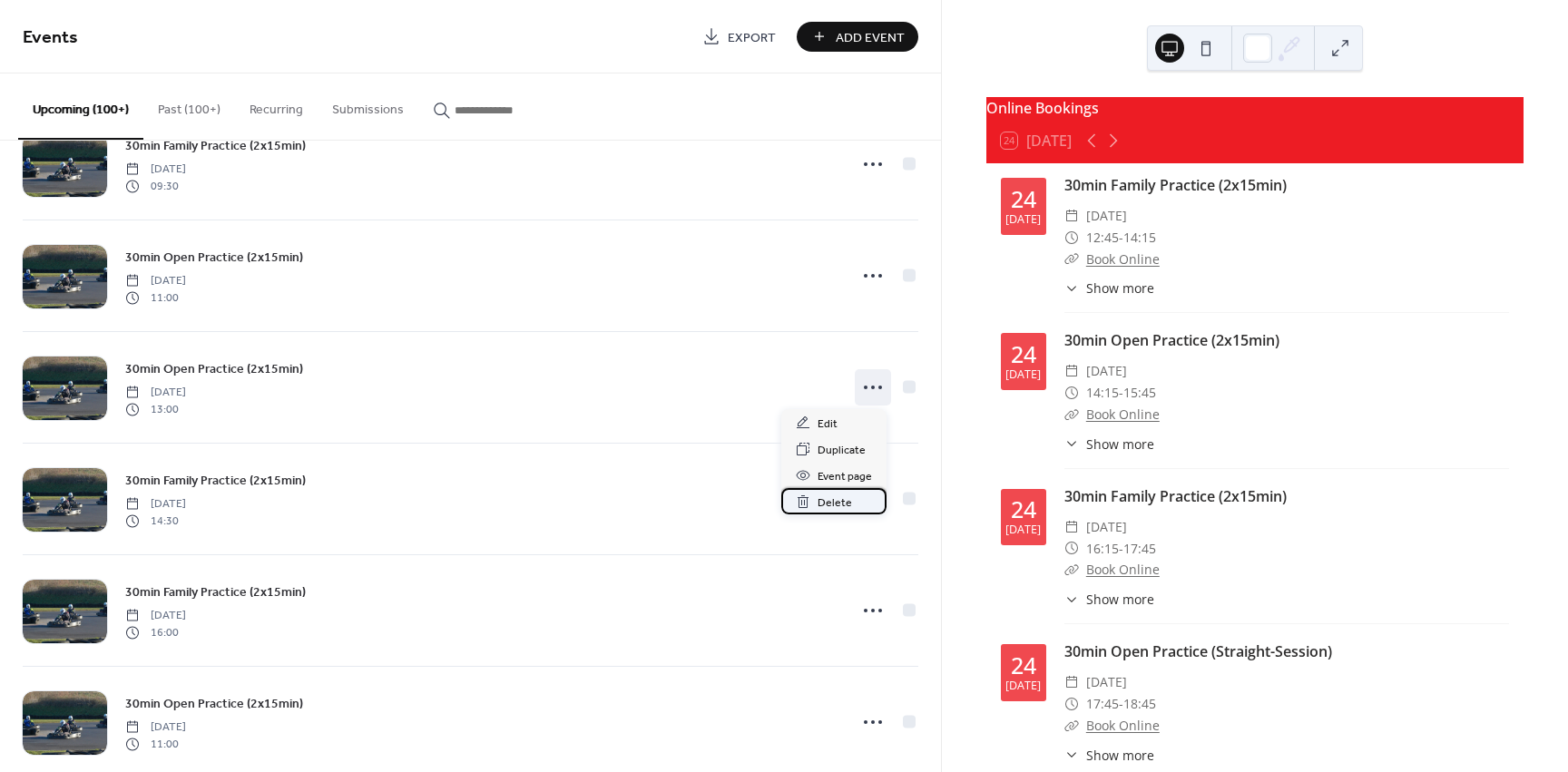 click on "Delete" at bounding box center (835, 503) 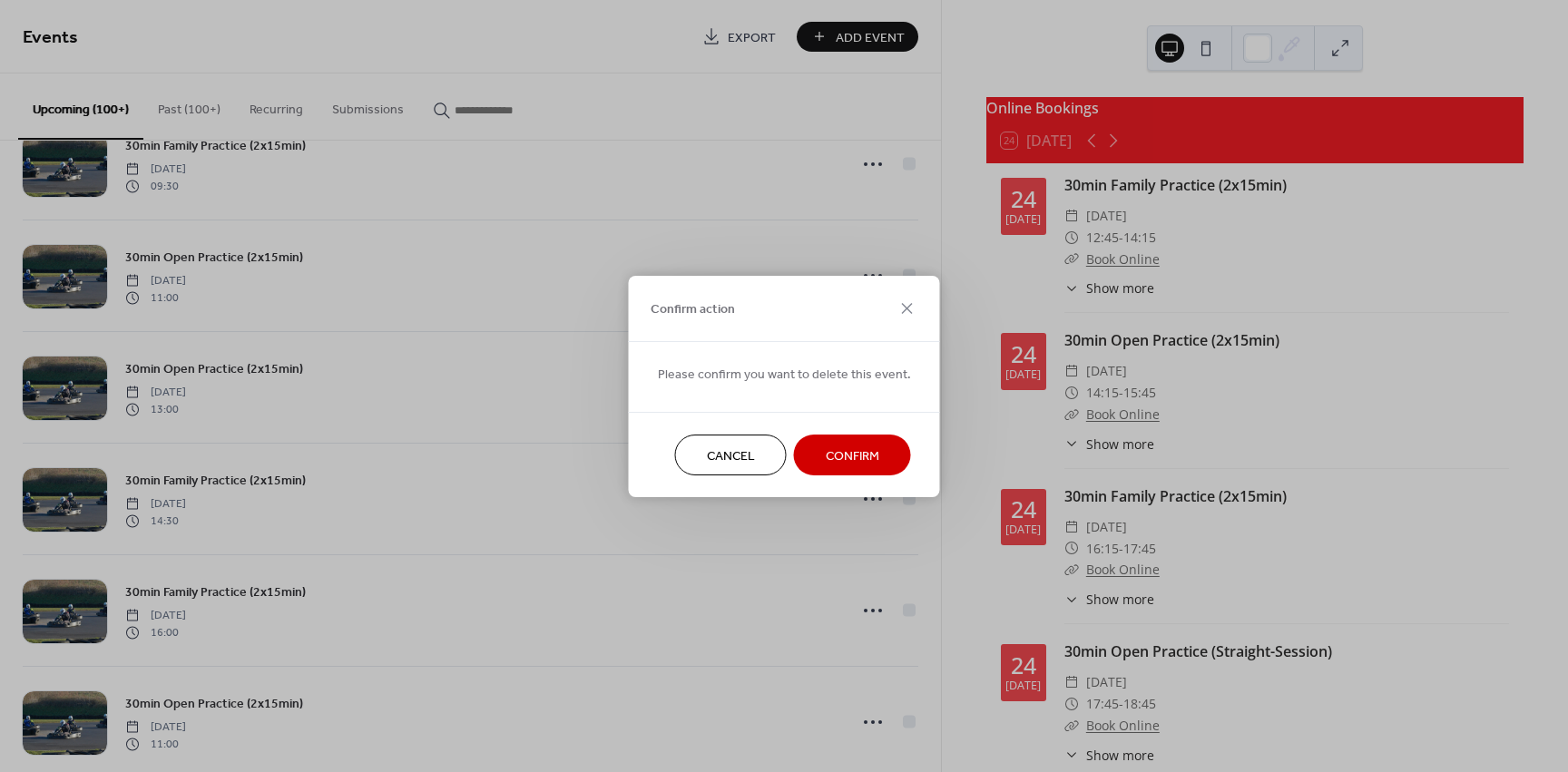 click on "Cancel Confirm" at bounding box center (784, 454) 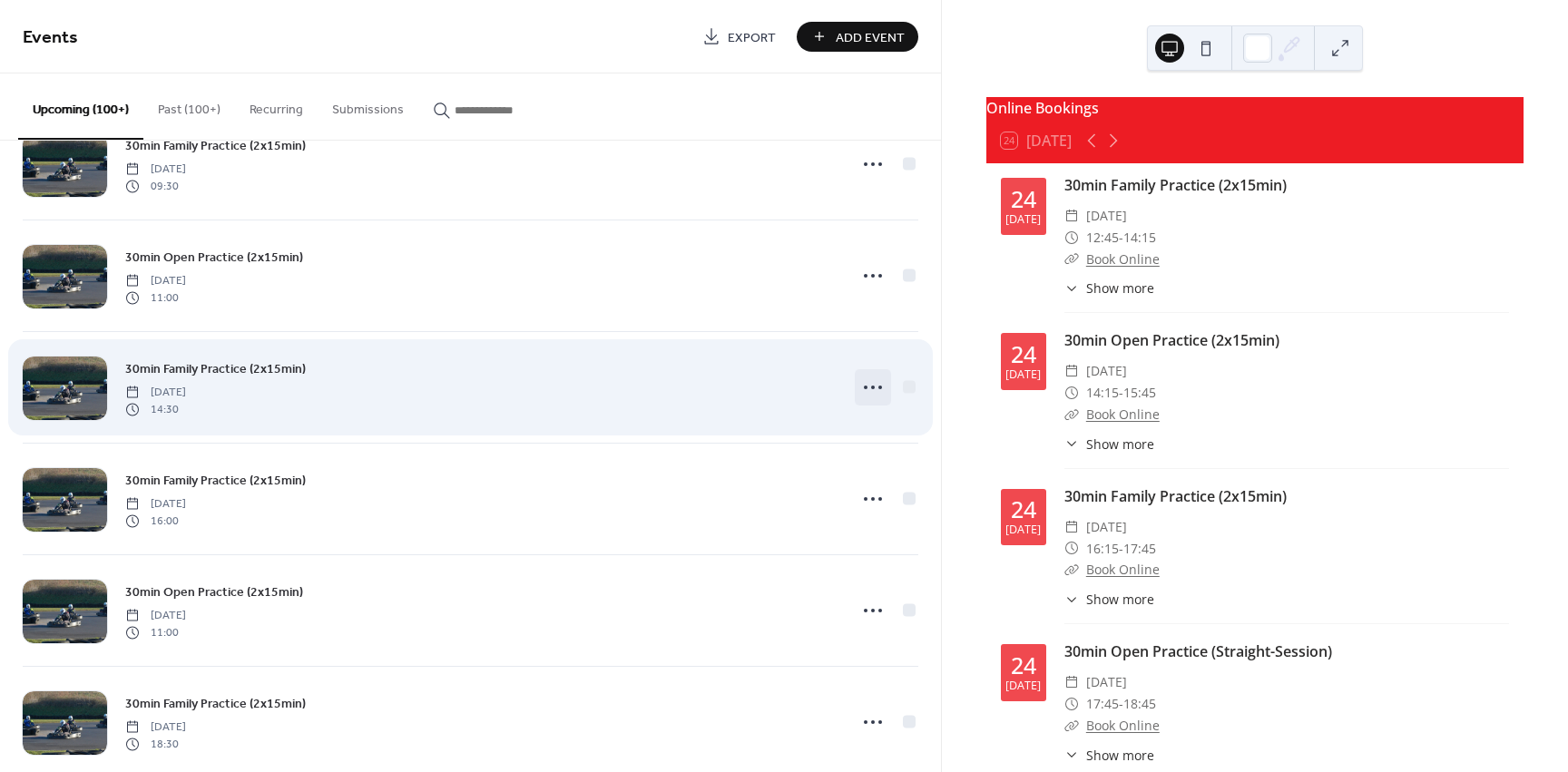 click 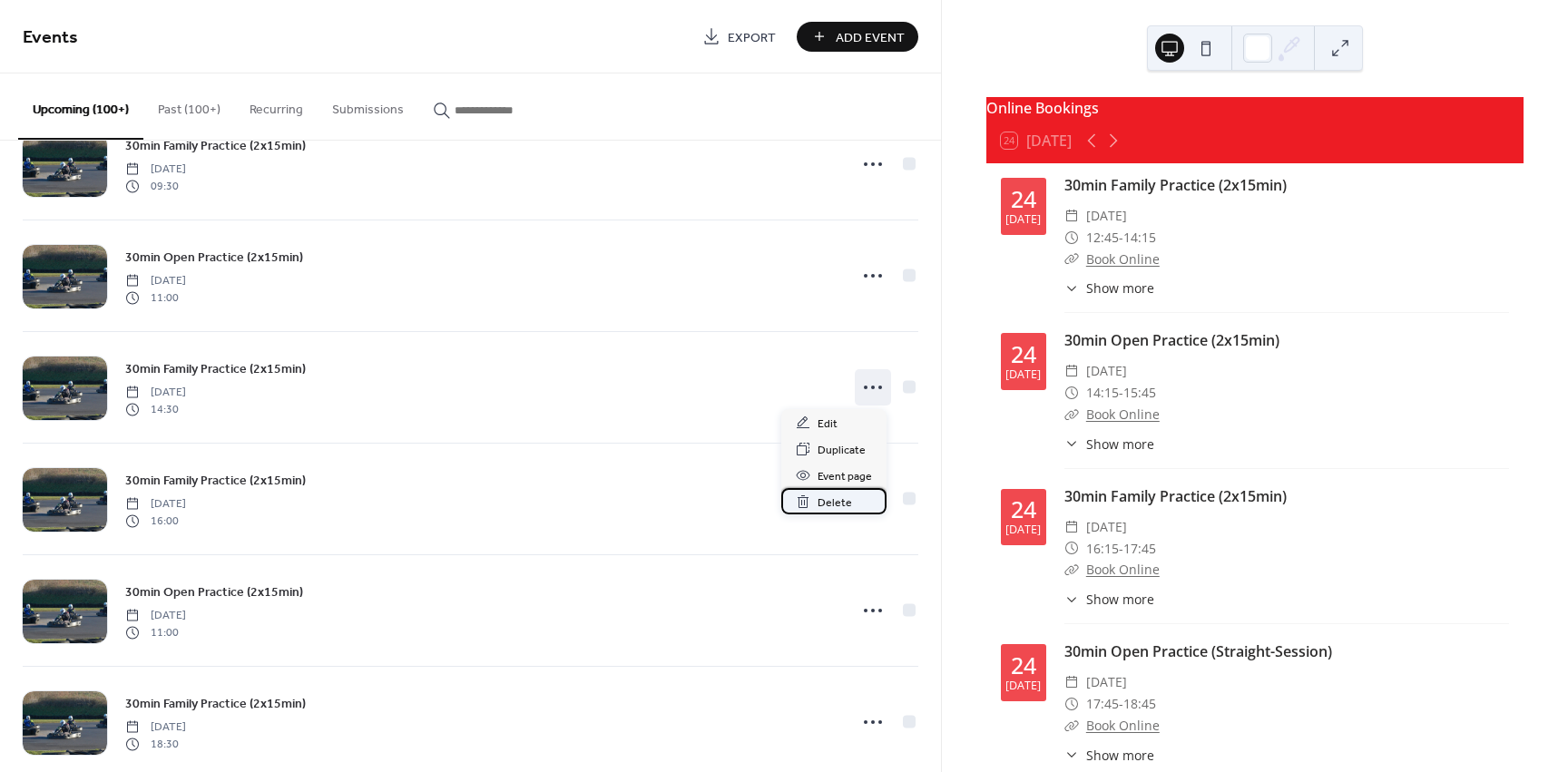 click on "Delete" at bounding box center [834, 501] 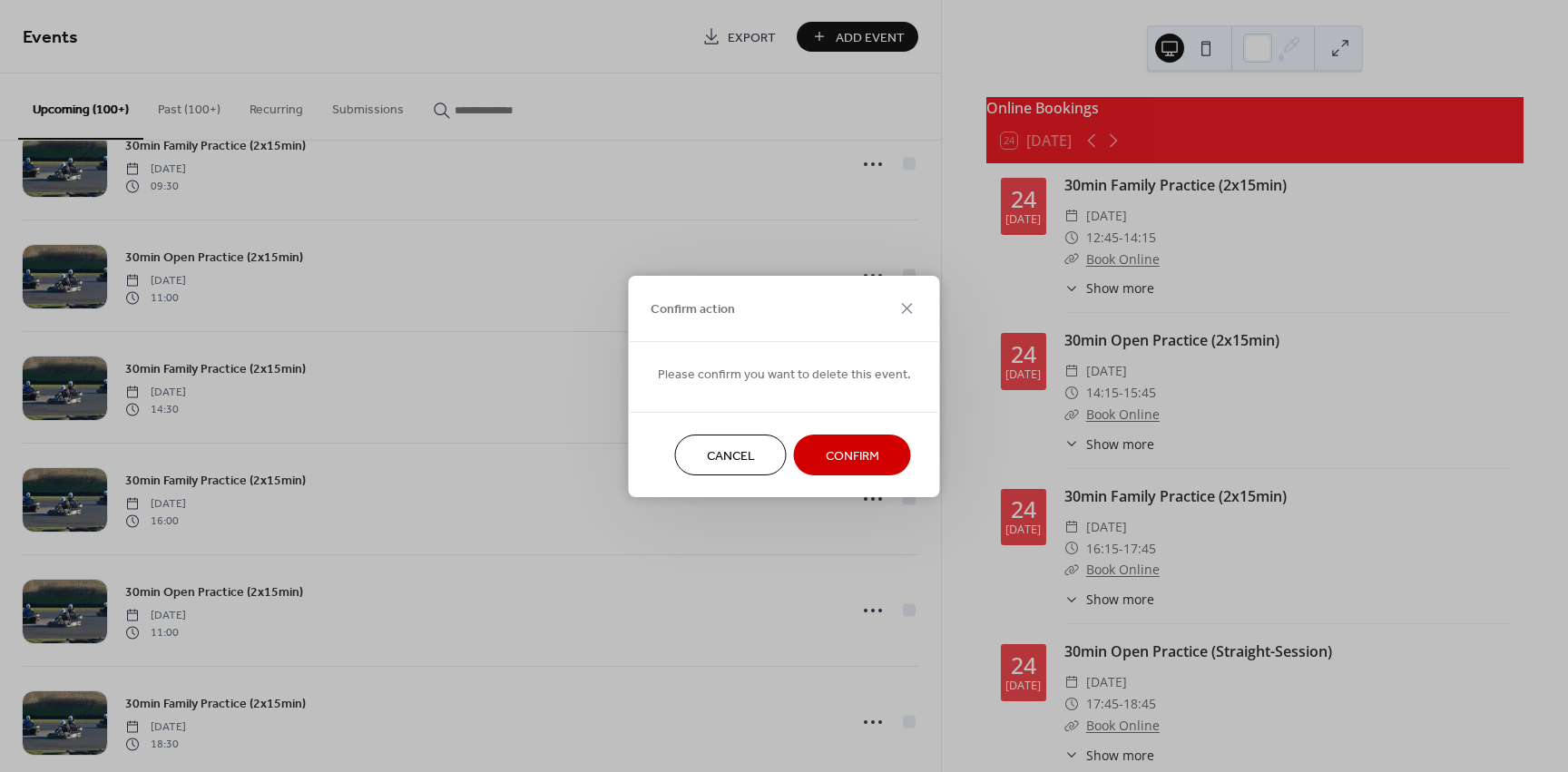 click on "Confirm" at bounding box center [852, 455] 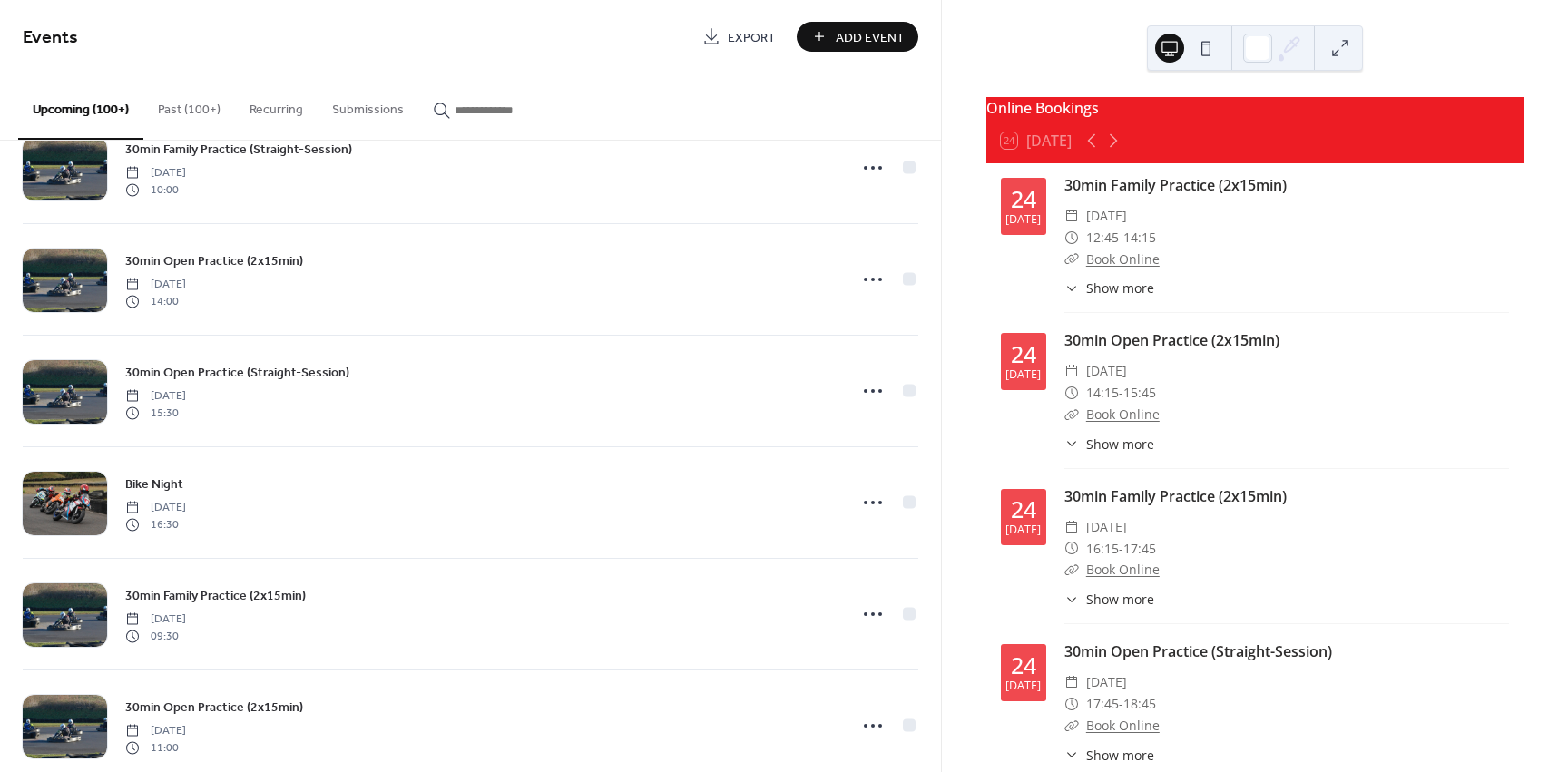 scroll, scrollTop: 1184, scrollLeft: 0, axis: vertical 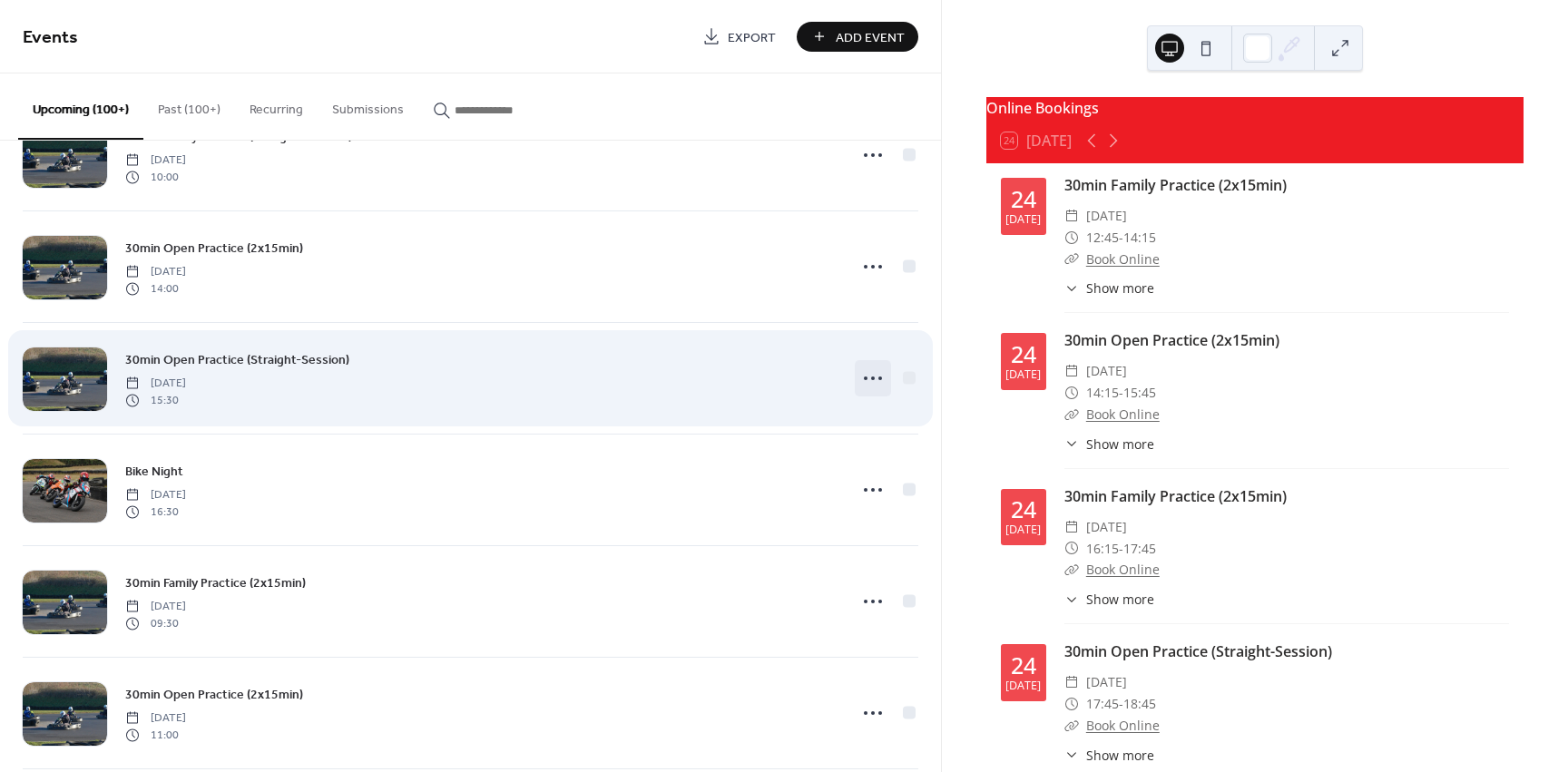click 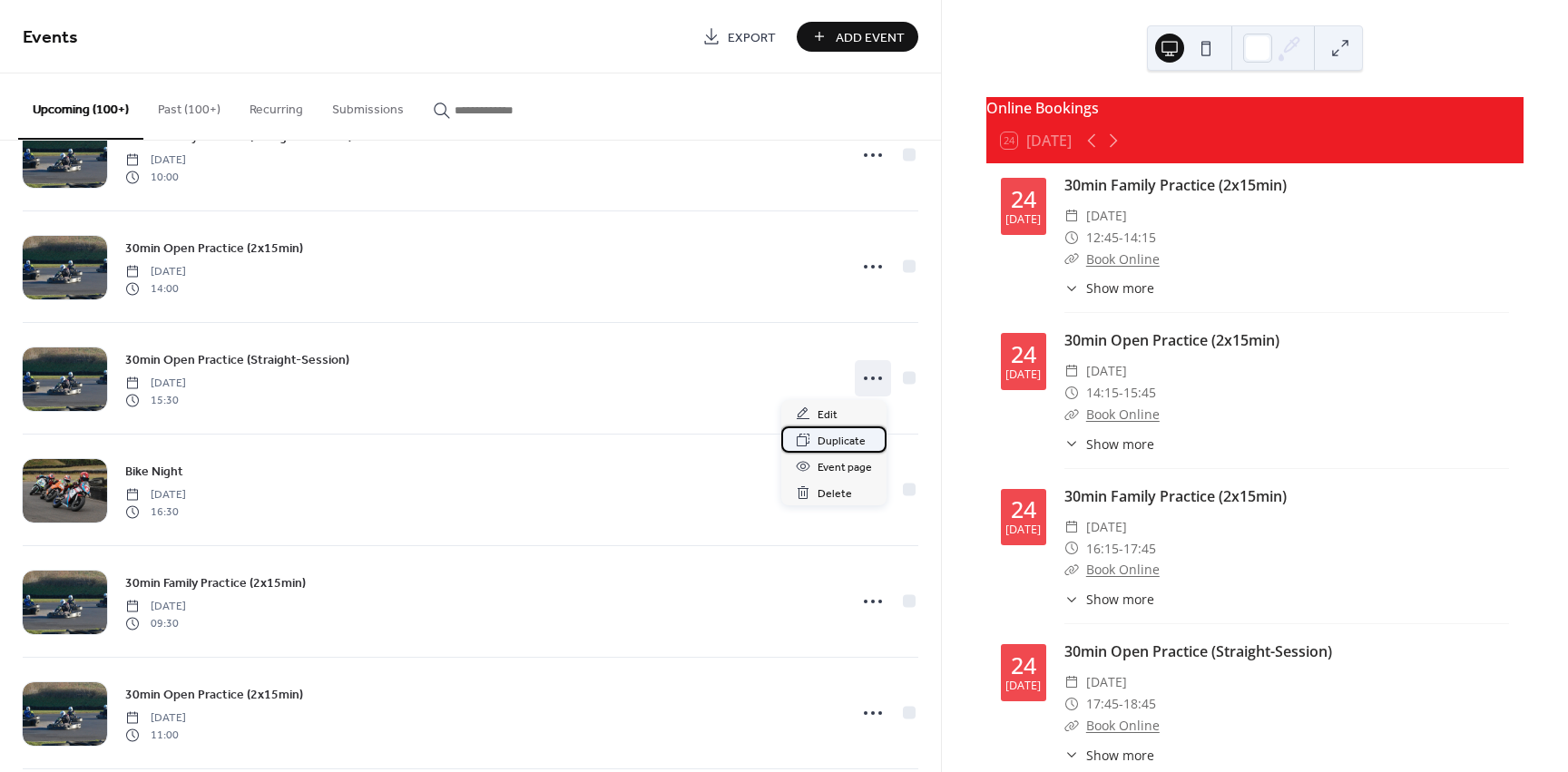 click on "Duplicate" at bounding box center [841, 441] 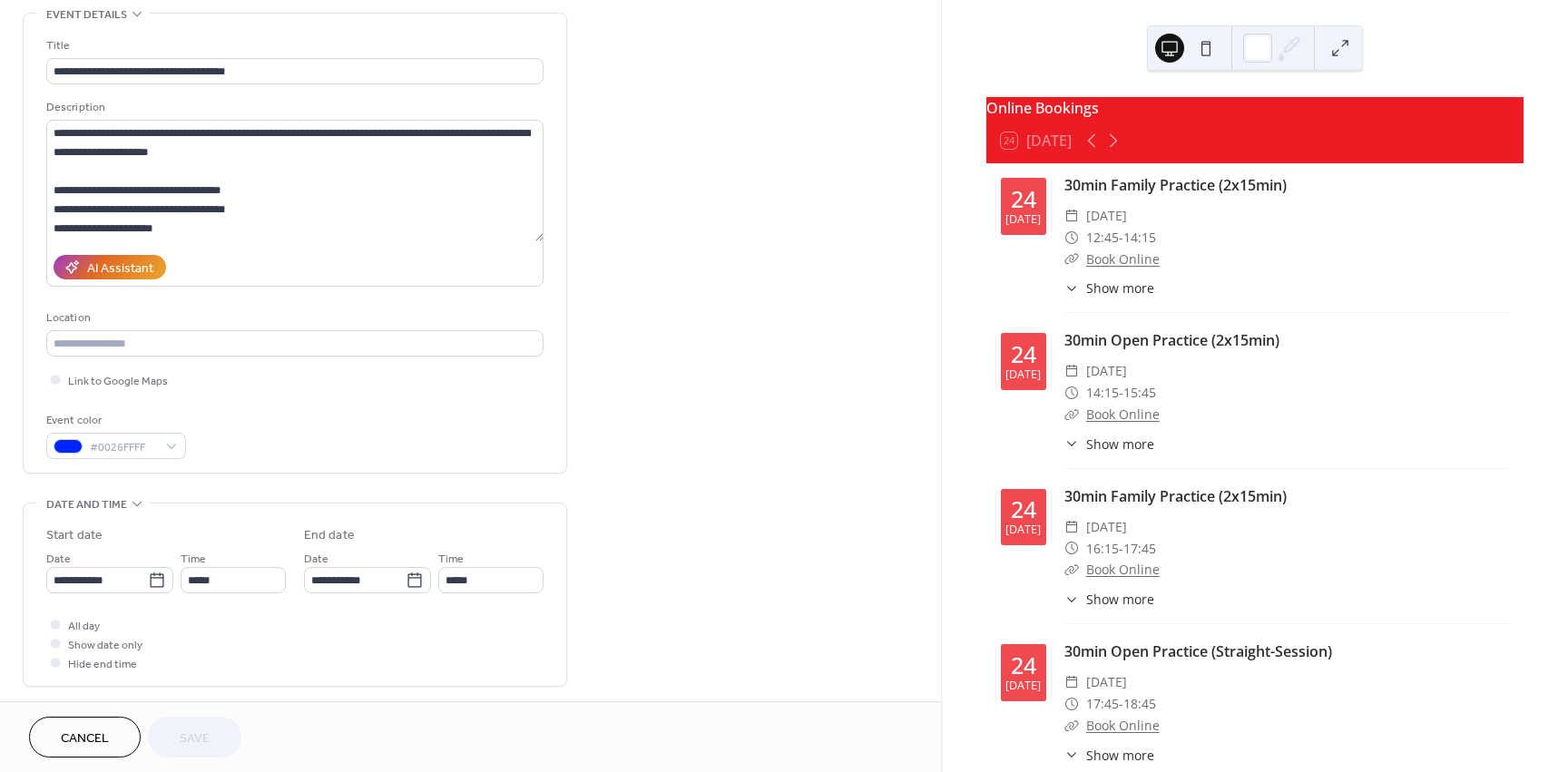 scroll, scrollTop: 102, scrollLeft: 0, axis: vertical 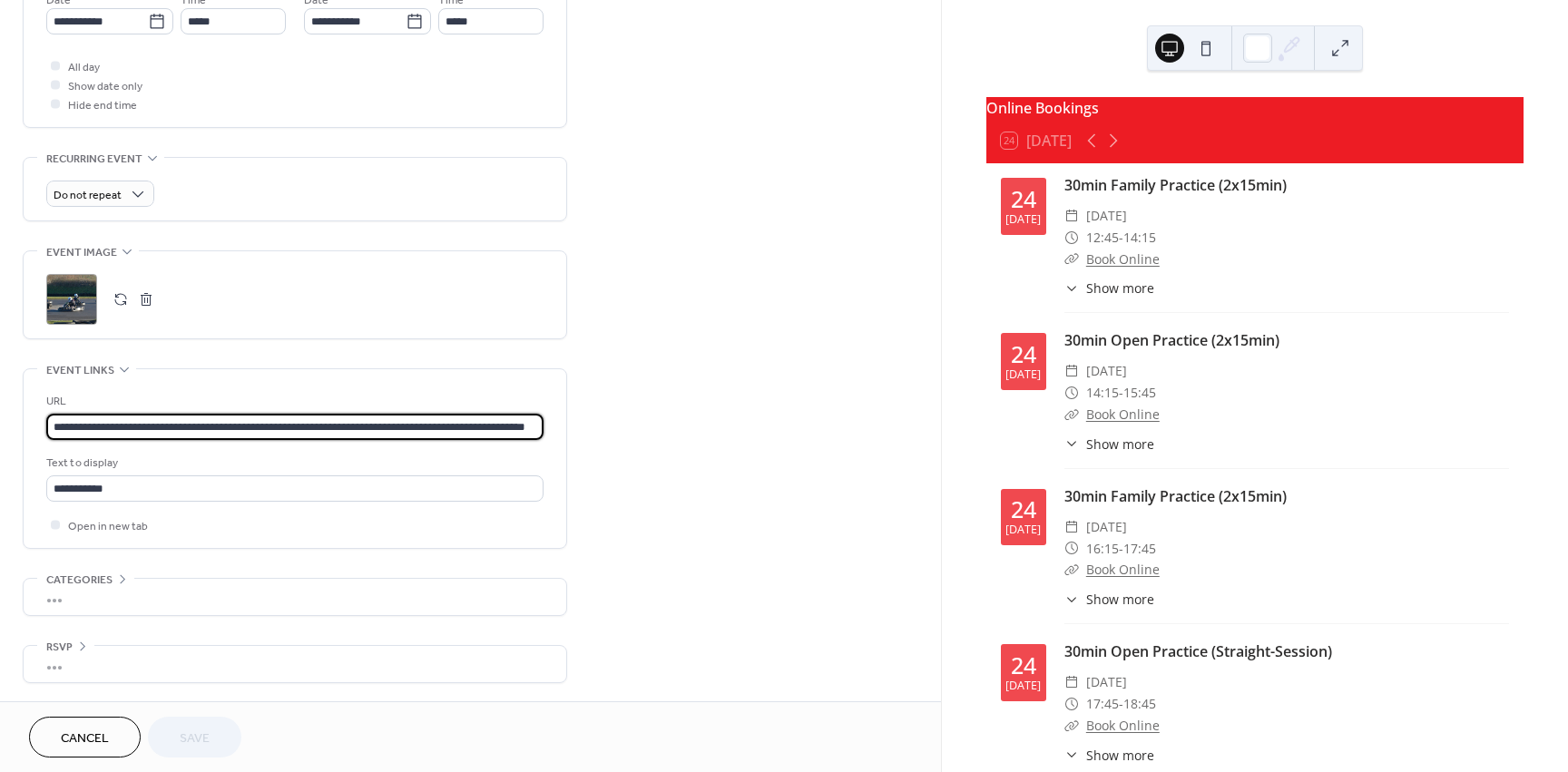 drag, startPoint x: 464, startPoint y: 431, endPoint x: 720, endPoint y: 430, distance: 256.00195 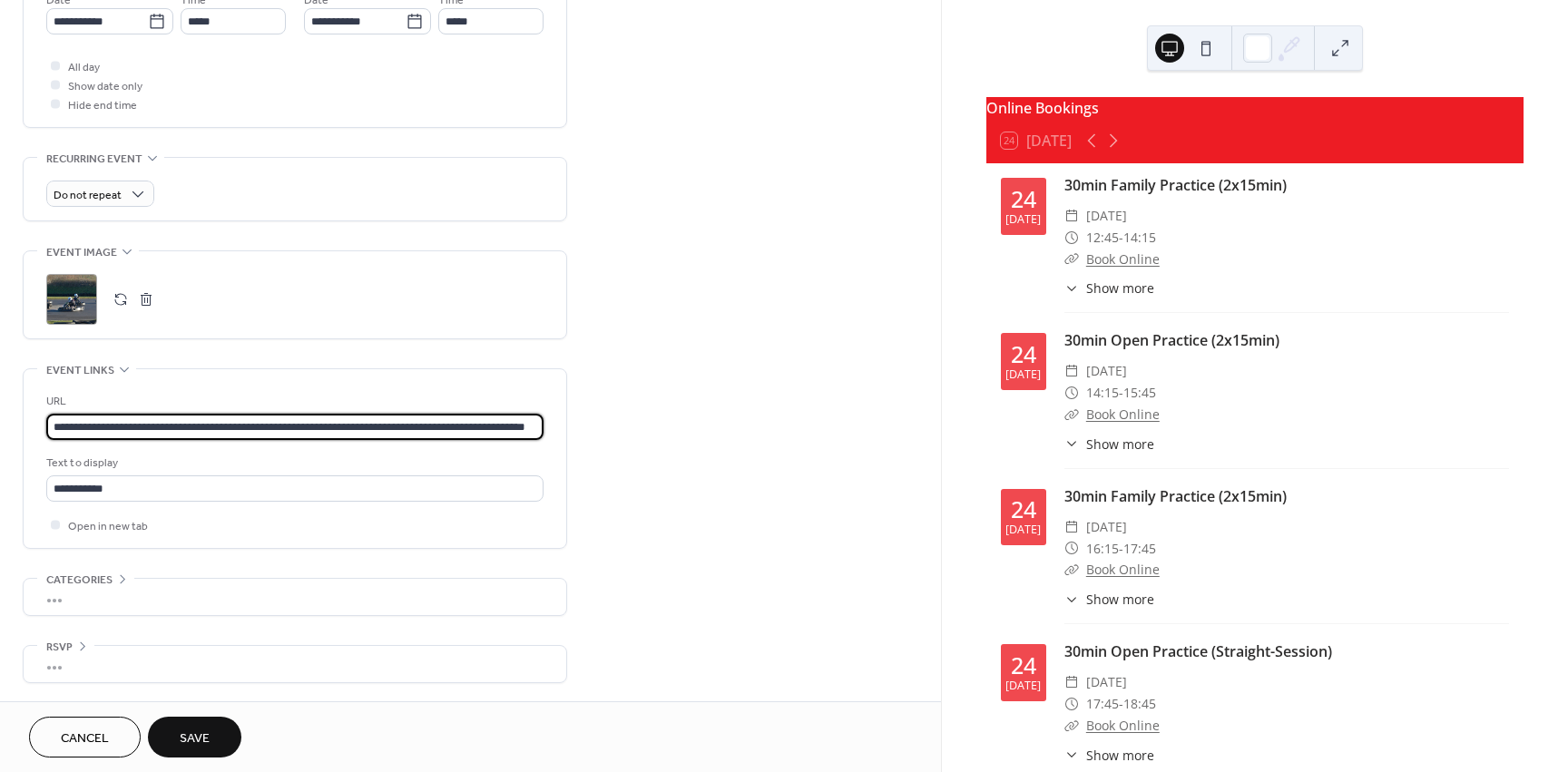scroll, scrollTop: 0, scrollLeft: 69, axis: horizontal 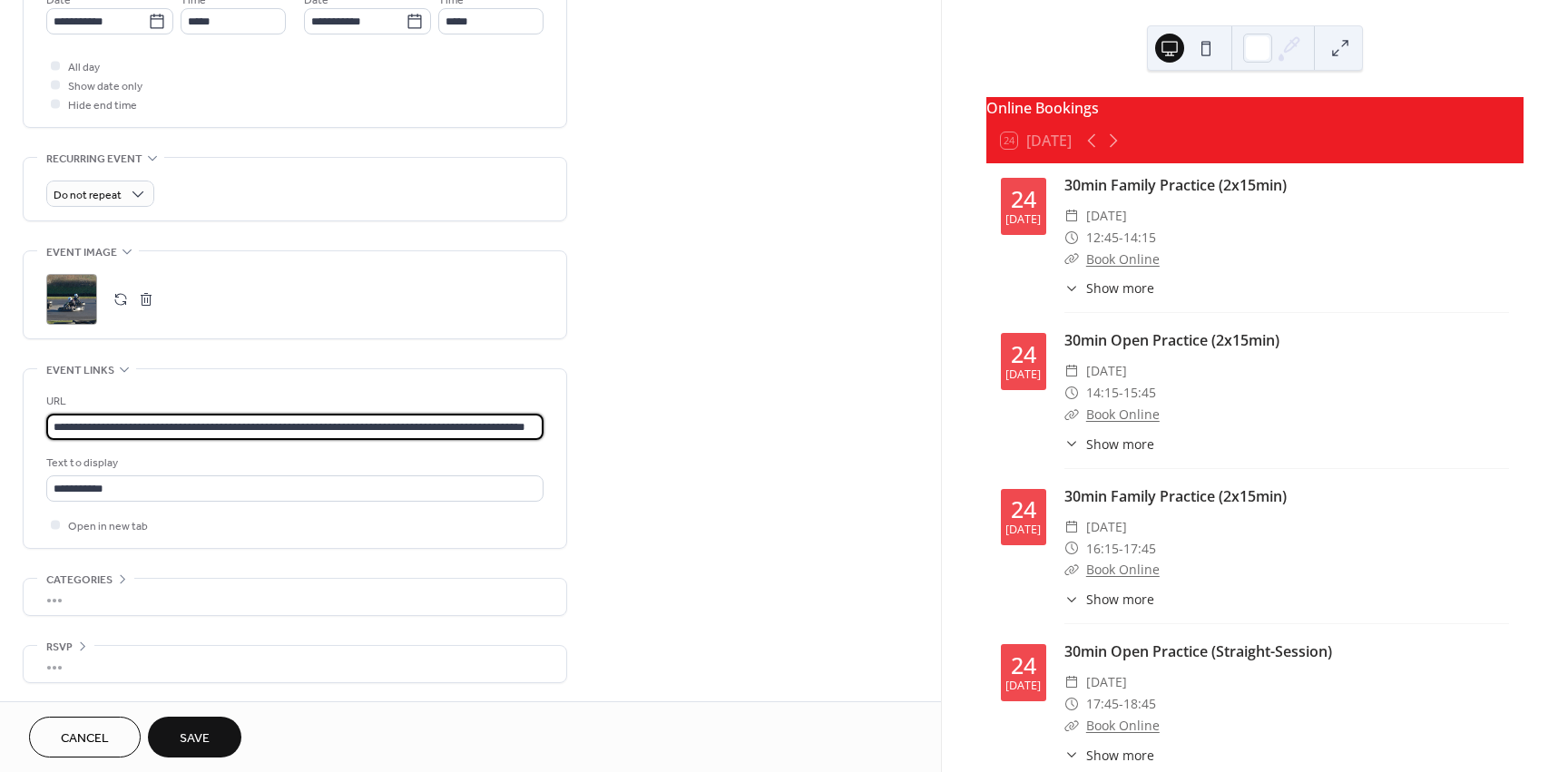 type on "**********" 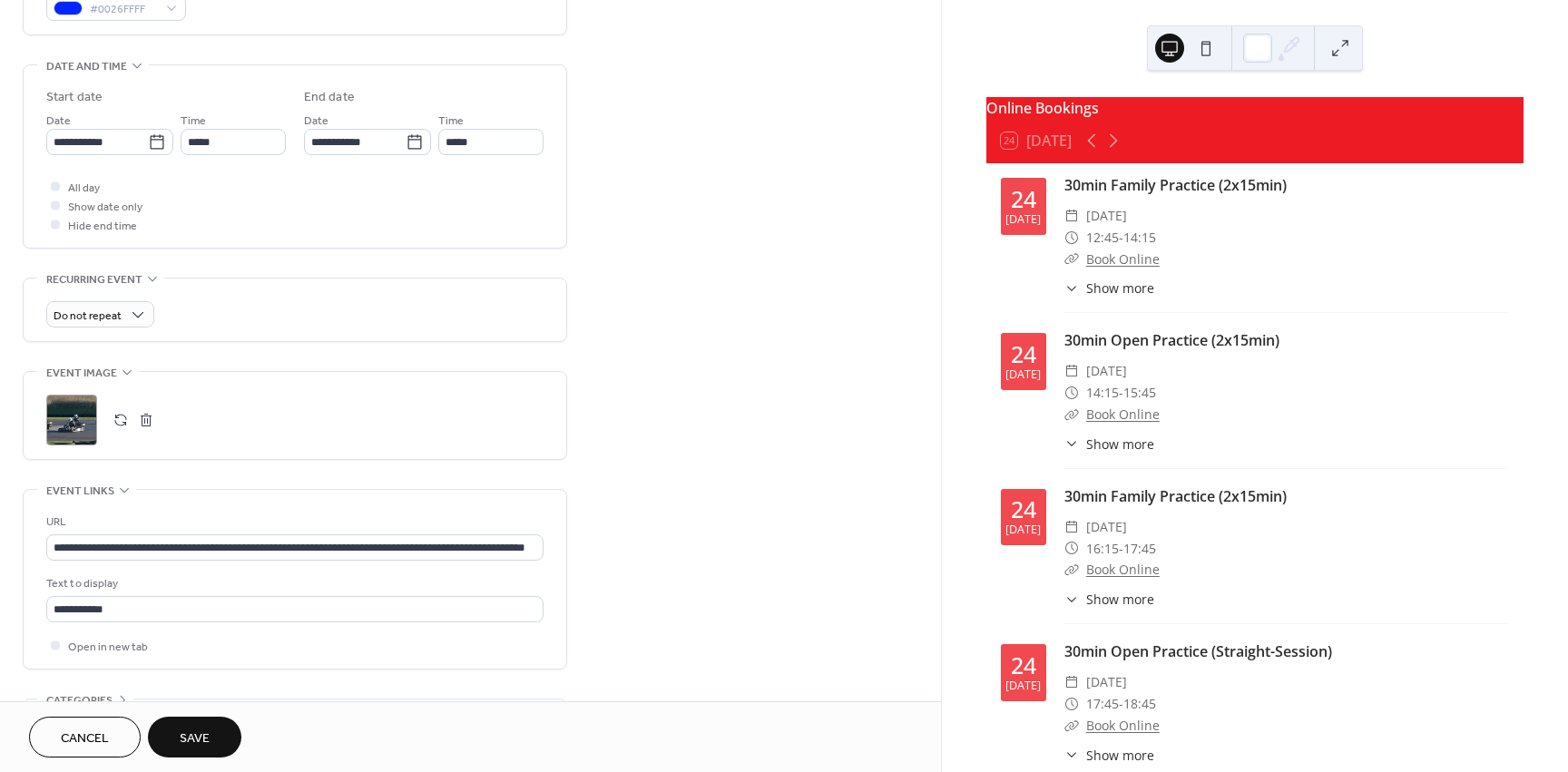 scroll, scrollTop: 517, scrollLeft: 0, axis: vertical 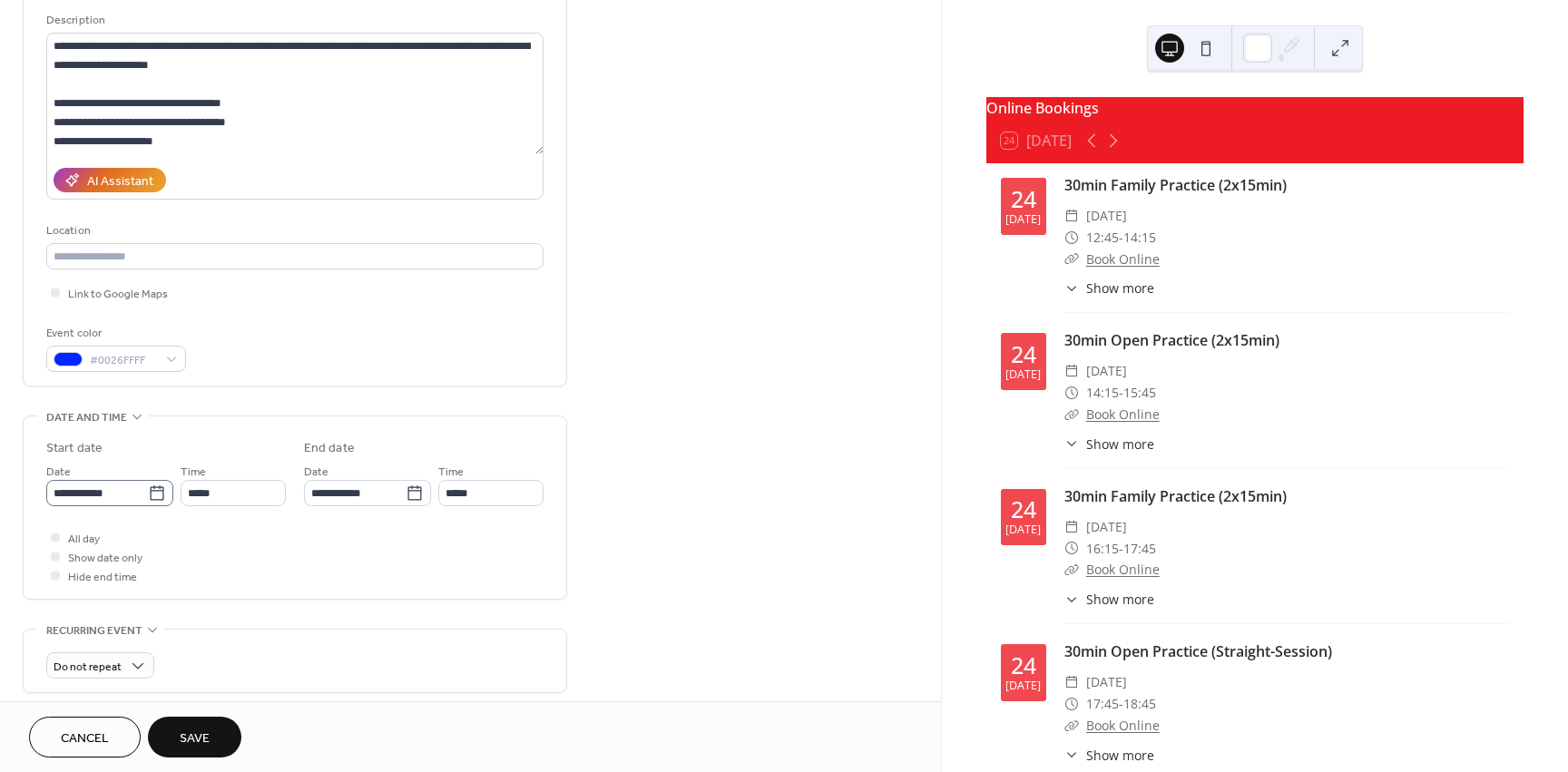 click 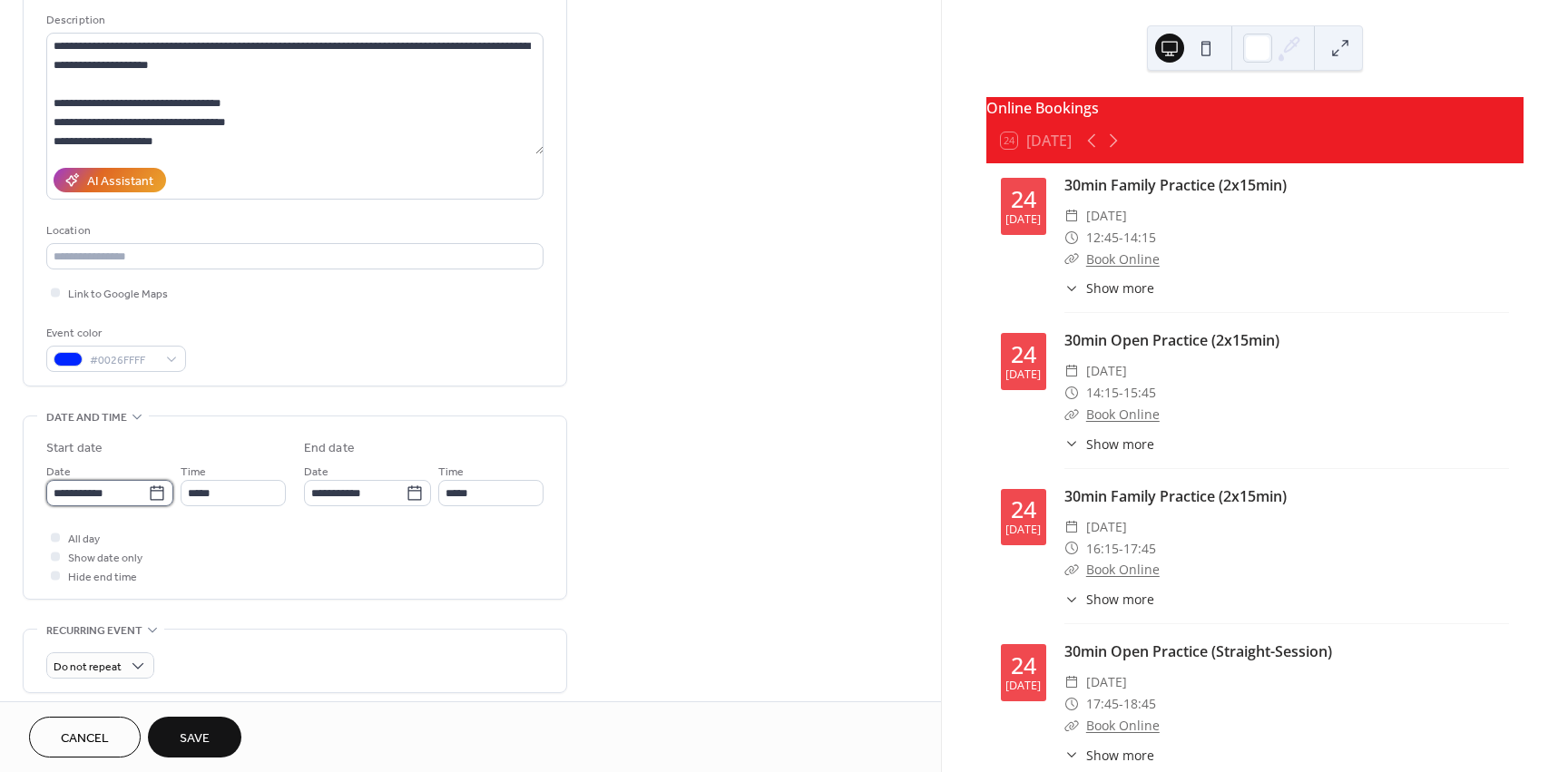 click on "**********" at bounding box center (97, 493) 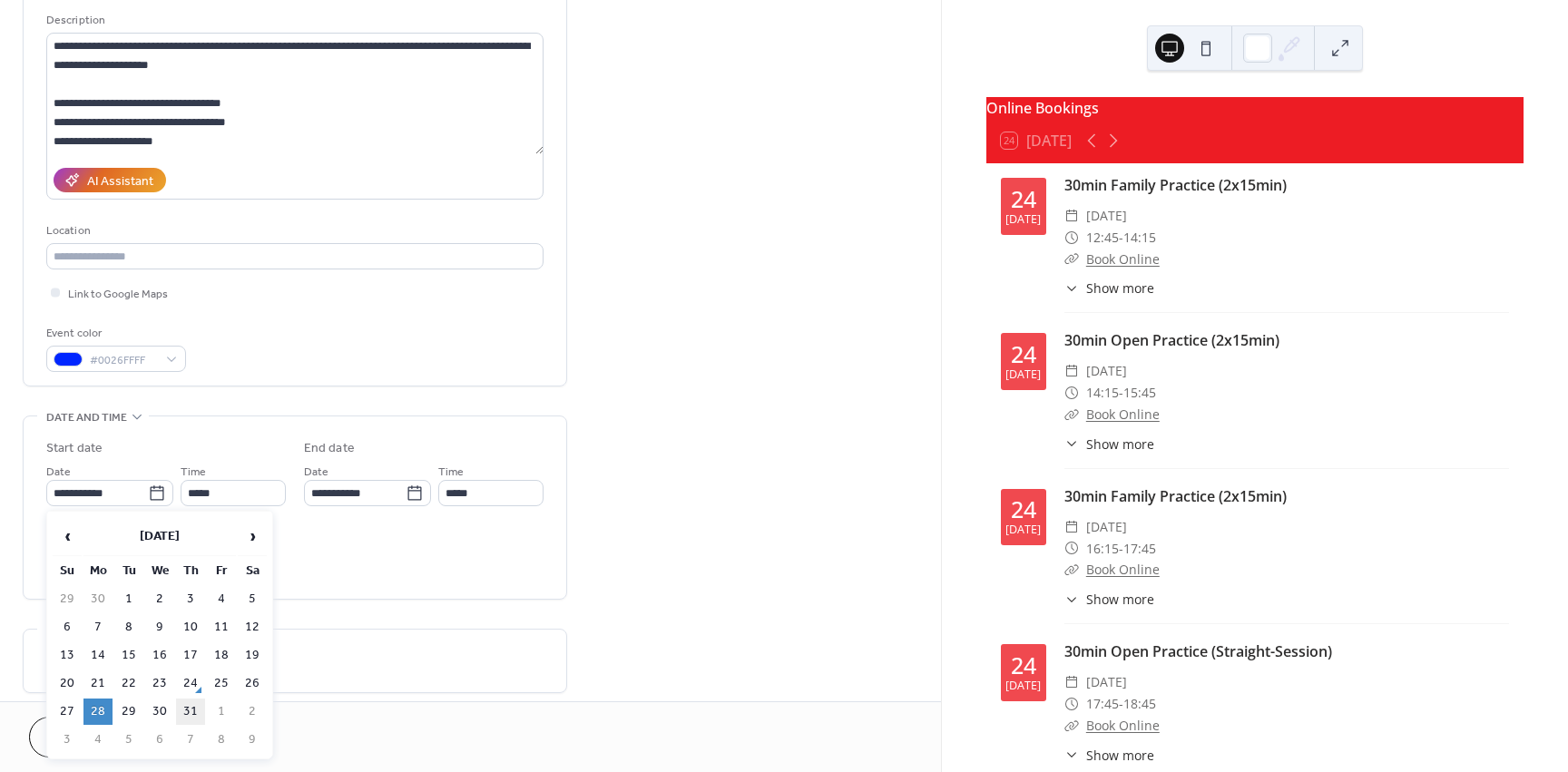 click on "31" at bounding box center [191, 711] 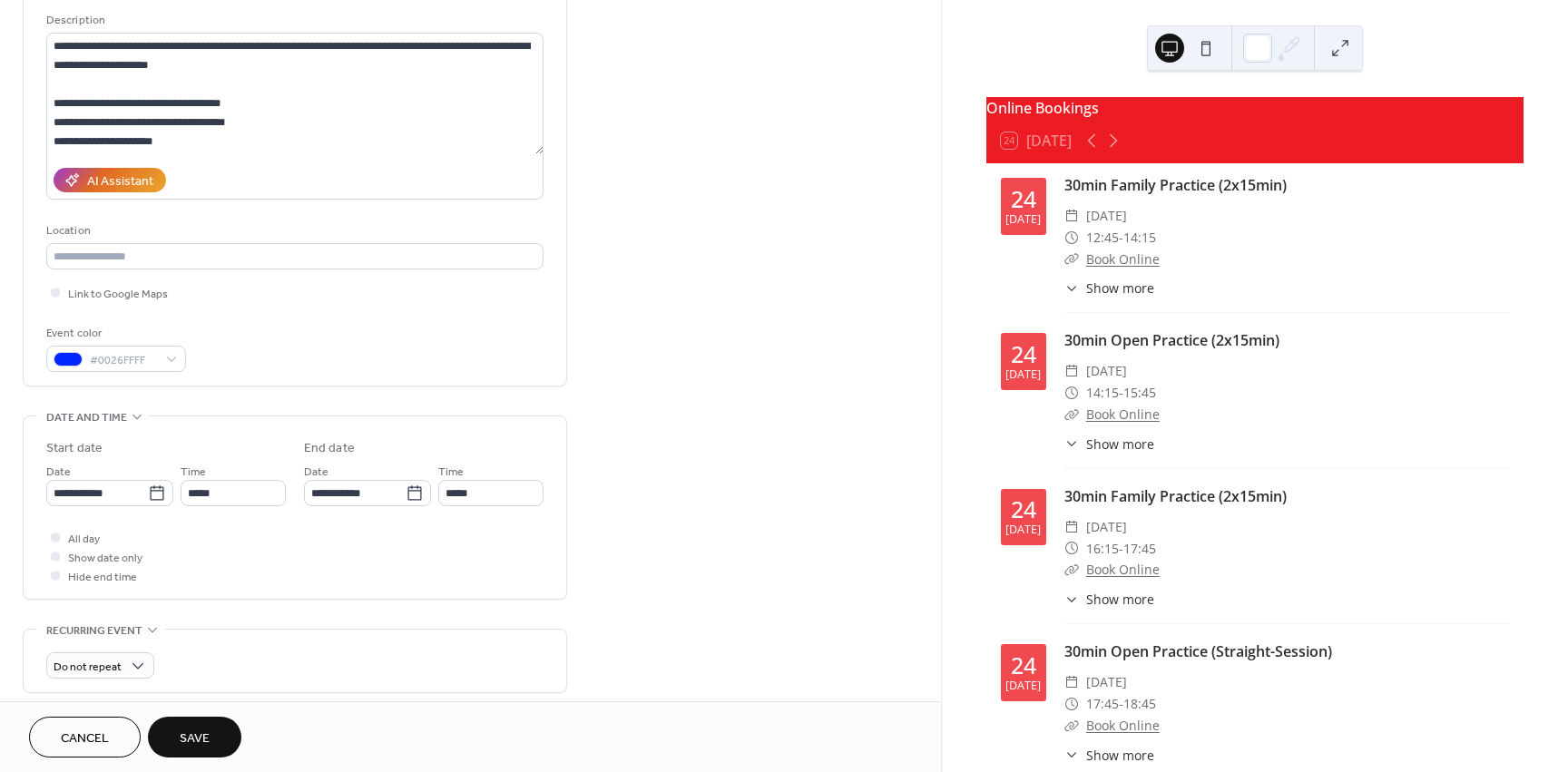 click on "**********" at bounding box center [470, 549] 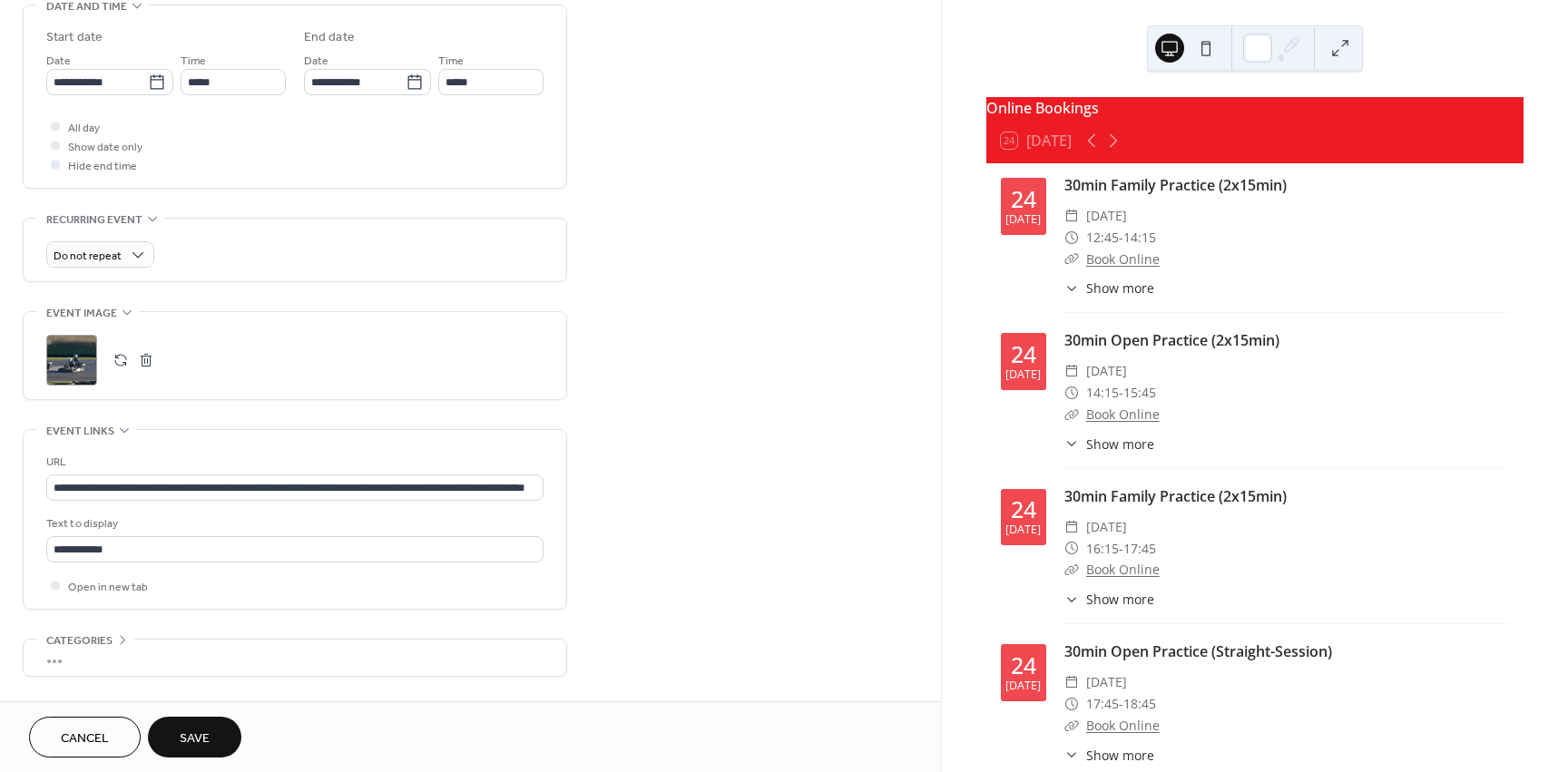 scroll, scrollTop: 647, scrollLeft: 0, axis: vertical 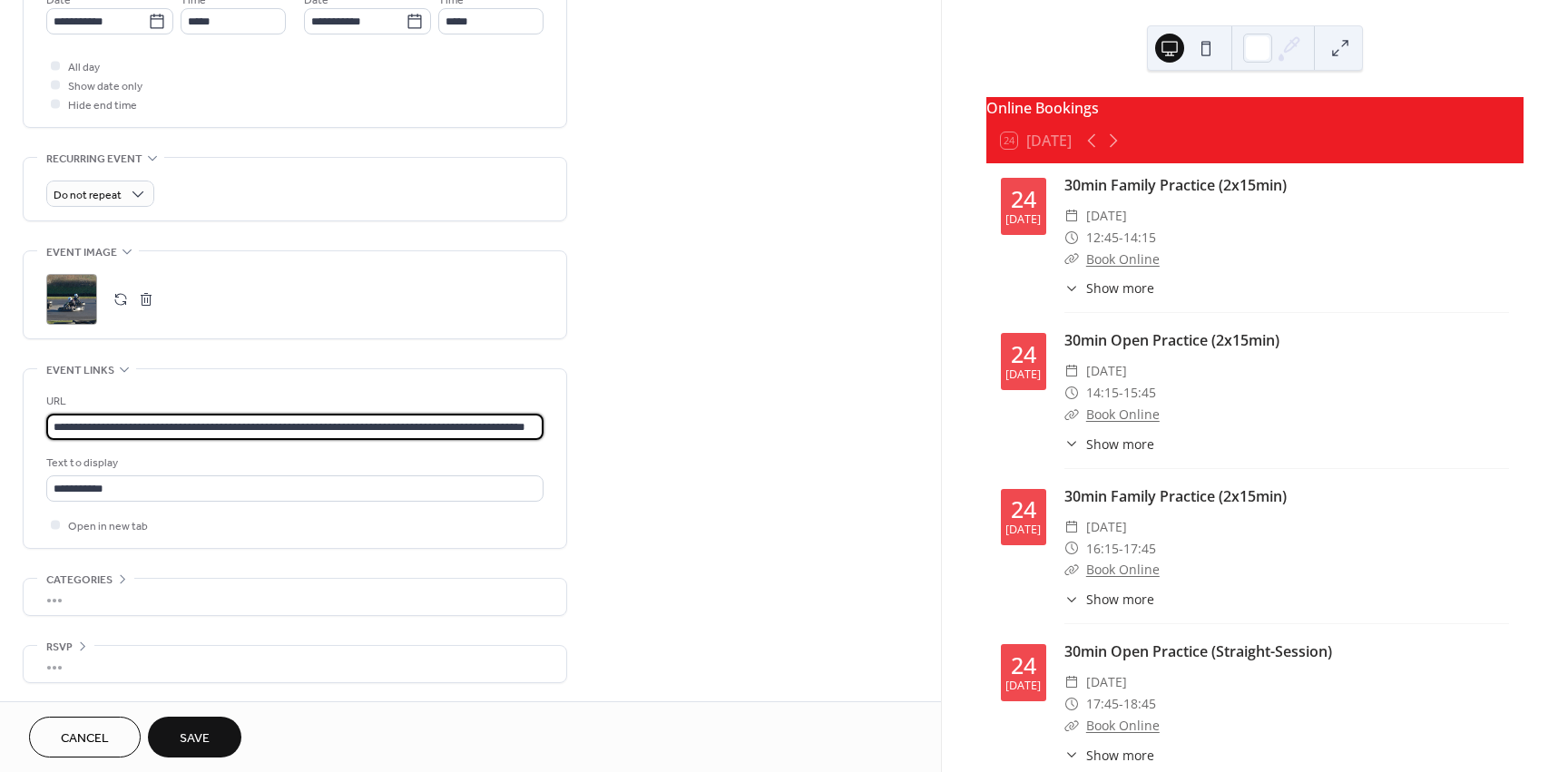 drag, startPoint x: 442, startPoint y: 427, endPoint x: 768, endPoint y: 407, distance: 326.61292 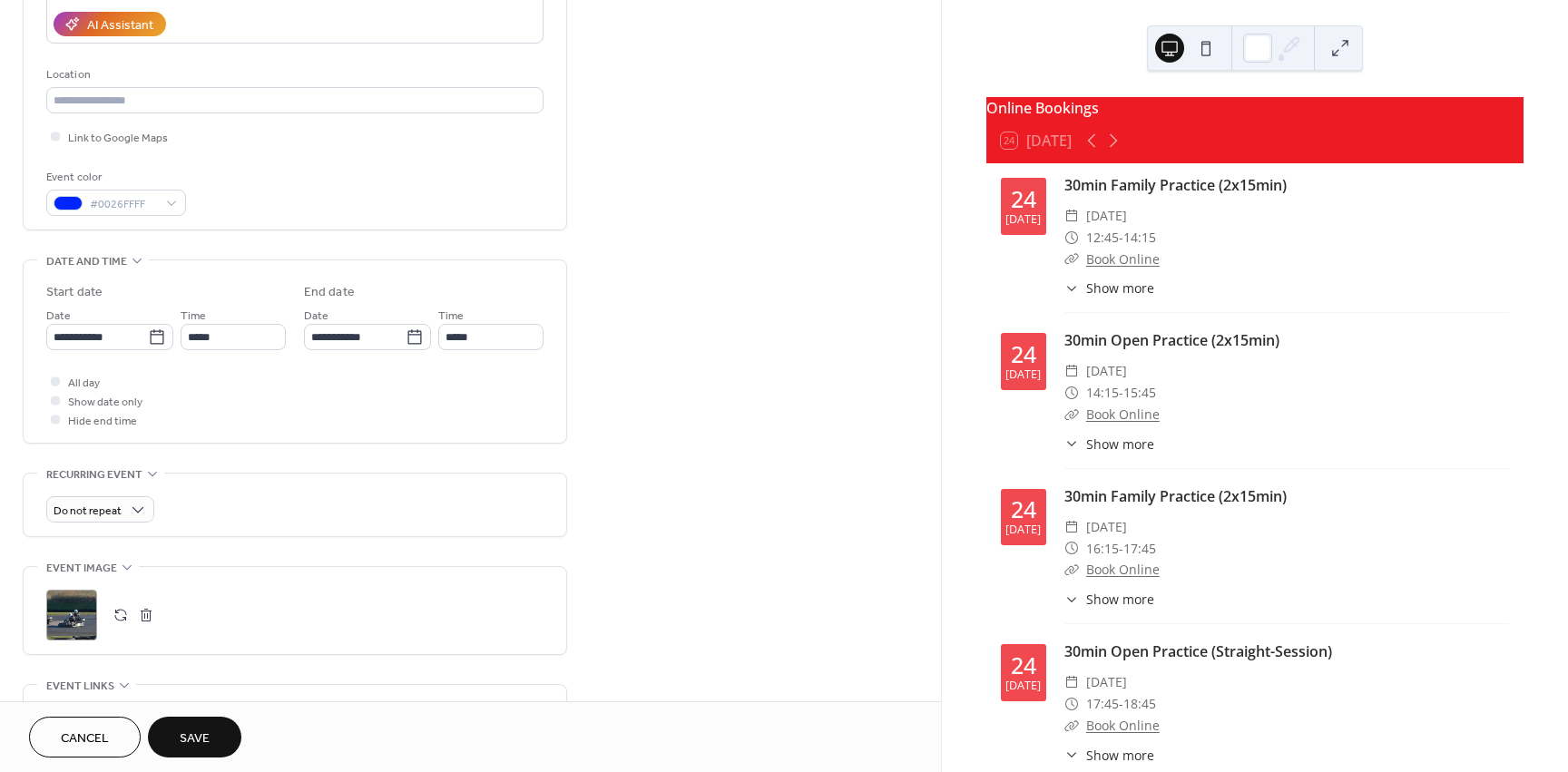 scroll, scrollTop: 217, scrollLeft: 0, axis: vertical 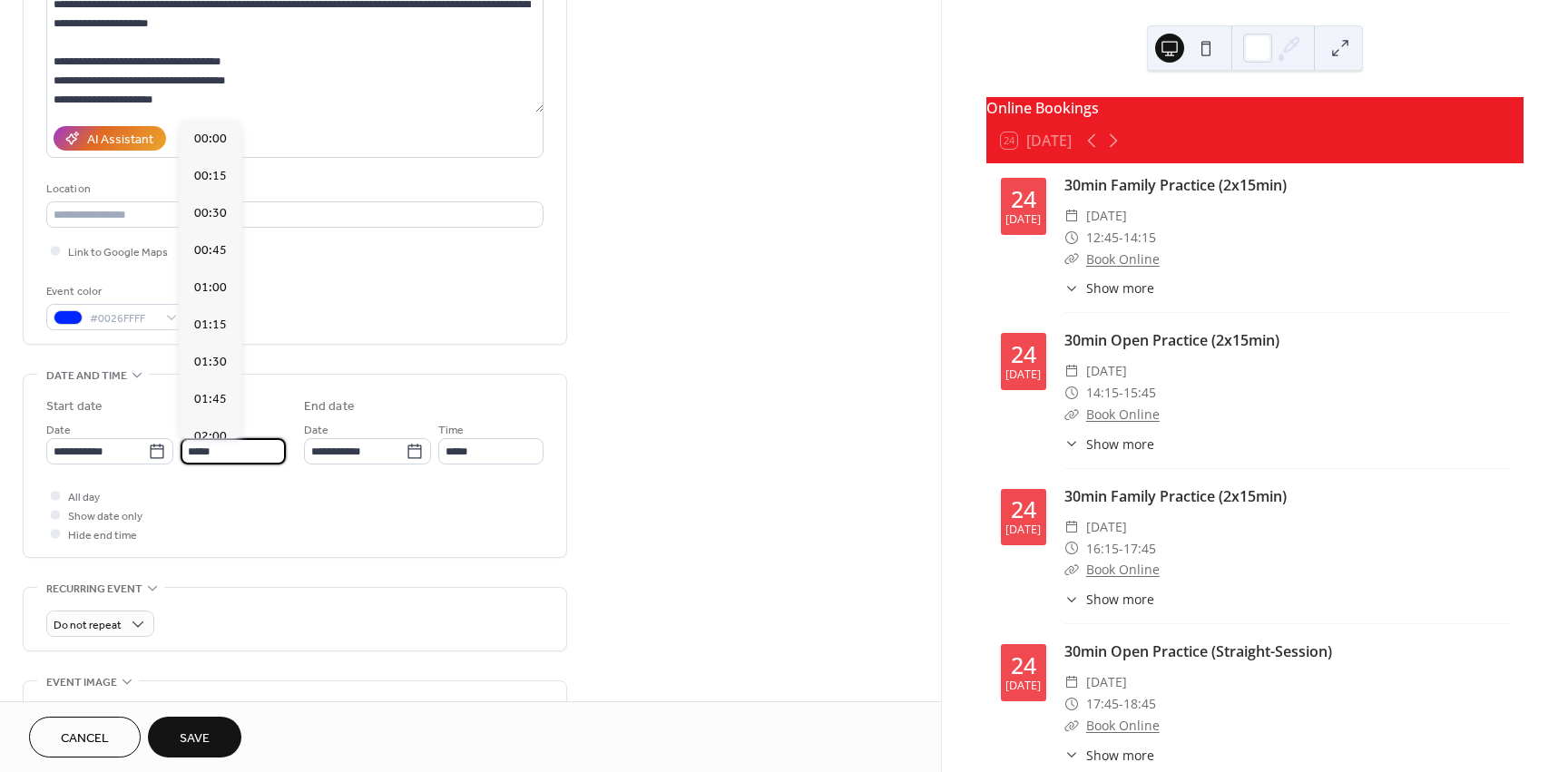 click on "*****" at bounding box center (233, 451) 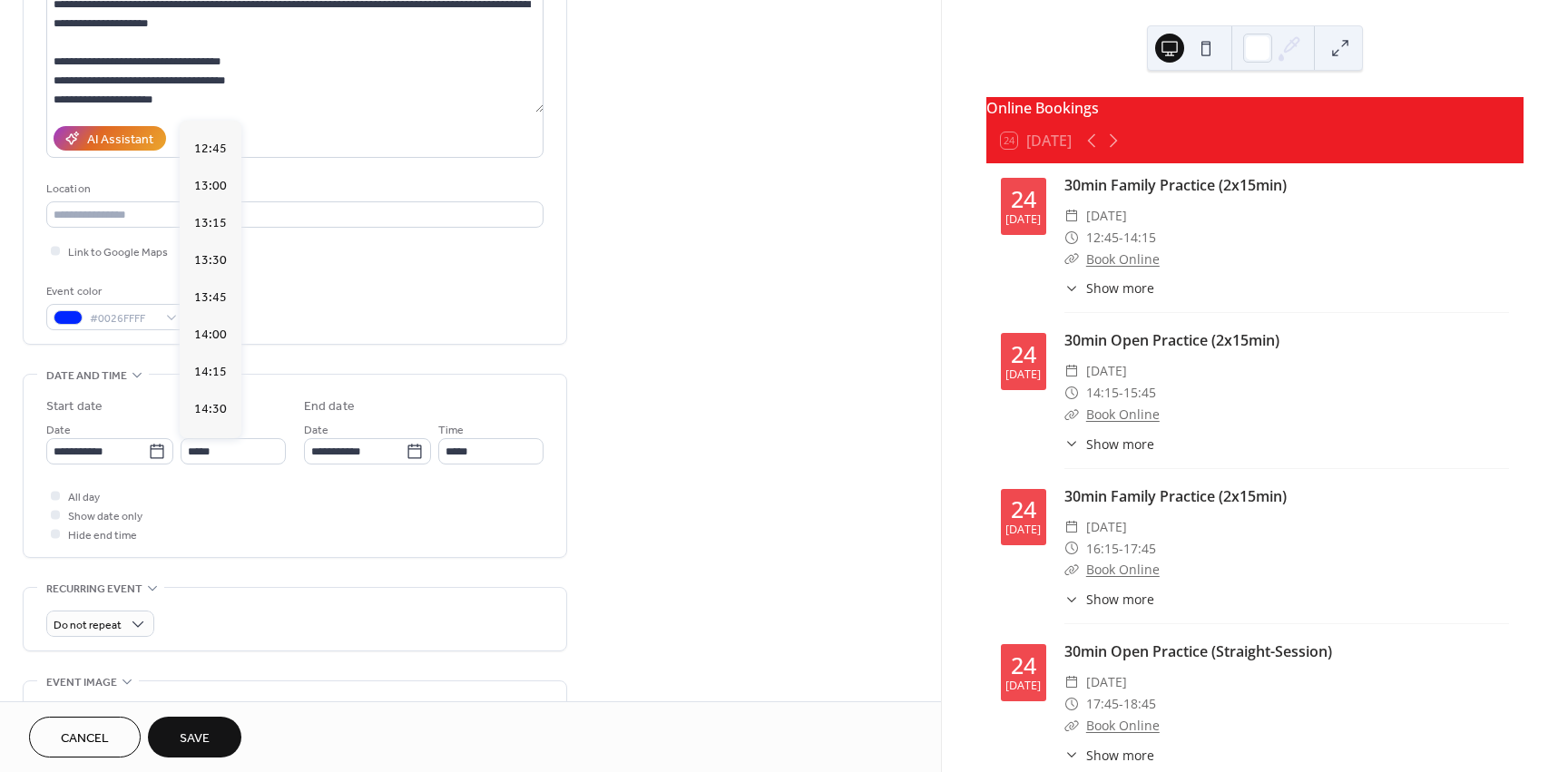 scroll, scrollTop: 1856, scrollLeft: 0, axis: vertical 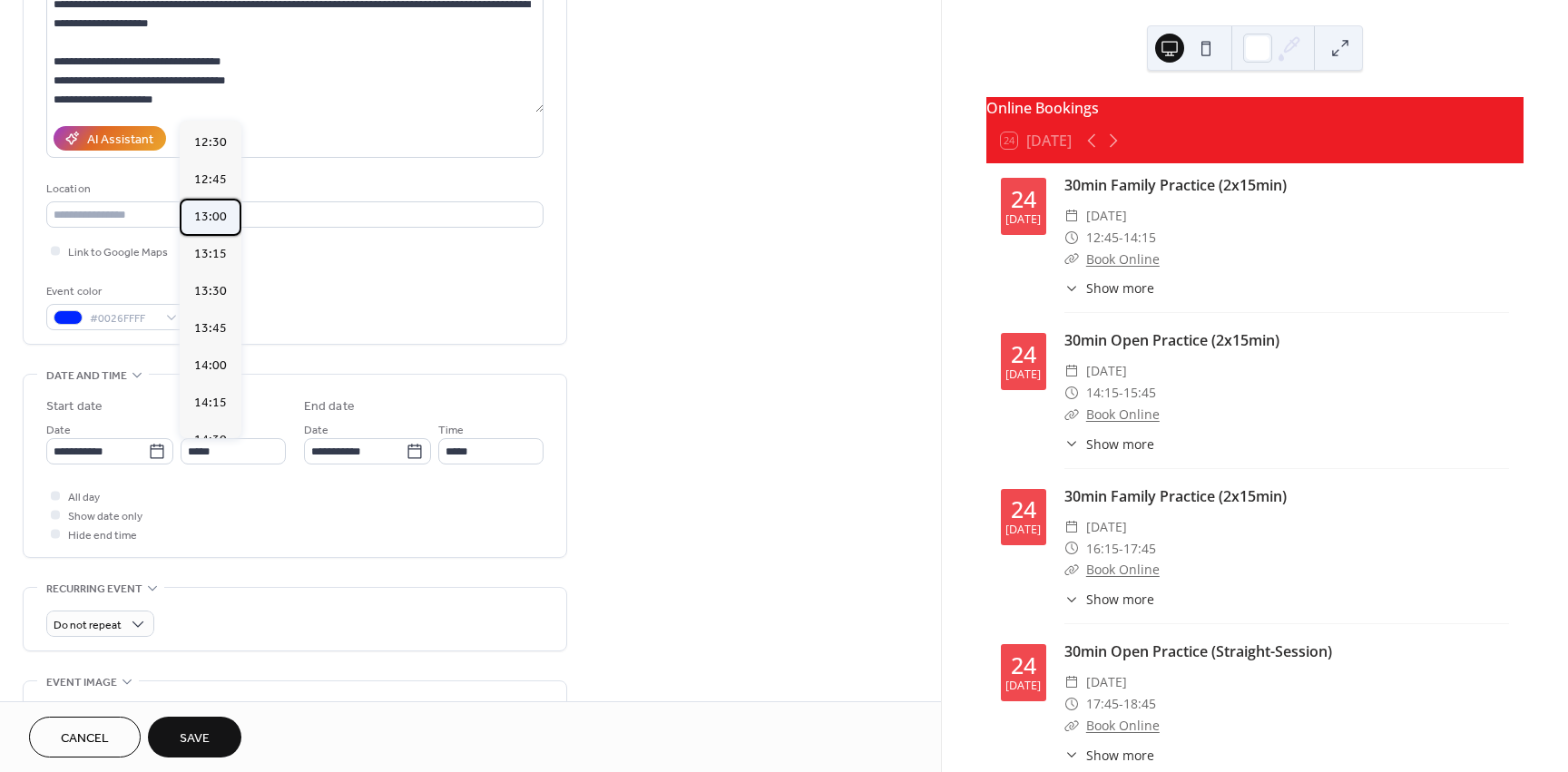 click on "13:00" at bounding box center (211, 217) 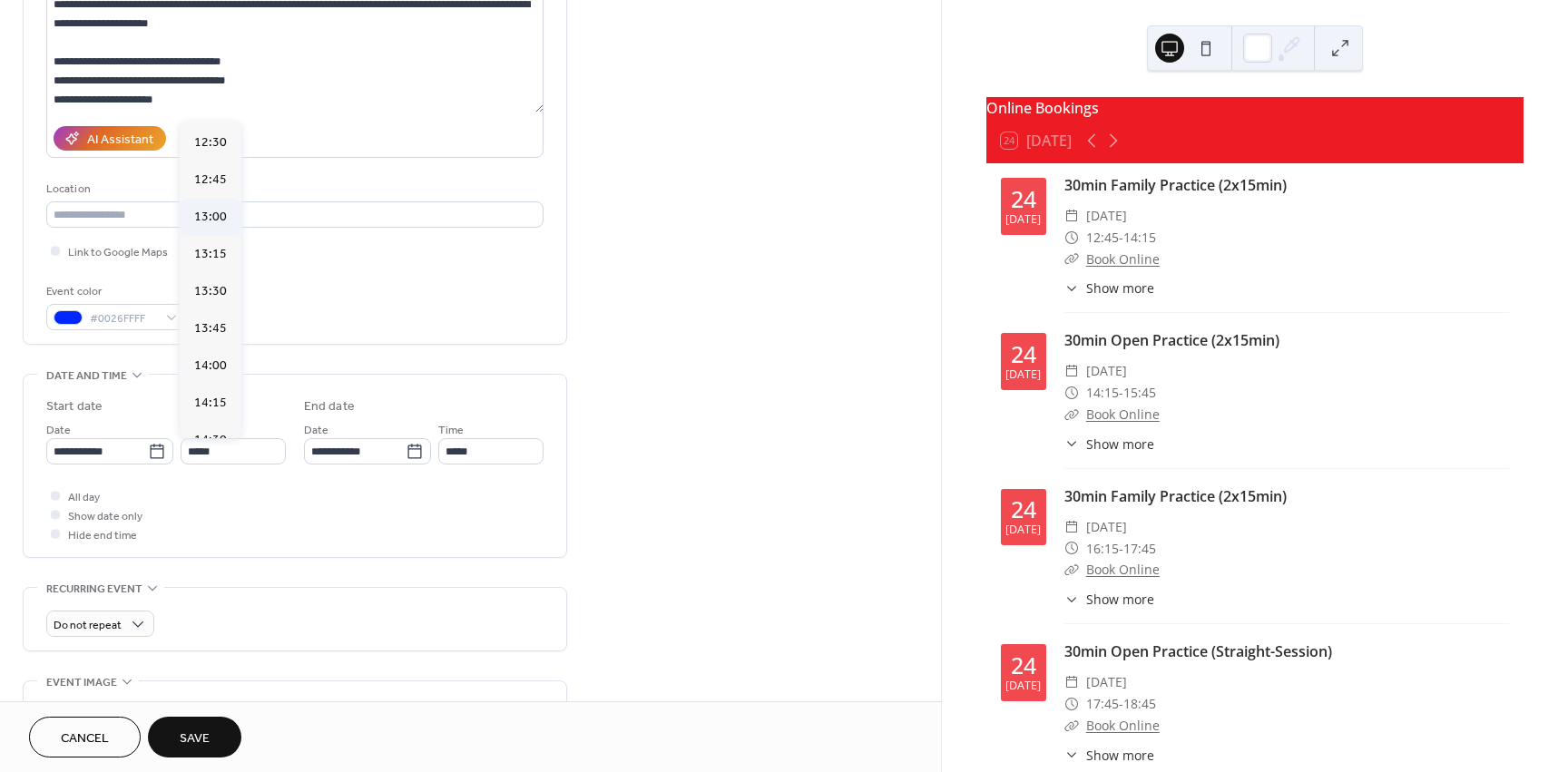 type on "*****" 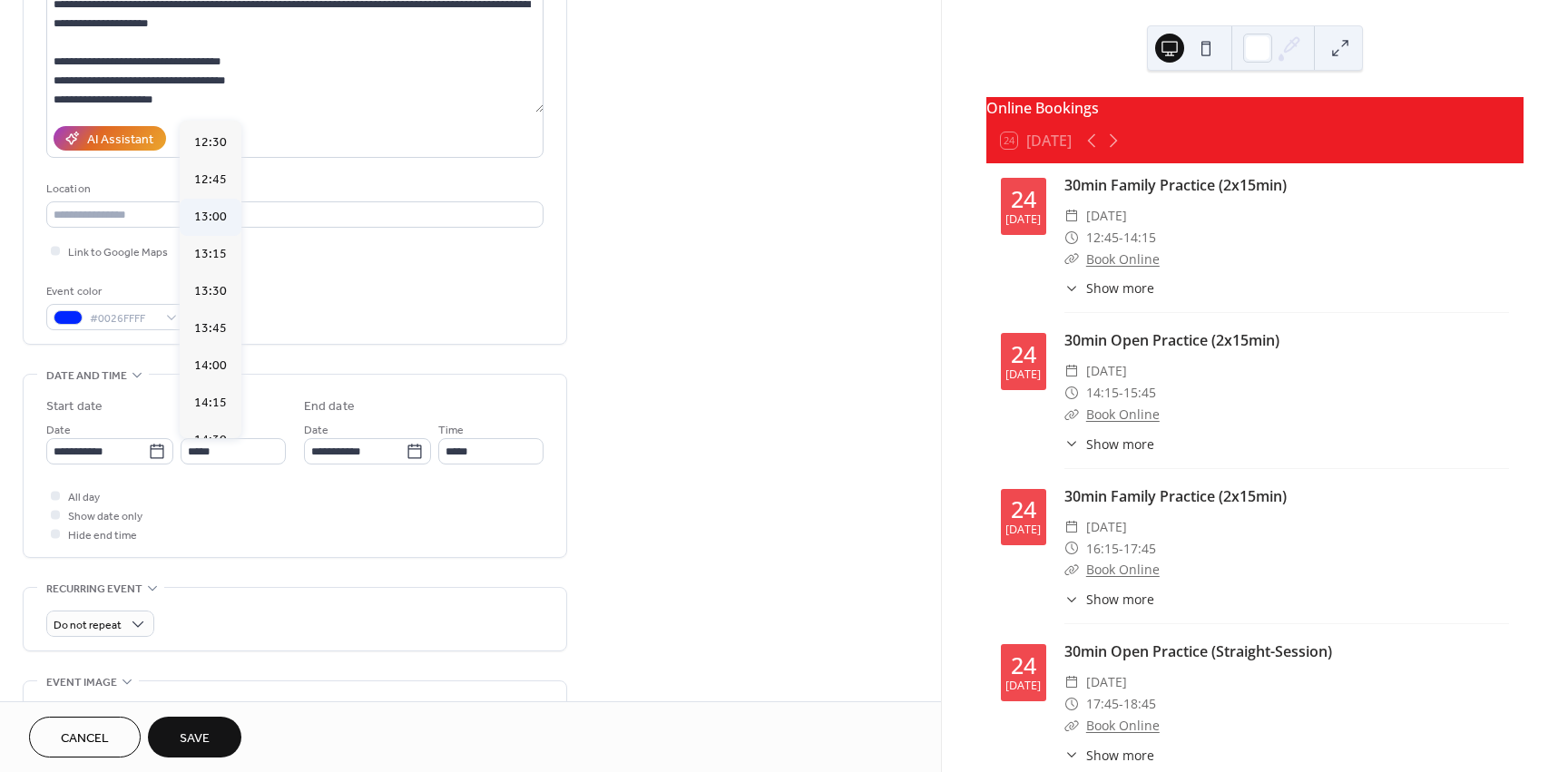type on "*****" 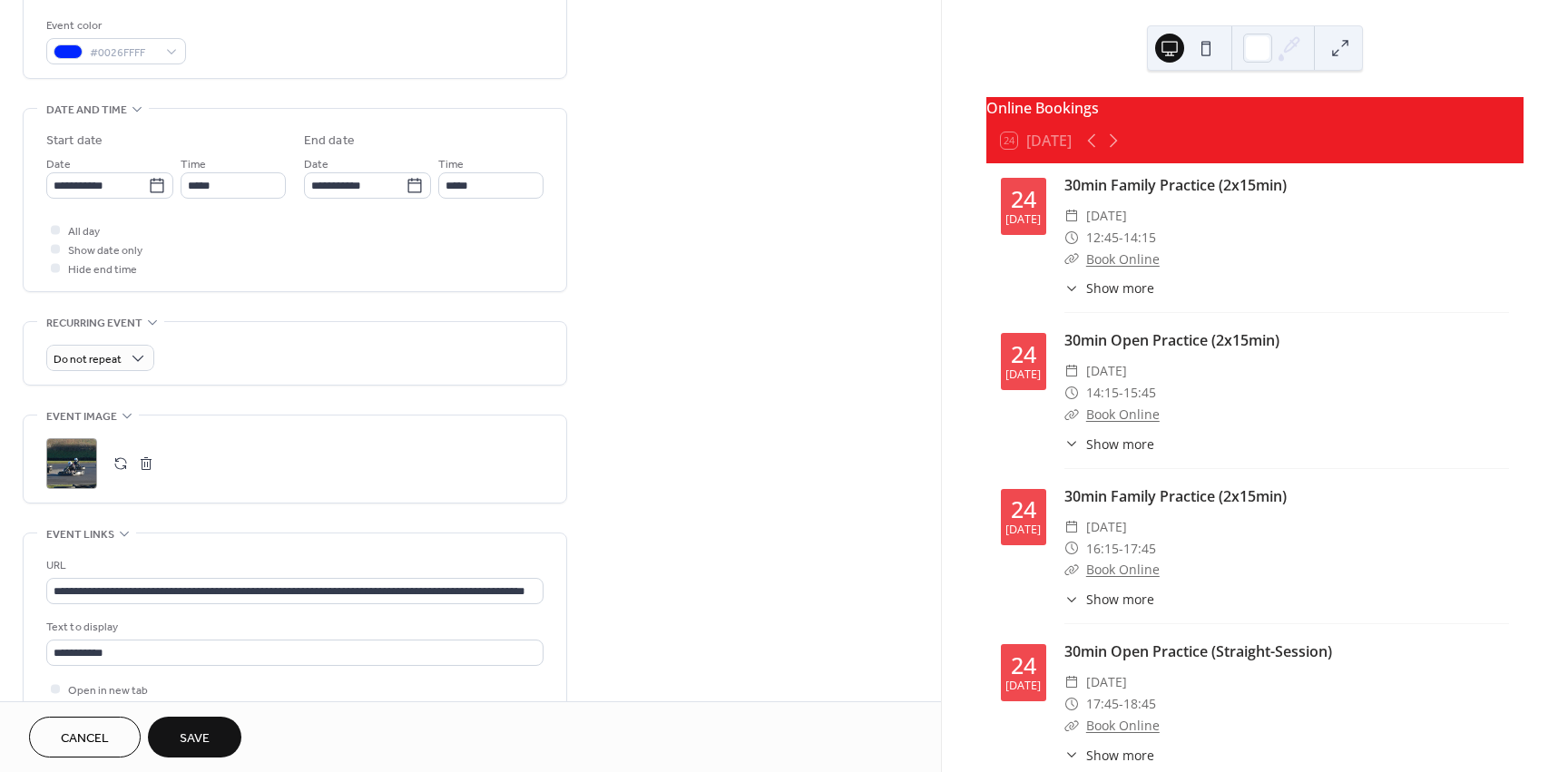 scroll, scrollTop: 490, scrollLeft: 0, axis: vertical 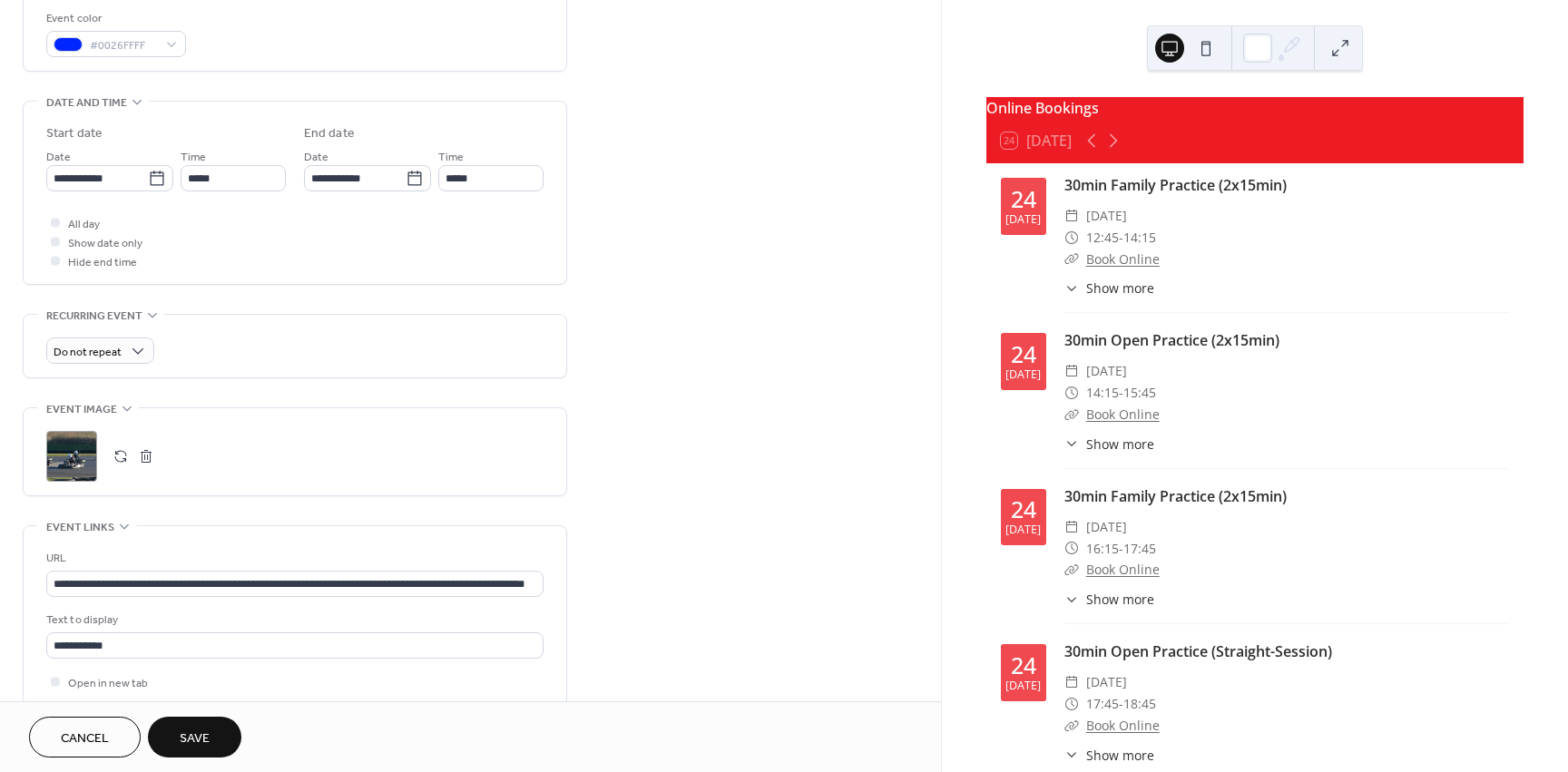 drag, startPoint x: 482, startPoint y: 600, endPoint x: 561, endPoint y: 591, distance: 79.51101 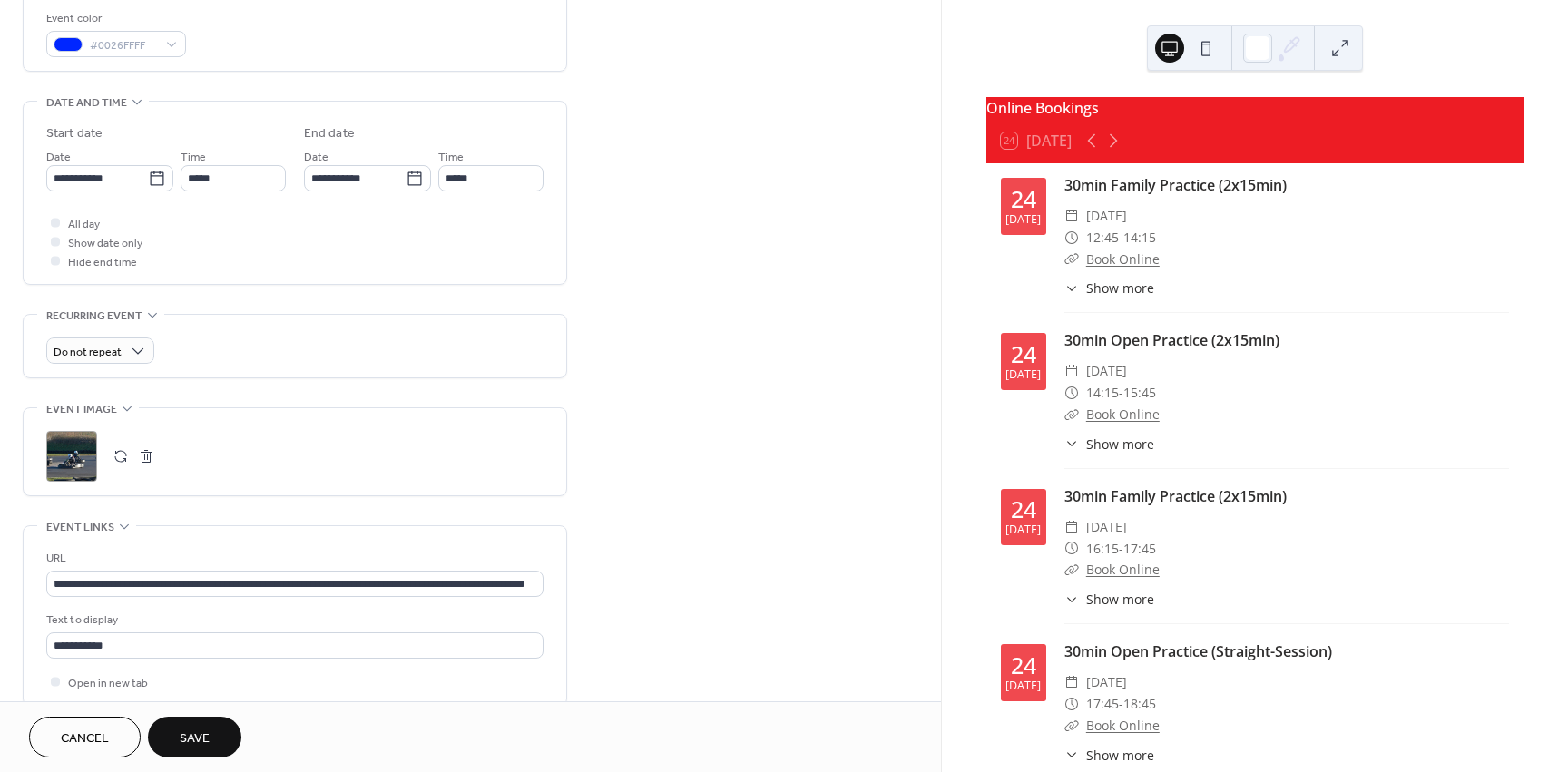 click on "**********" at bounding box center (295, 615) 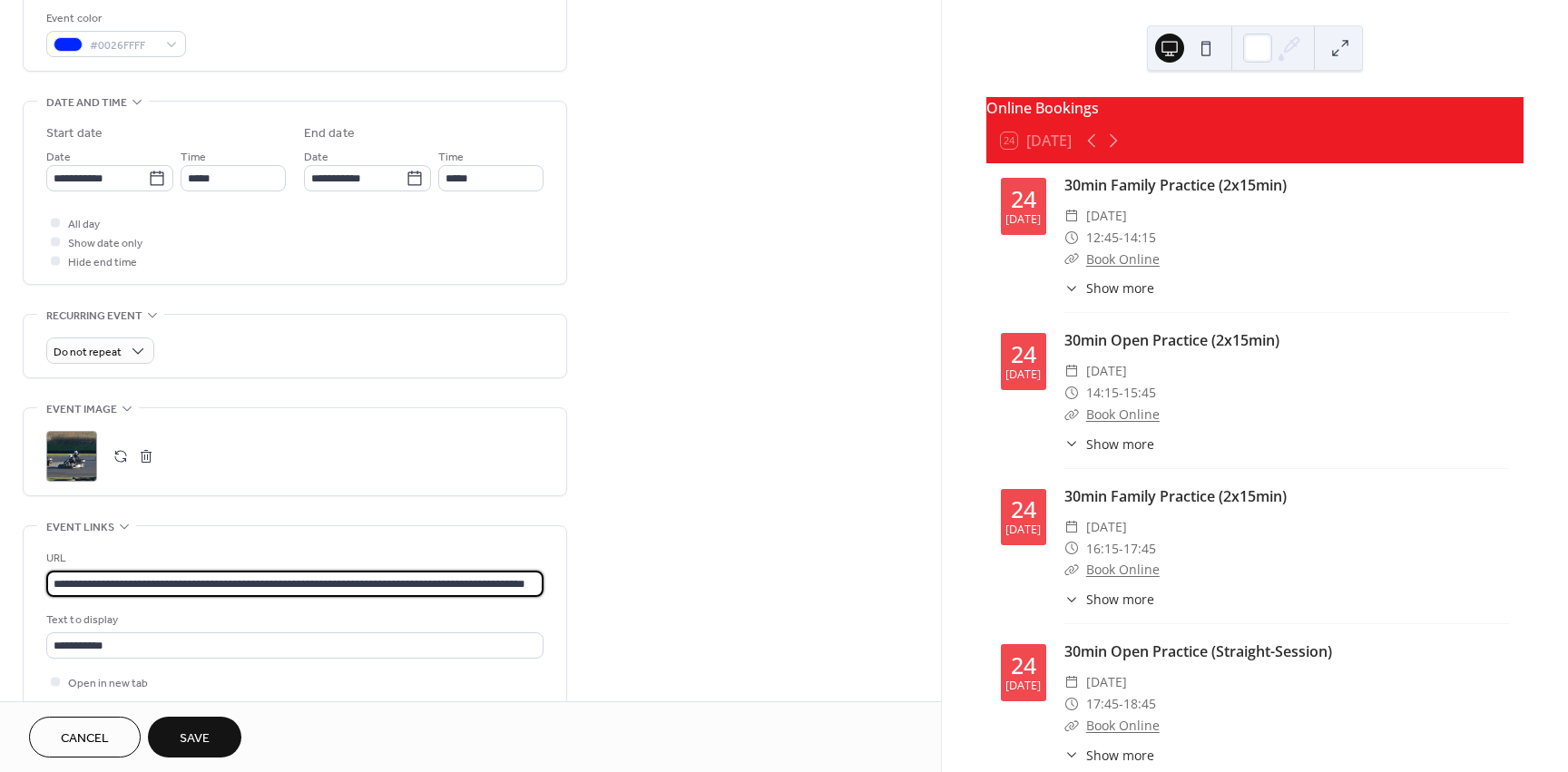scroll, scrollTop: 0, scrollLeft: 69, axis: horizontal 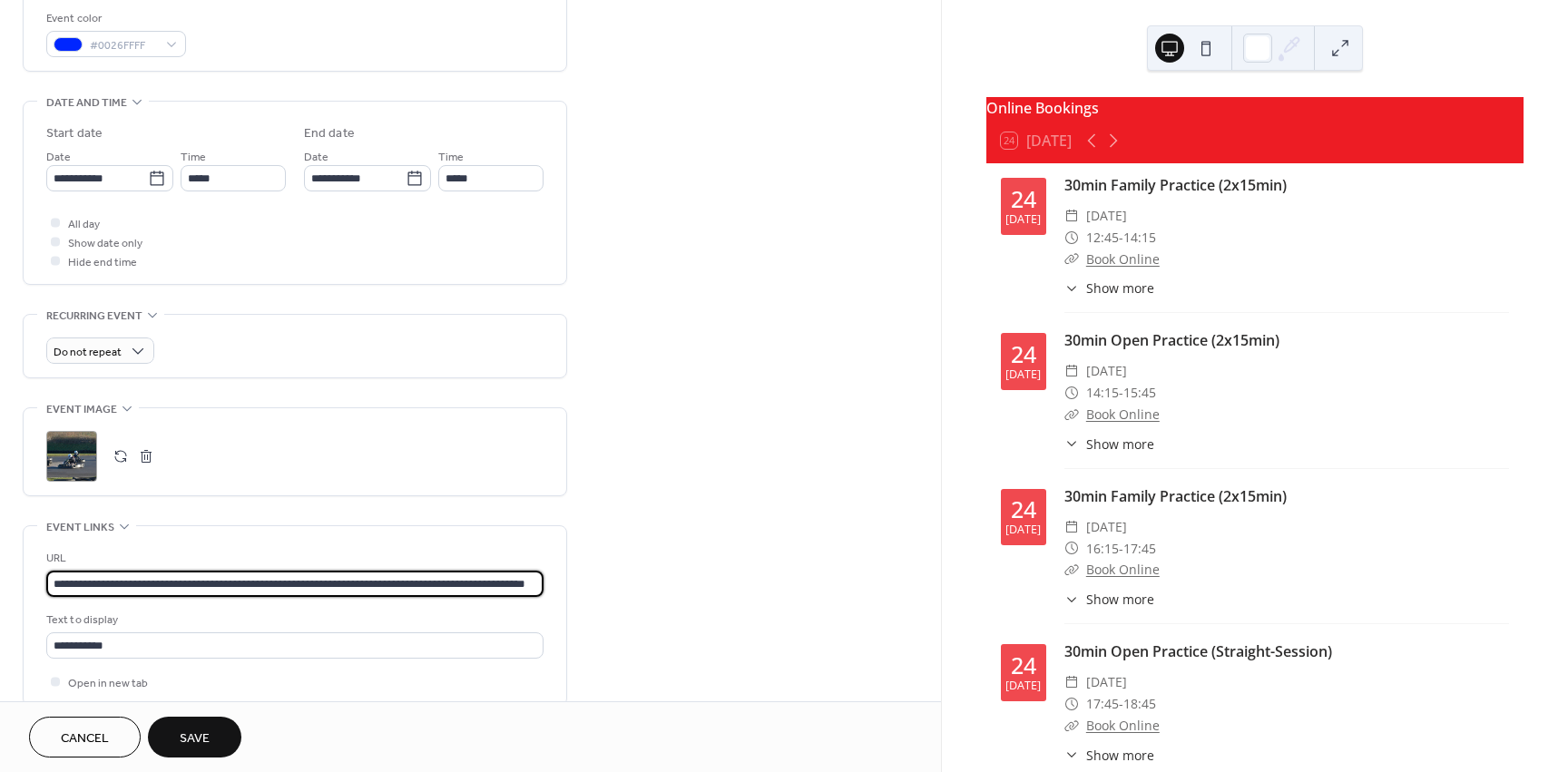drag, startPoint x: 611, startPoint y: 579, endPoint x: 730, endPoint y: 563, distance: 120.0708 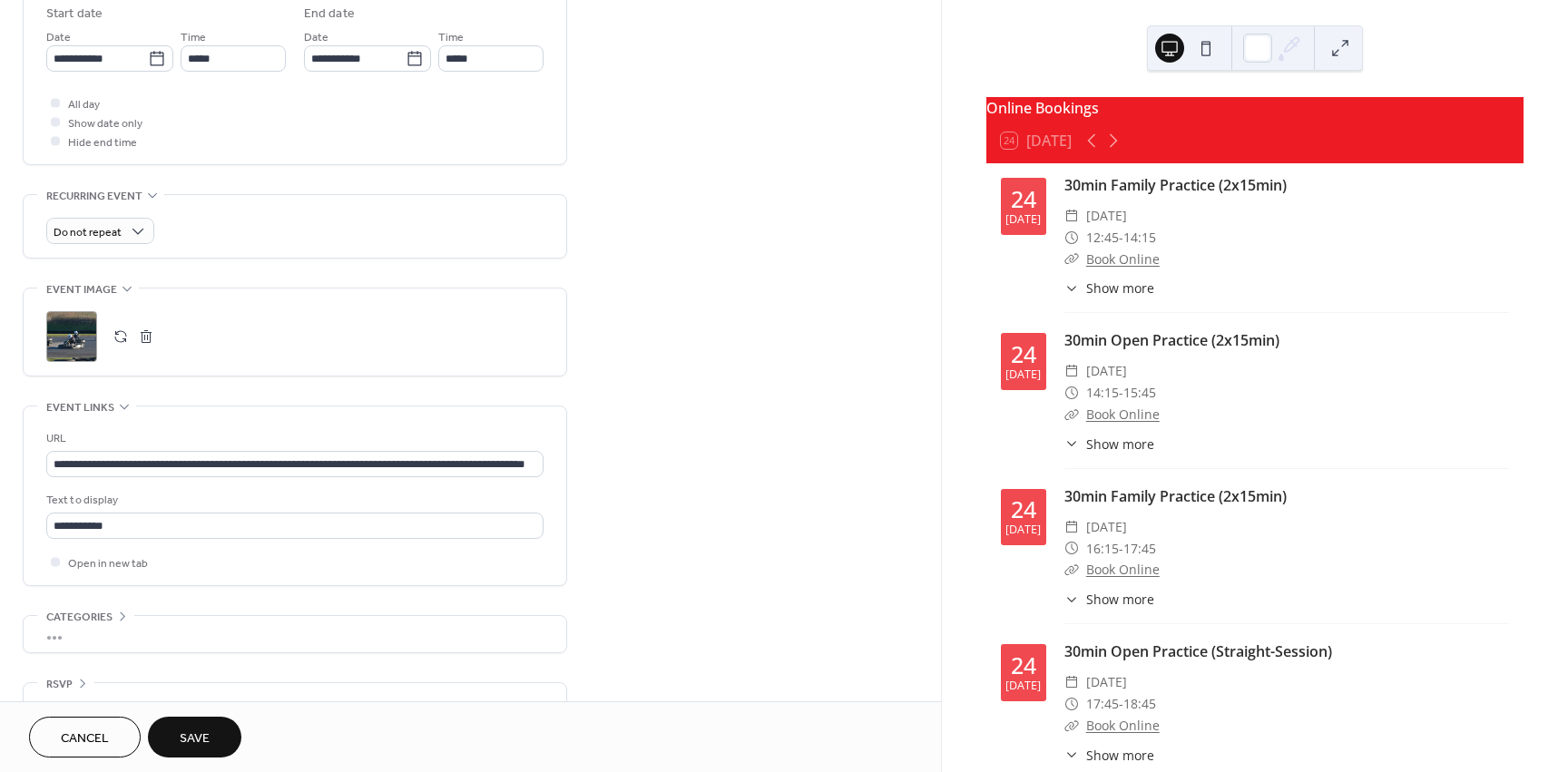 scroll, scrollTop: 647, scrollLeft: 0, axis: vertical 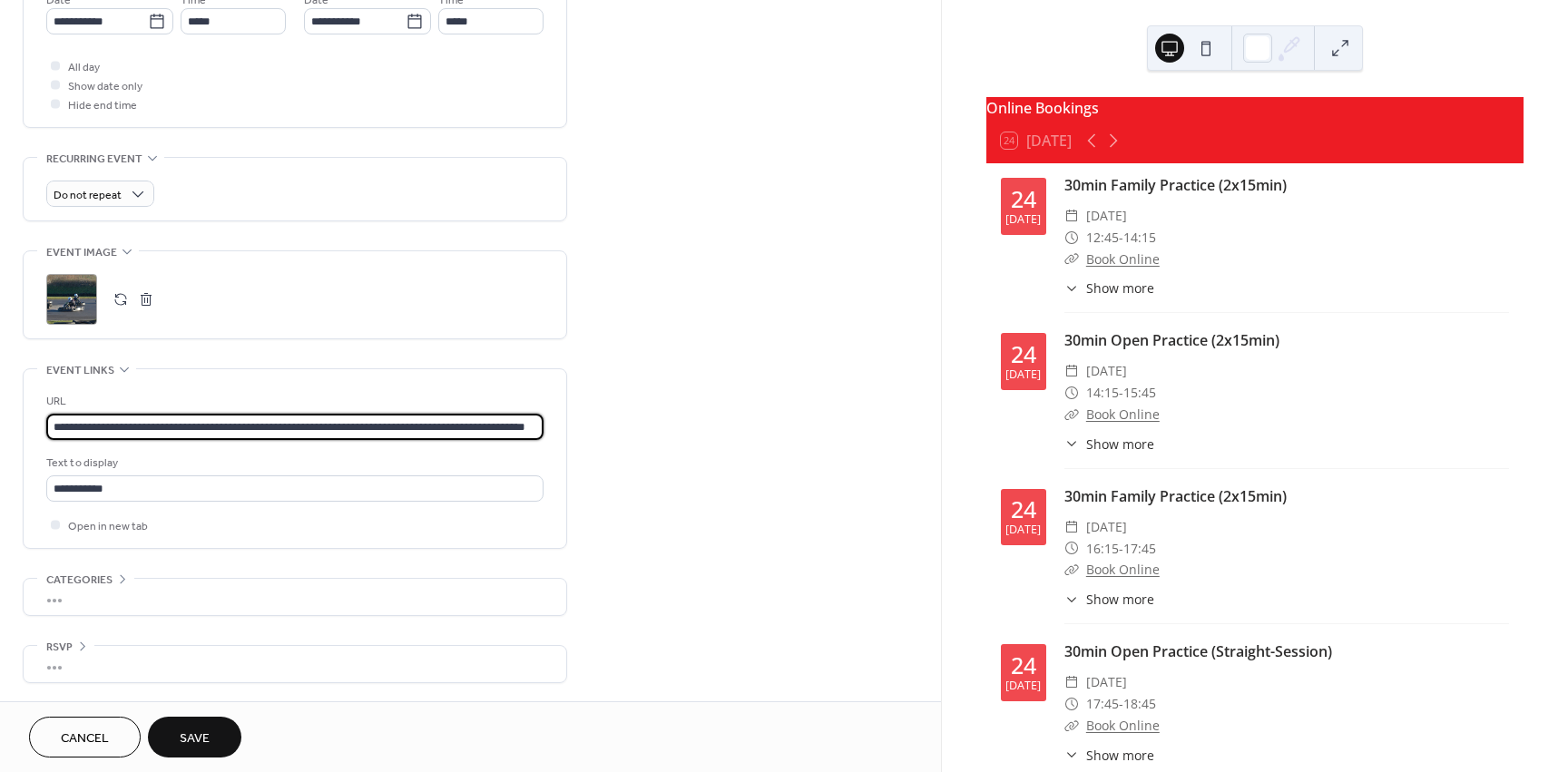 drag, startPoint x: 405, startPoint y: 424, endPoint x: 799, endPoint y: 435, distance: 394.1535 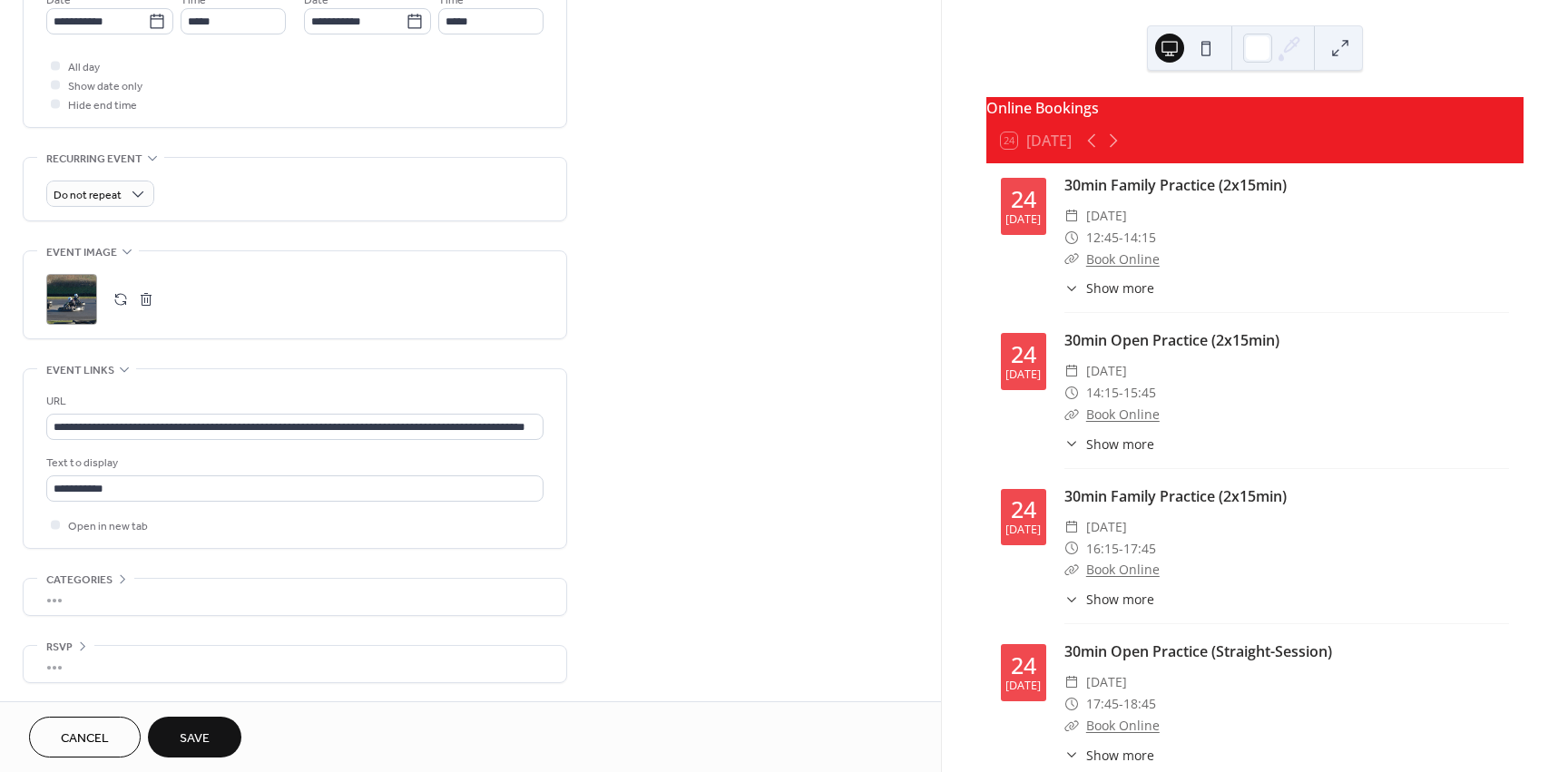 scroll, scrollTop: 0, scrollLeft: 0, axis: both 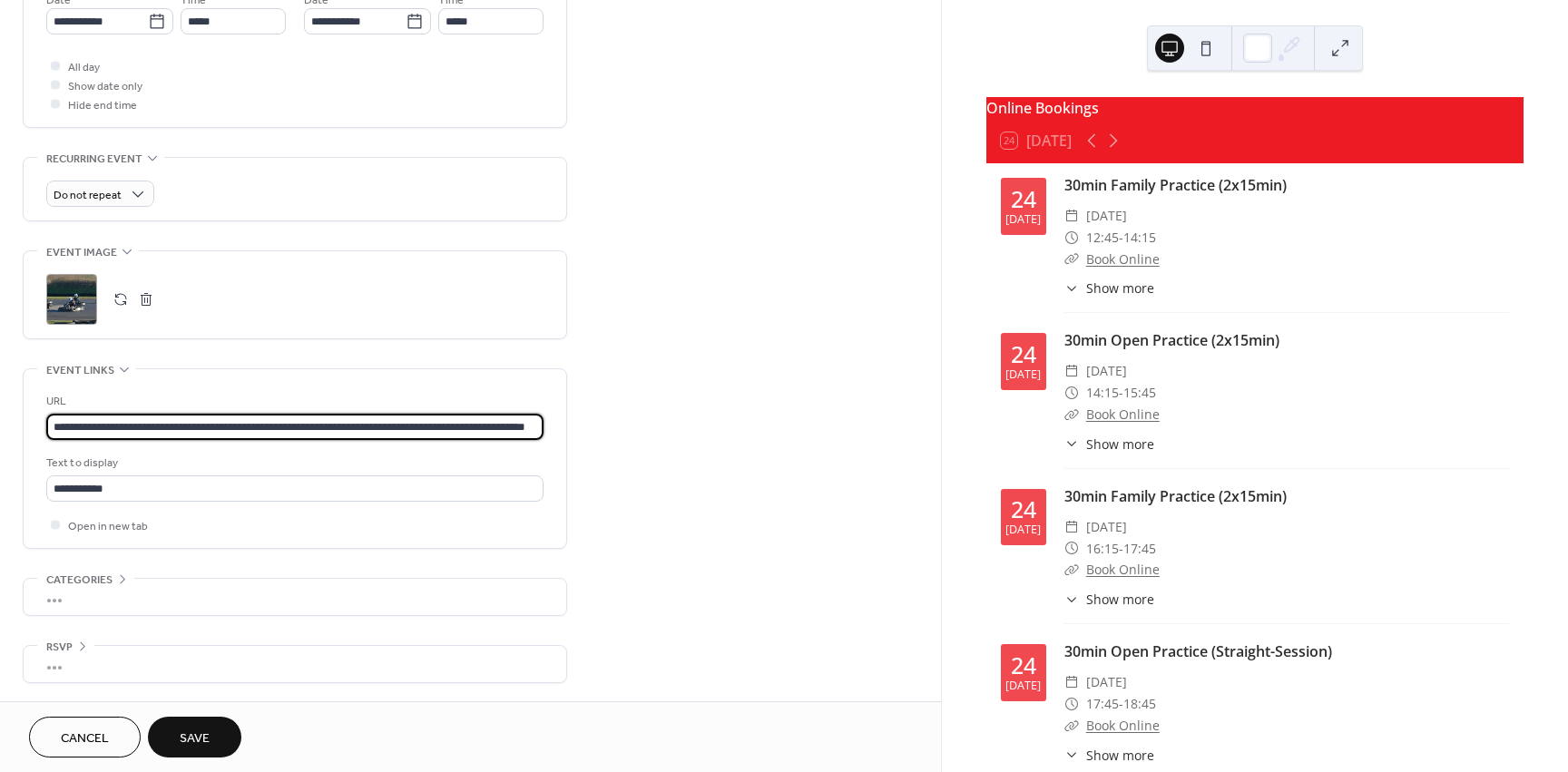drag, startPoint x: 483, startPoint y: 429, endPoint x: 751, endPoint y: 427, distance: 268.00746 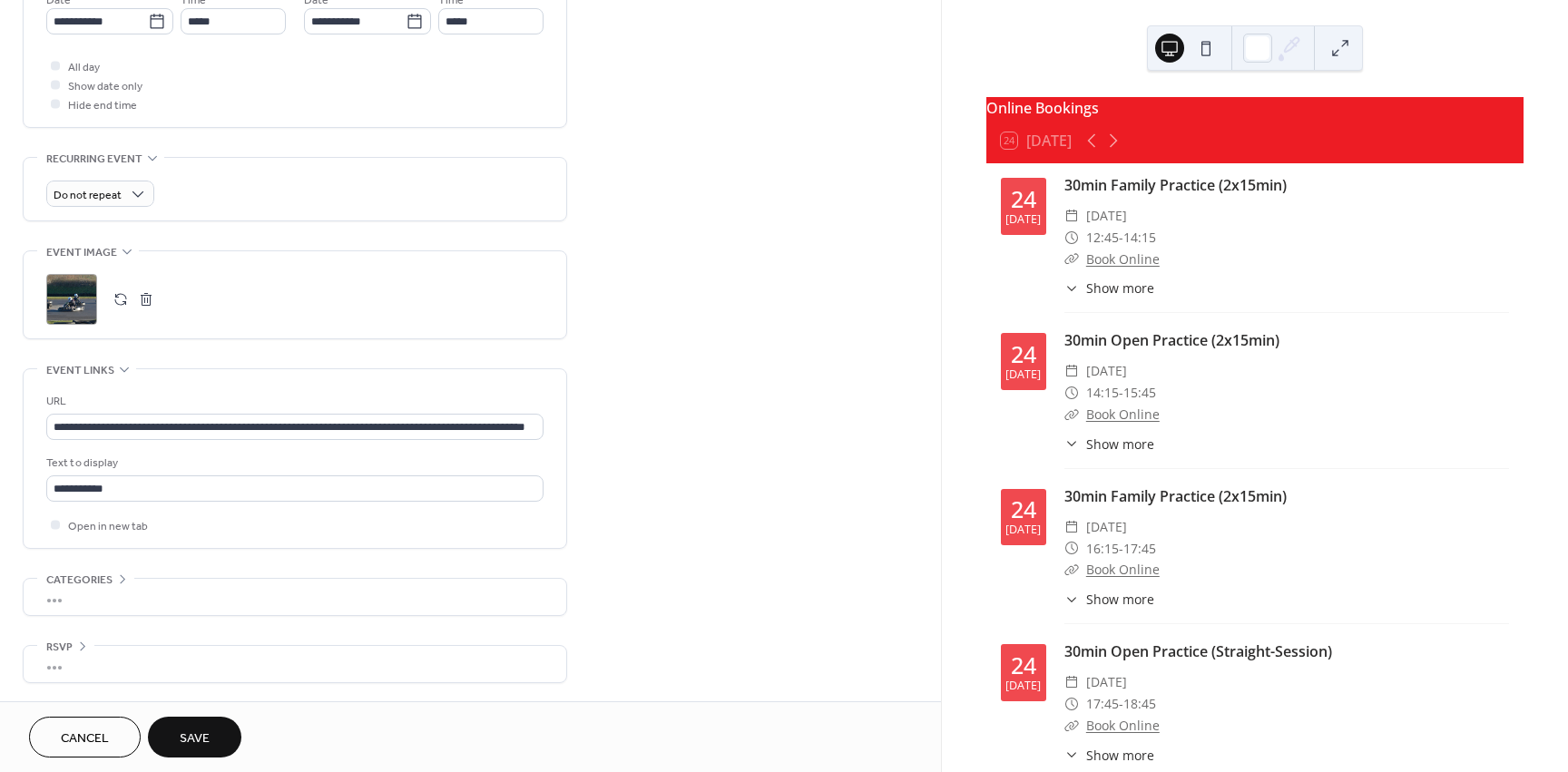 scroll, scrollTop: 0, scrollLeft: 0, axis: both 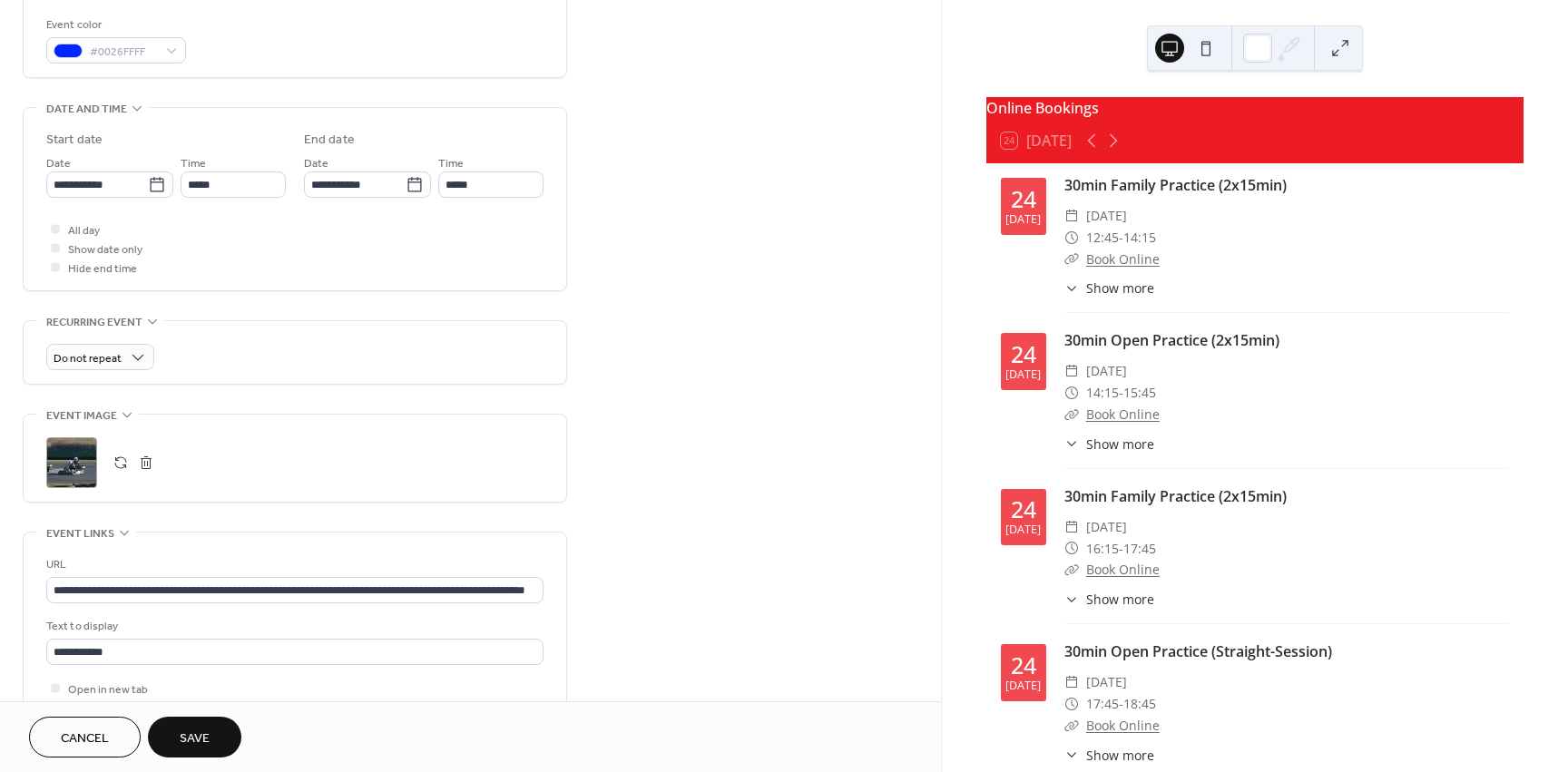 click on "**********" at bounding box center (470, 240) 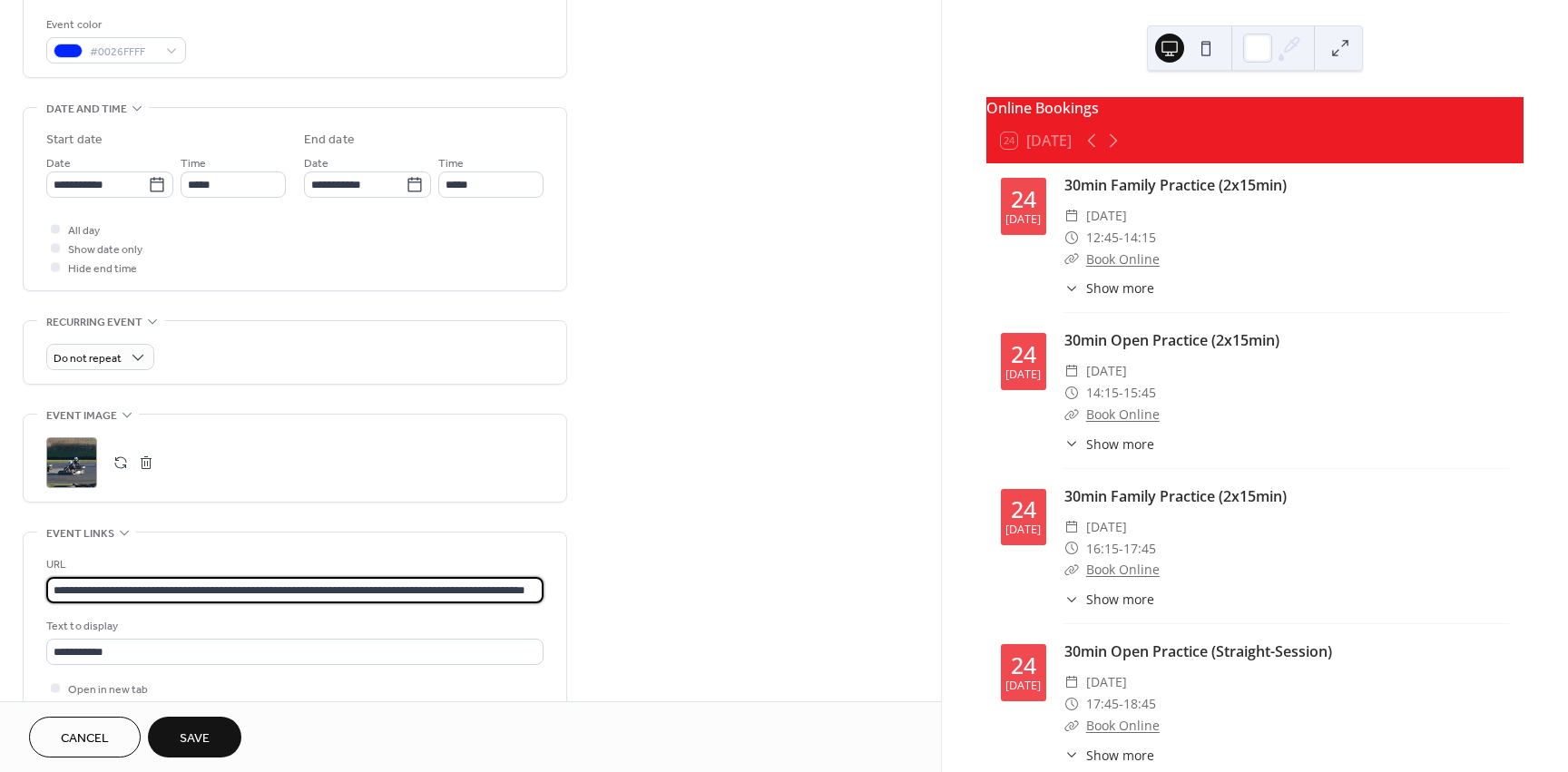 scroll, scrollTop: 0, scrollLeft: 69, axis: horizontal 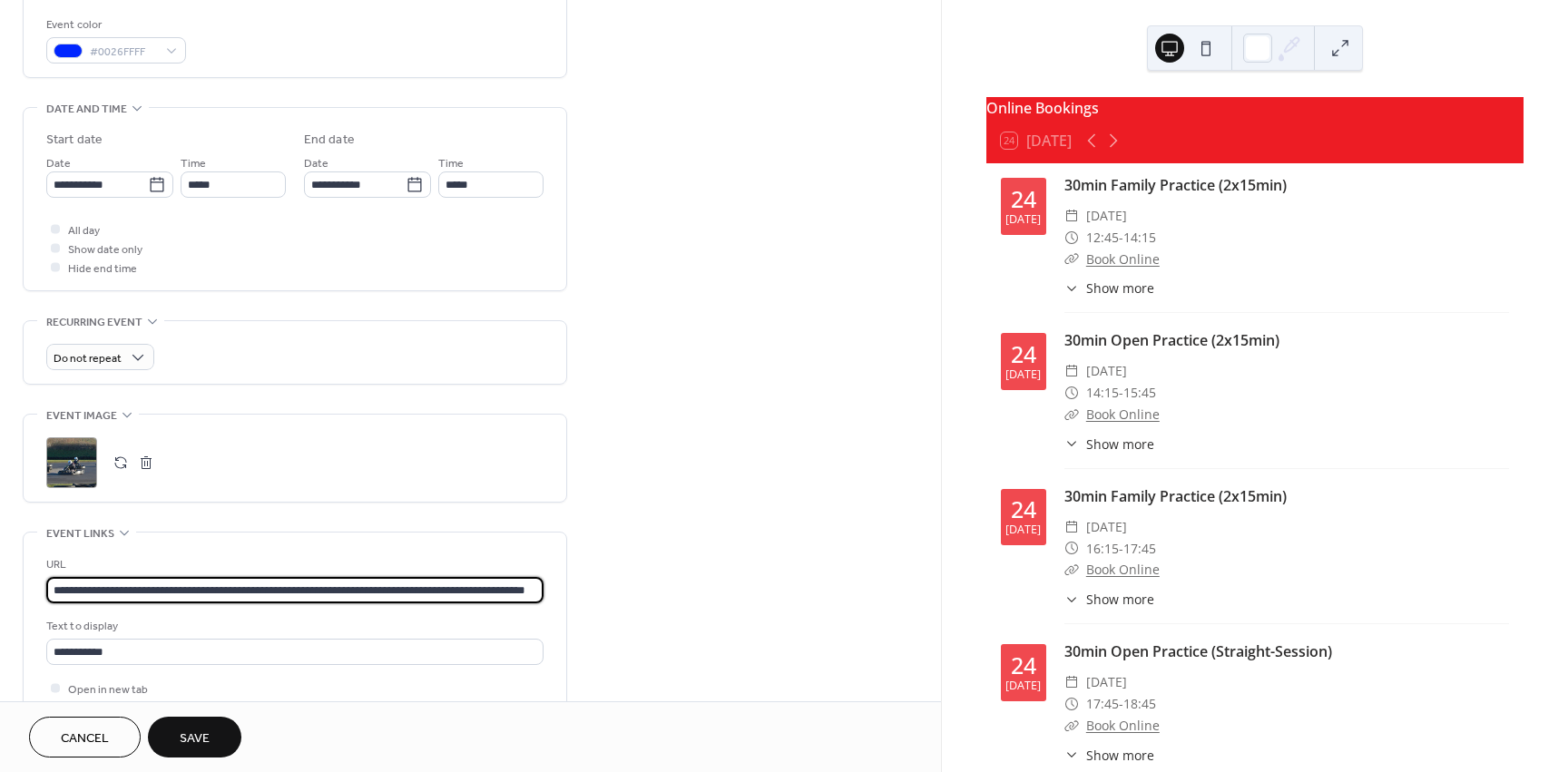 drag, startPoint x: 523, startPoint y: 598, endPoint x: 696, endPoint y: 598, distance: 173 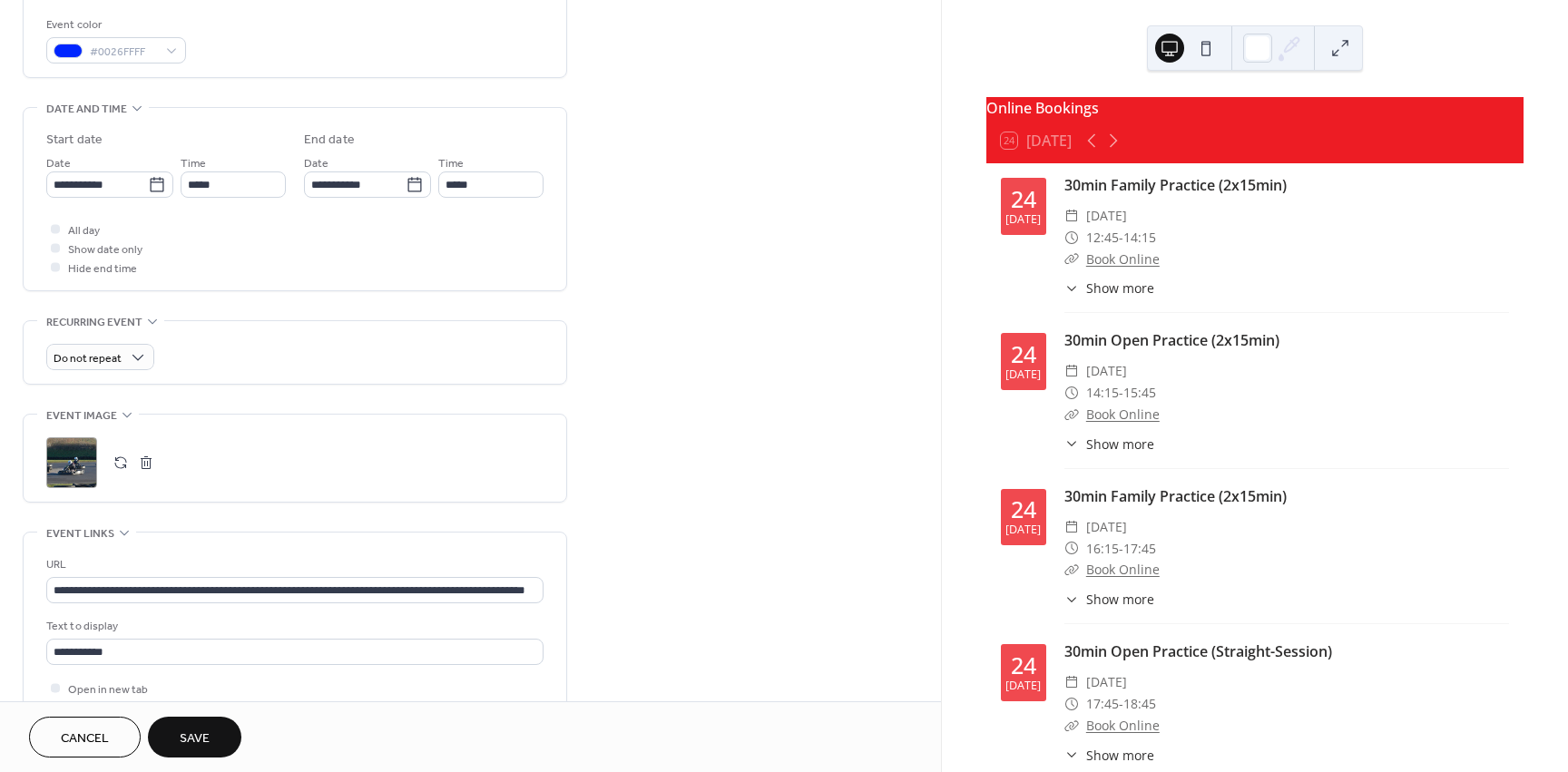scroll, scrollTop: 0, scrollLeft: 0, axis: both 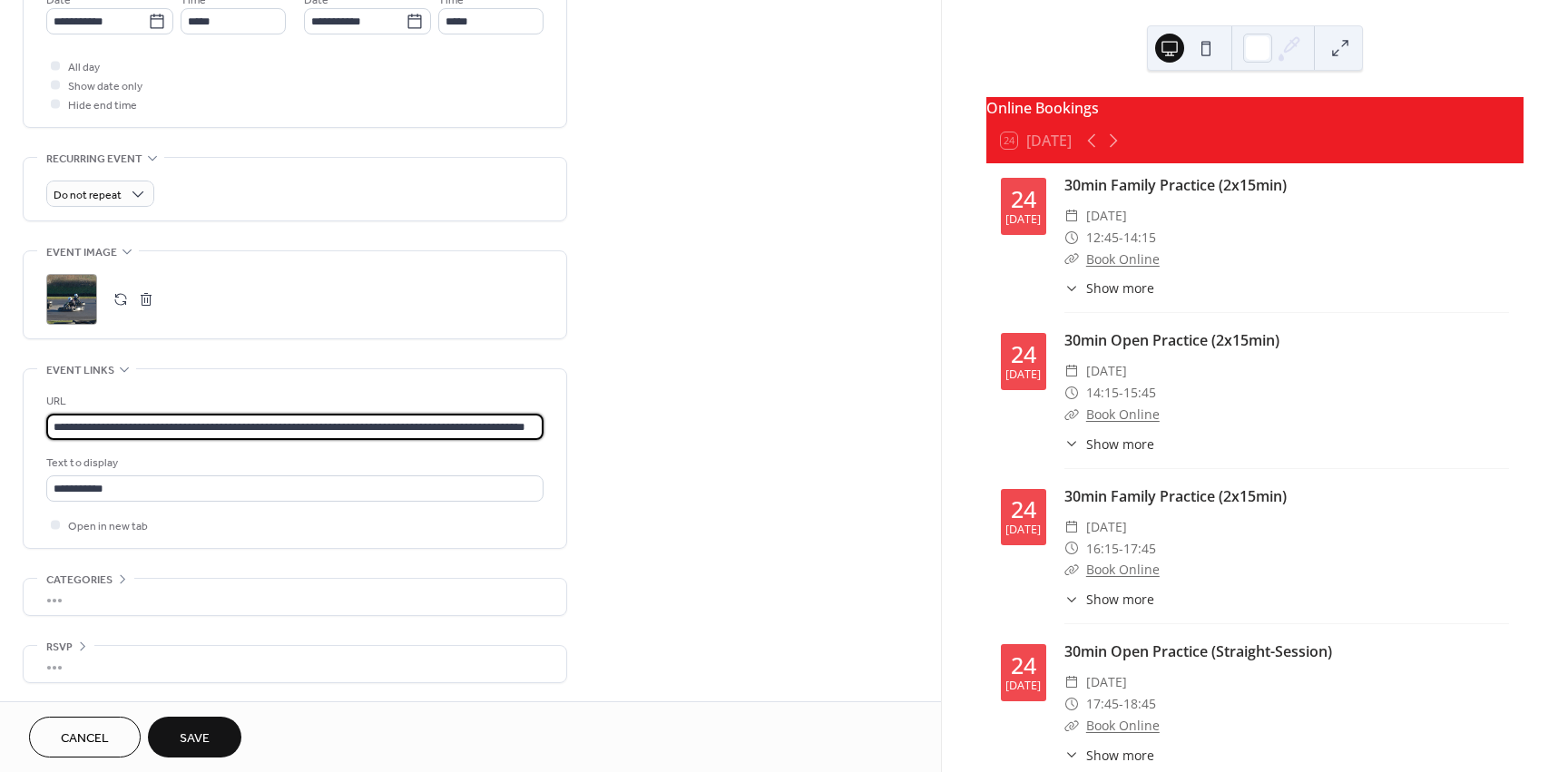 drag, startPoint x: 488, startPoint y: 424, endPoint x: 609, endPoint y: 416, distance: 121.26417 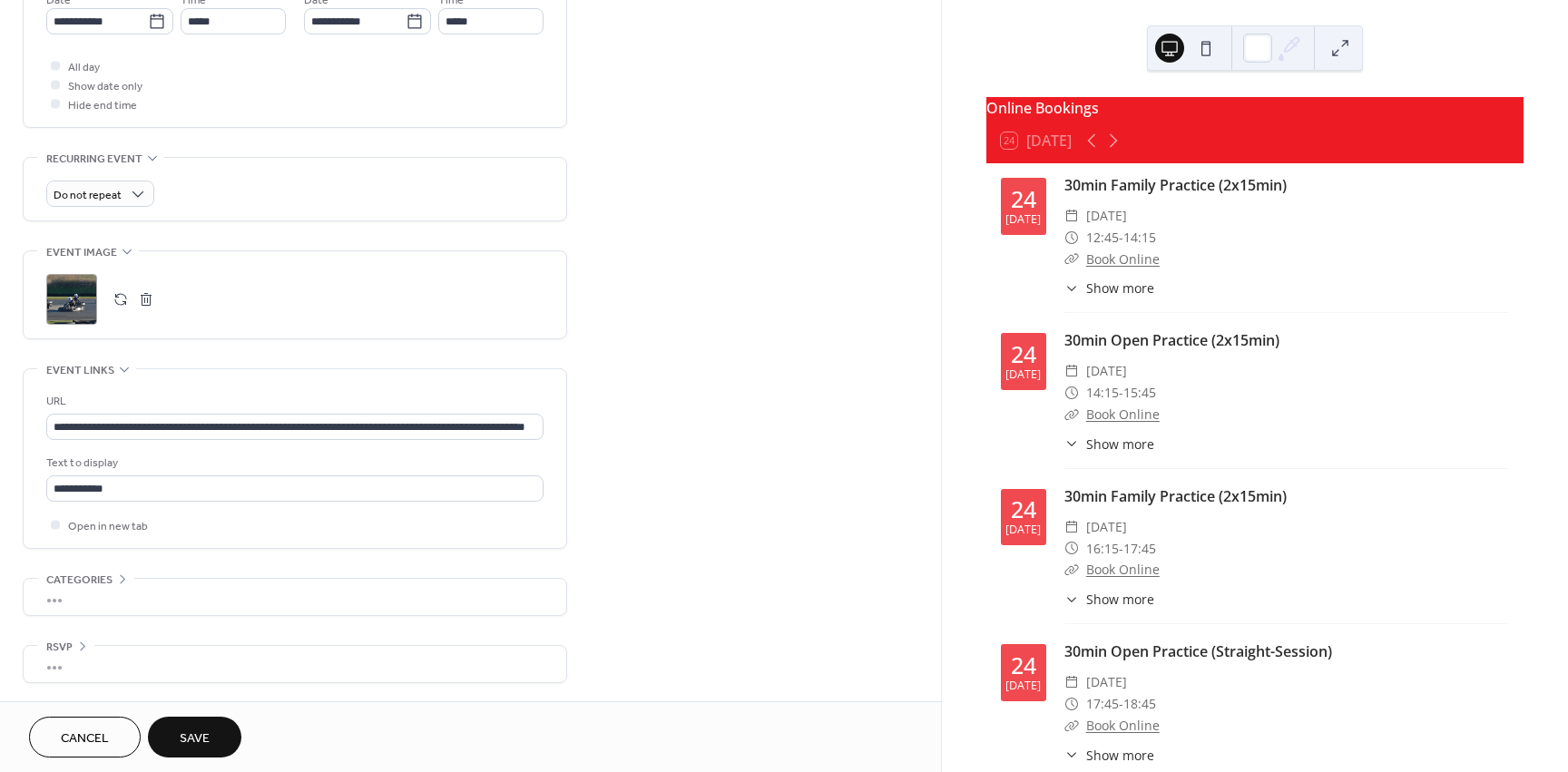 scroll, scrollTop: 0, scrollLeft: 0, axis: both 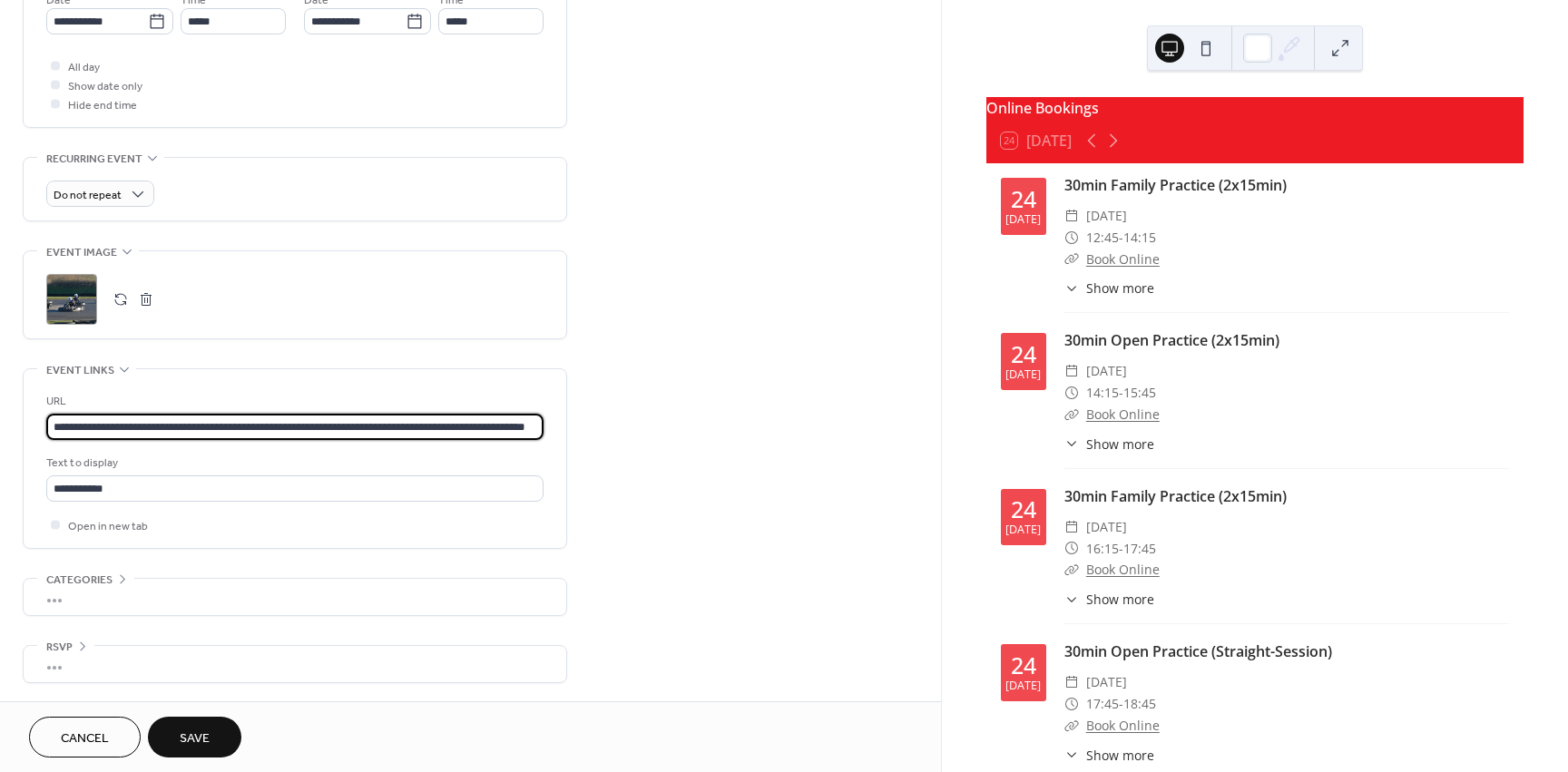 drag, startPoint x: 521, startPoint y: 424, endPoint x: 716, endPoint y: 401, distance: 196.35173 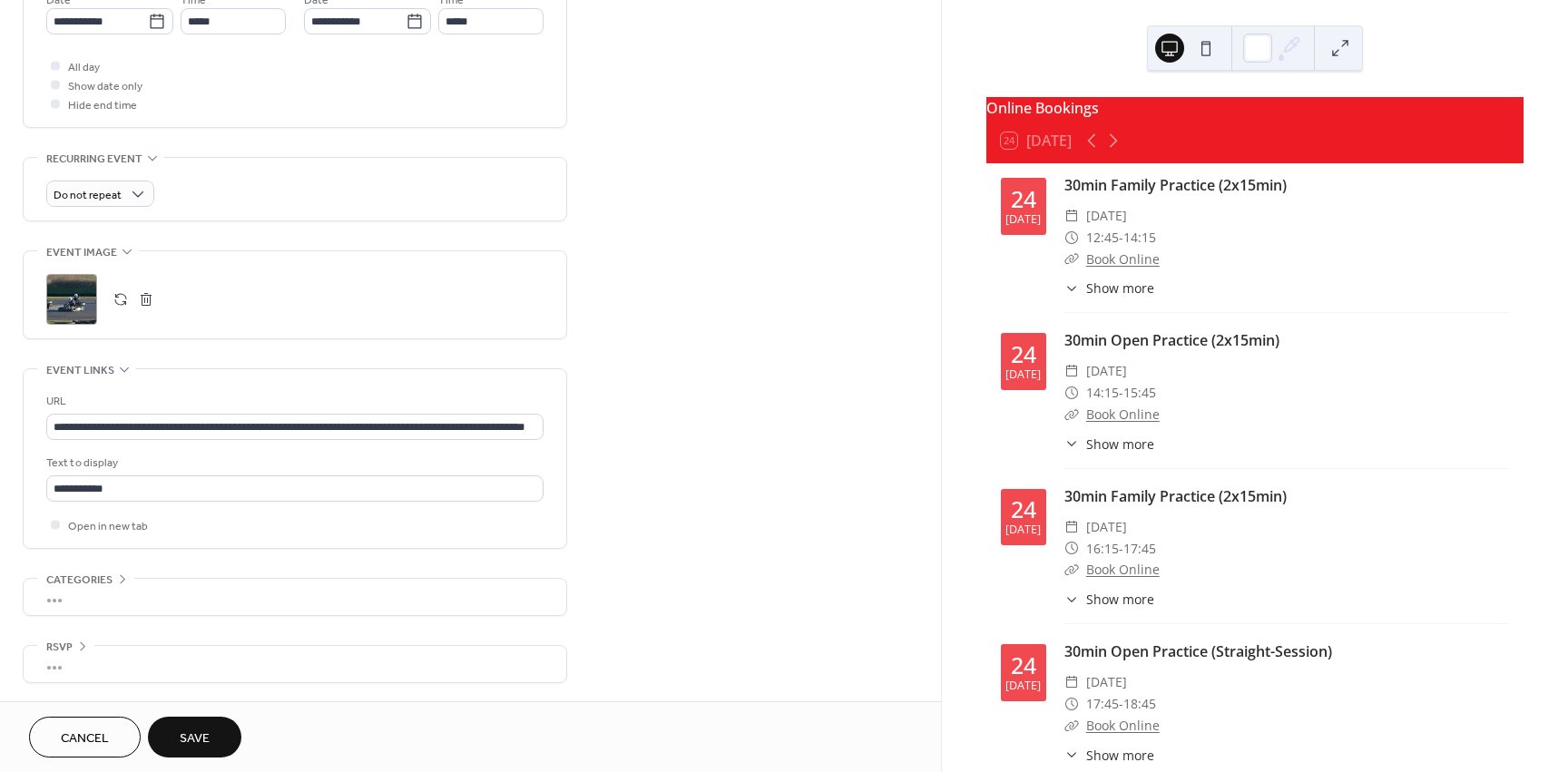 scroll, scrollTop: 0, scrollLeft: 0, axis: both 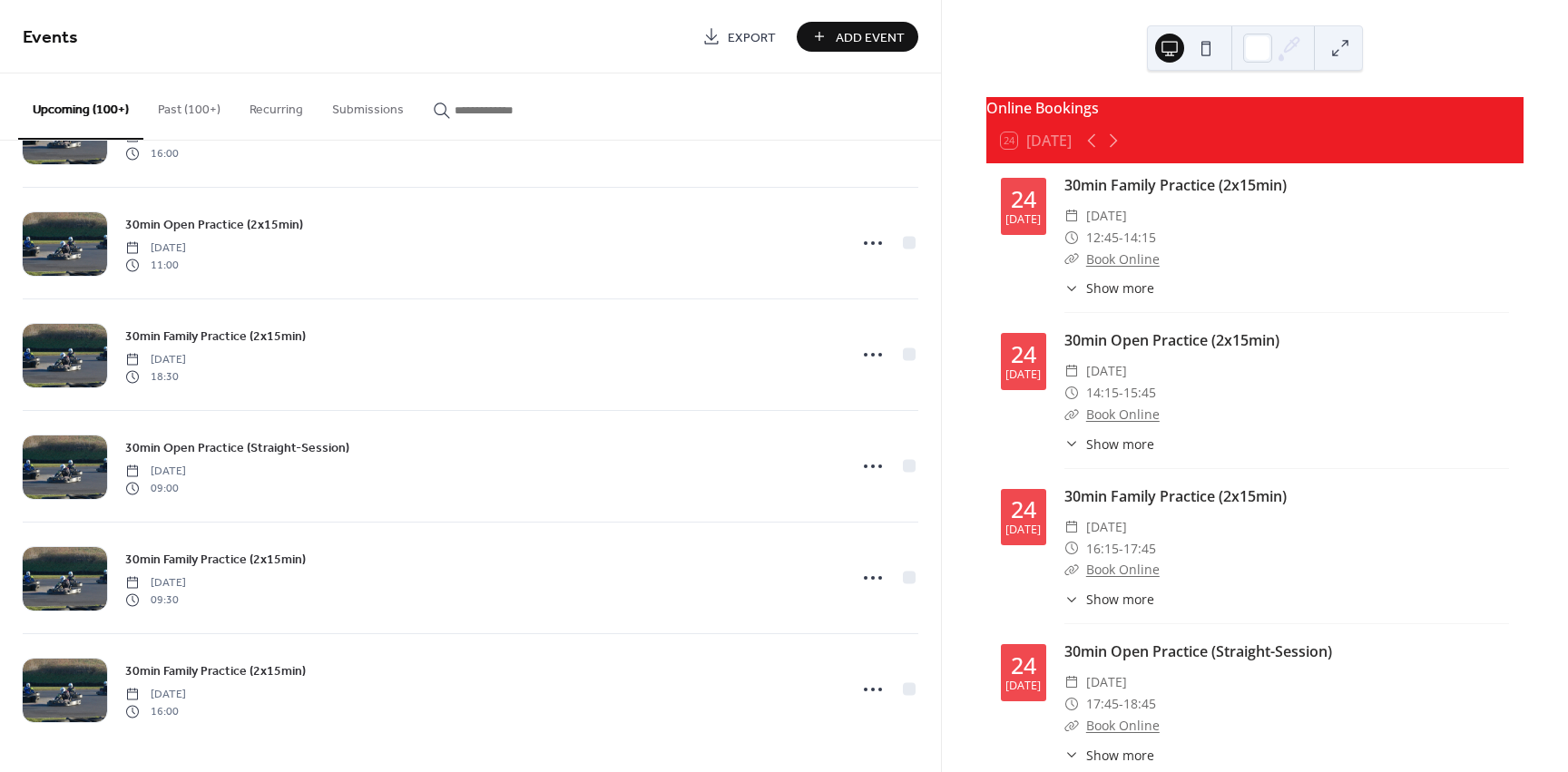 click on "Past (100+)" at bounding box center [189, 105] 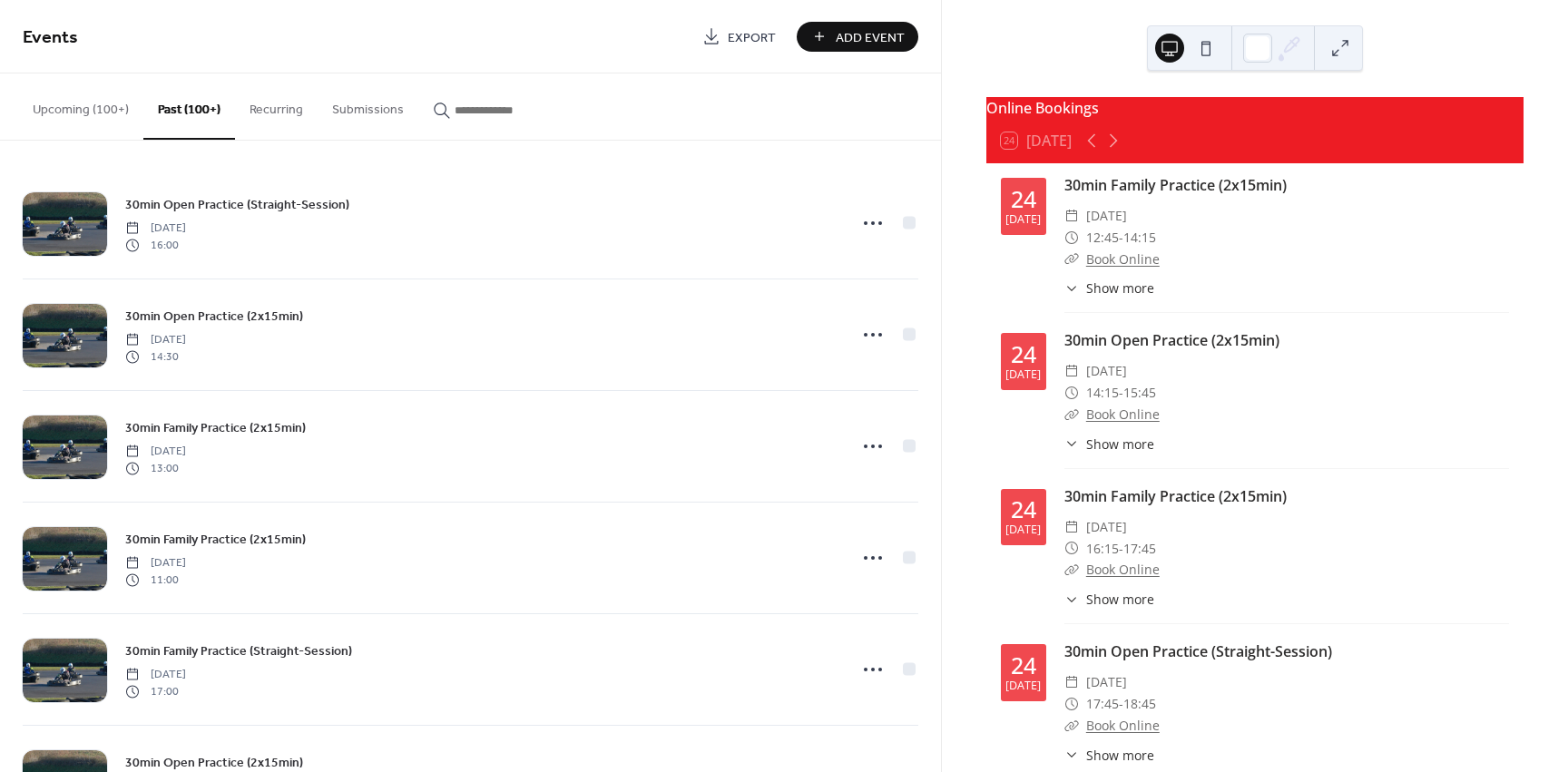 click on "Upcoming (100+)" at bounding box center (81, 105) 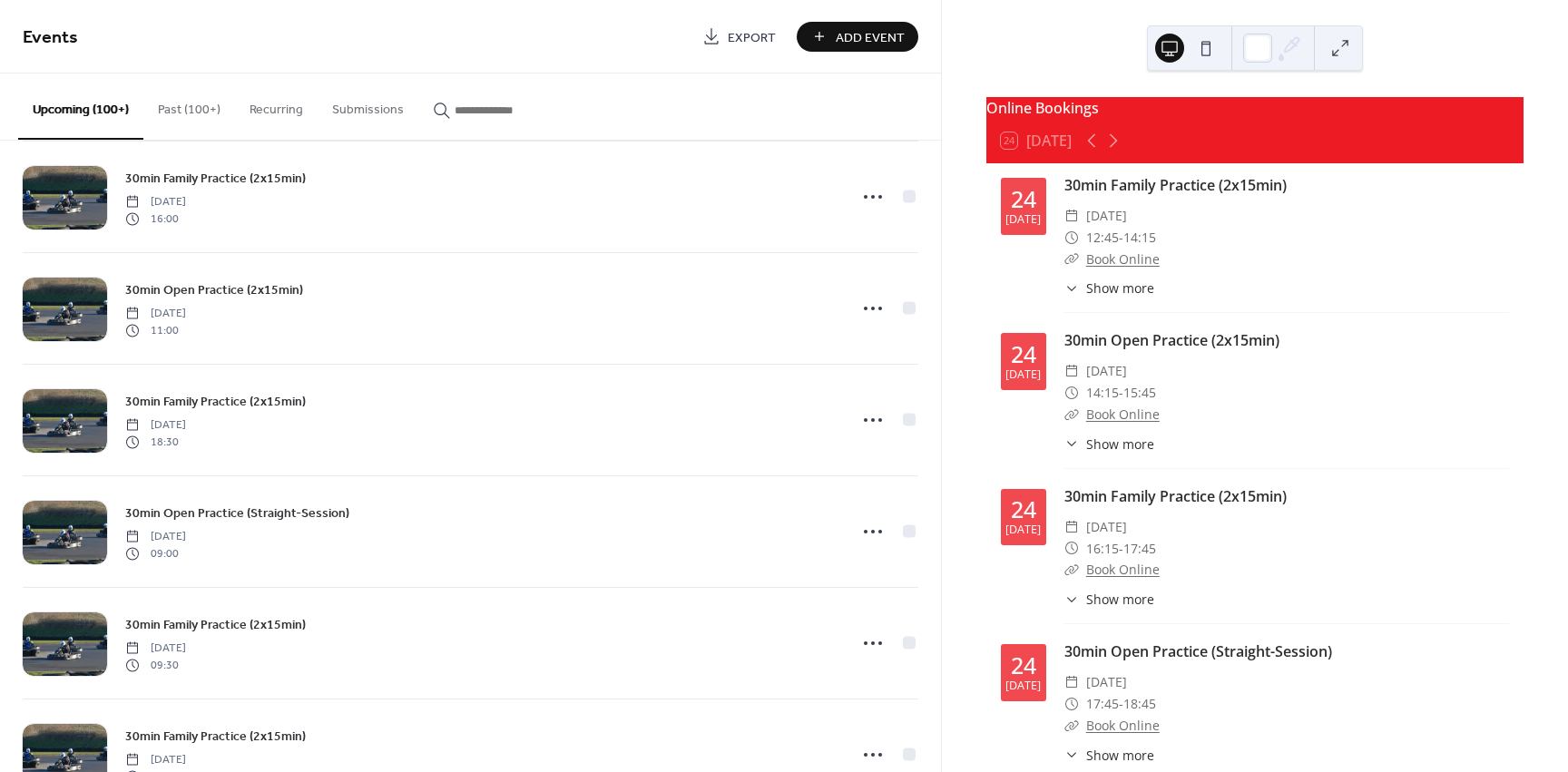 scroll, scrollTop: 2790, scrollLeft: 0, axis: vertical 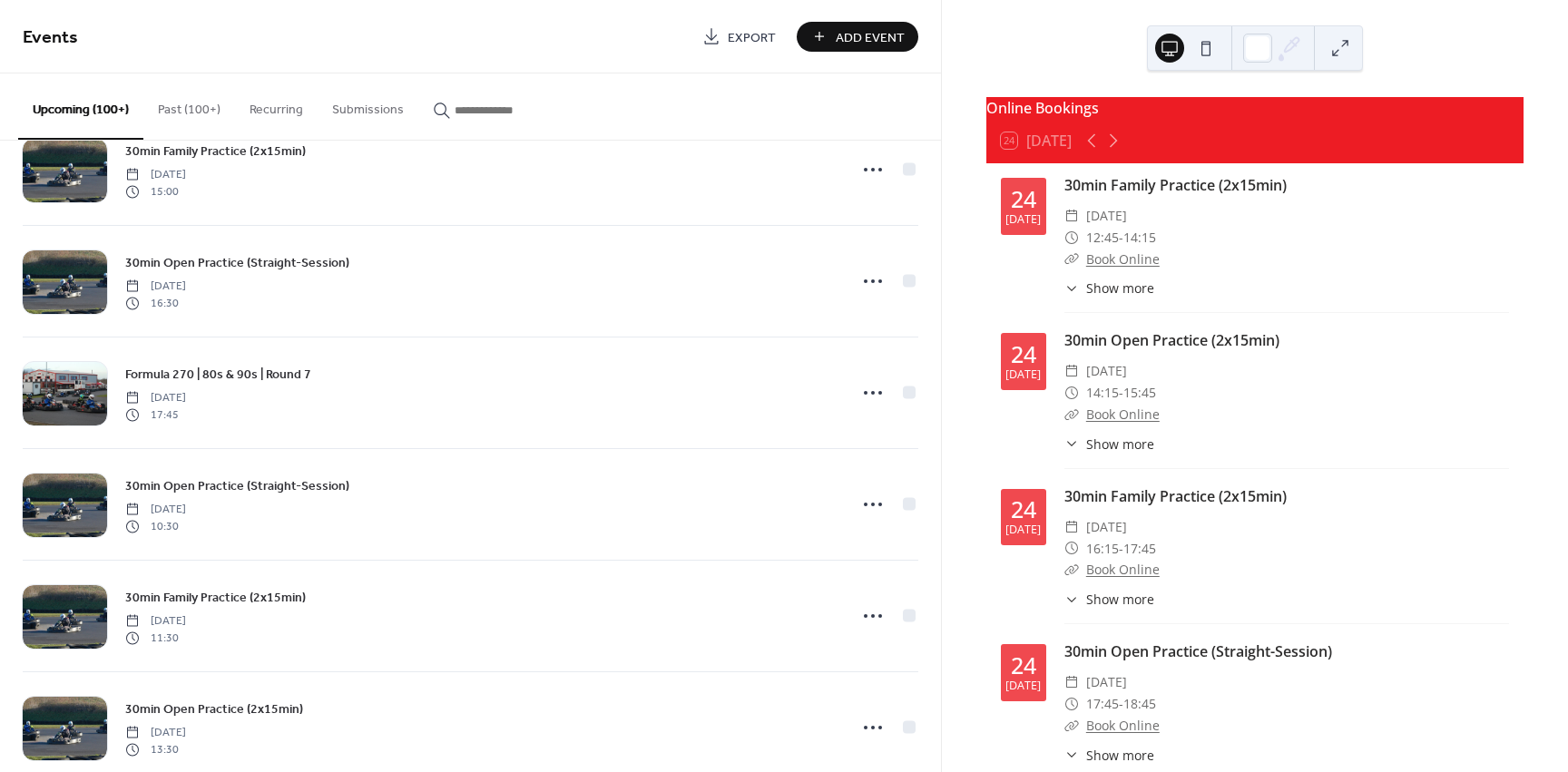 click on "Online Bookings 24 [DATE] [DATE] 30min Family Practice (2x15min) ​ [DATE] ​ 12:45 - 14:15 ​ Book Online ​ Show more Have a go in our karts from £42.50! Family sessions are for inexperienced drivers and family groups.   - No experience or equipment required - Min' age 8yrs+ | Min' height 119cm+ - GX160 Cadets & GX200s only [DATE] 30min Open Practice (2x15min) ​ [DATE] ​ 14:15 - 15:45 ​ Book Online ​ Show more Have a go in our karts starting from £42.50! Open sessions are for teens and adults. Inexperienced drivers are still welcome.  - No experience or equipment required - Min' age 12yrs+ | Min' height 147cm+ - GX200s & GX270s only [DATE] 30min Family Practice (2x15min) ​ [DATE] ​ 16:15 - 17:45 ​ Book Online ​ Show more Have a go in our karts from £42.50! Family sessions are for inexperienced drivers and family groups.   - No experience or equipment required - Min' age 8yrs+ | Min' height 119cm+ - GX160 Cadets & GX200s only [DATE] ​" at bounding box center (1255, 386) 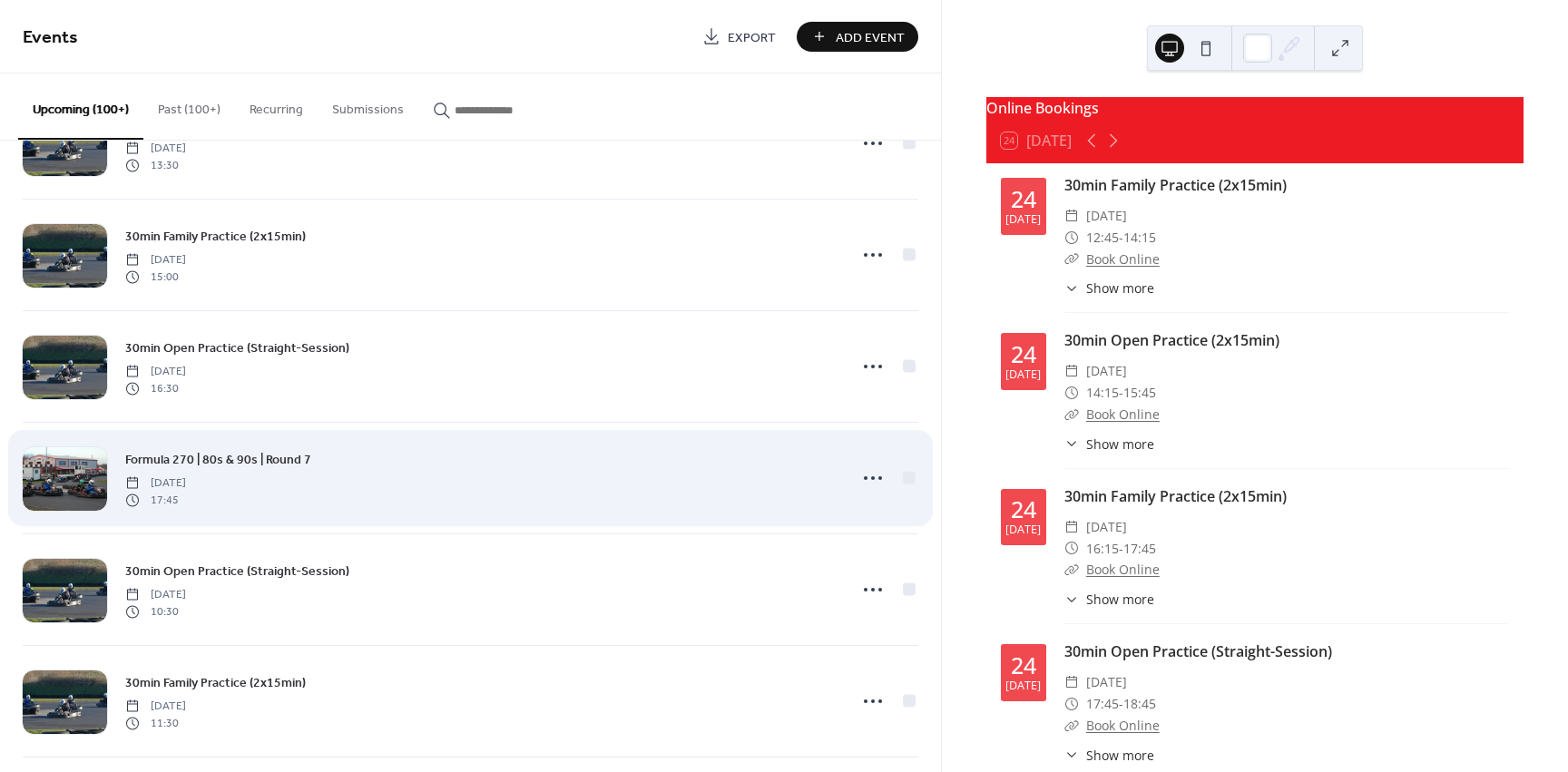 scroll, scrollTop: 3980, scrollLeft: 0, axis: vertical 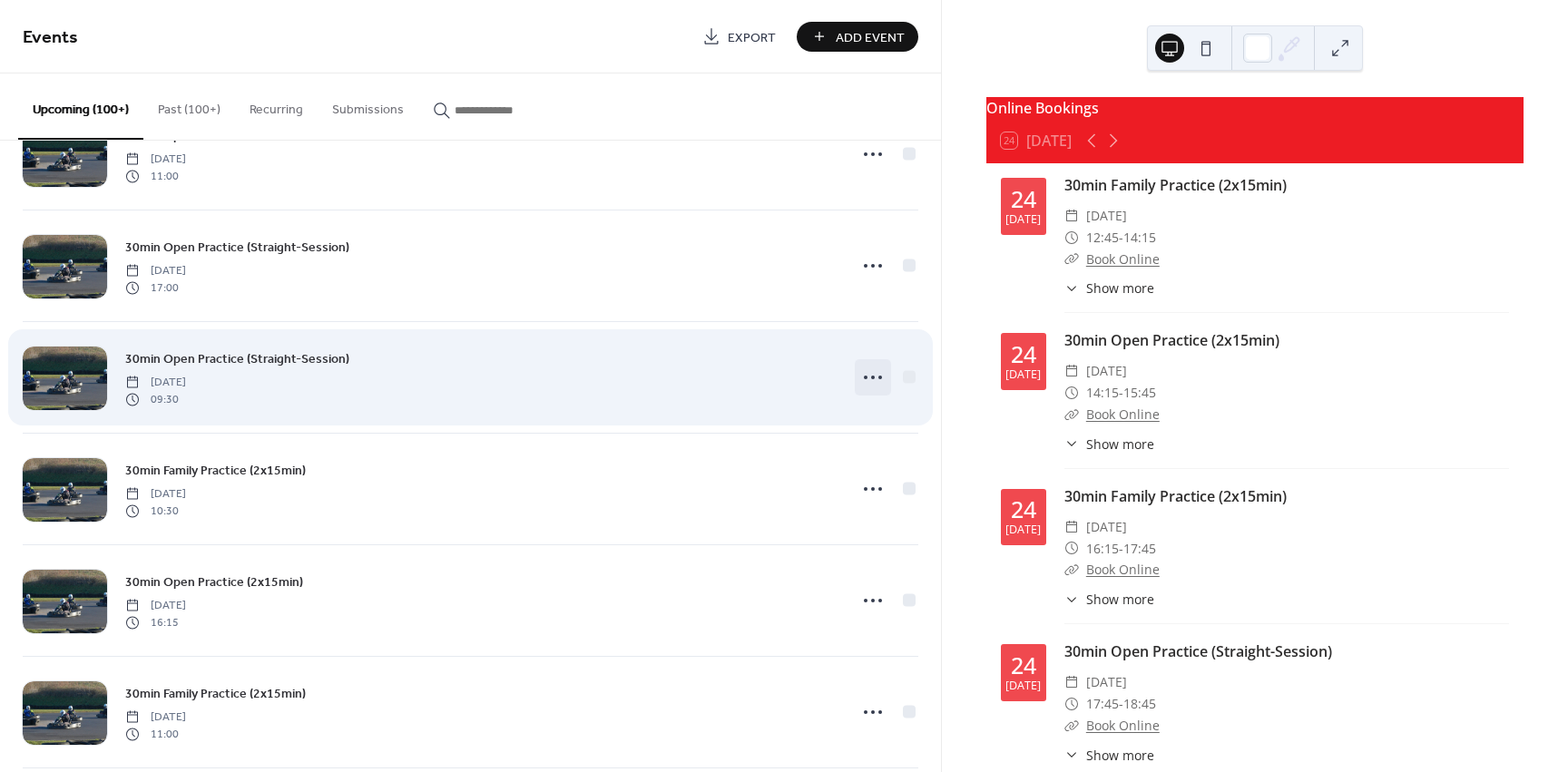 click 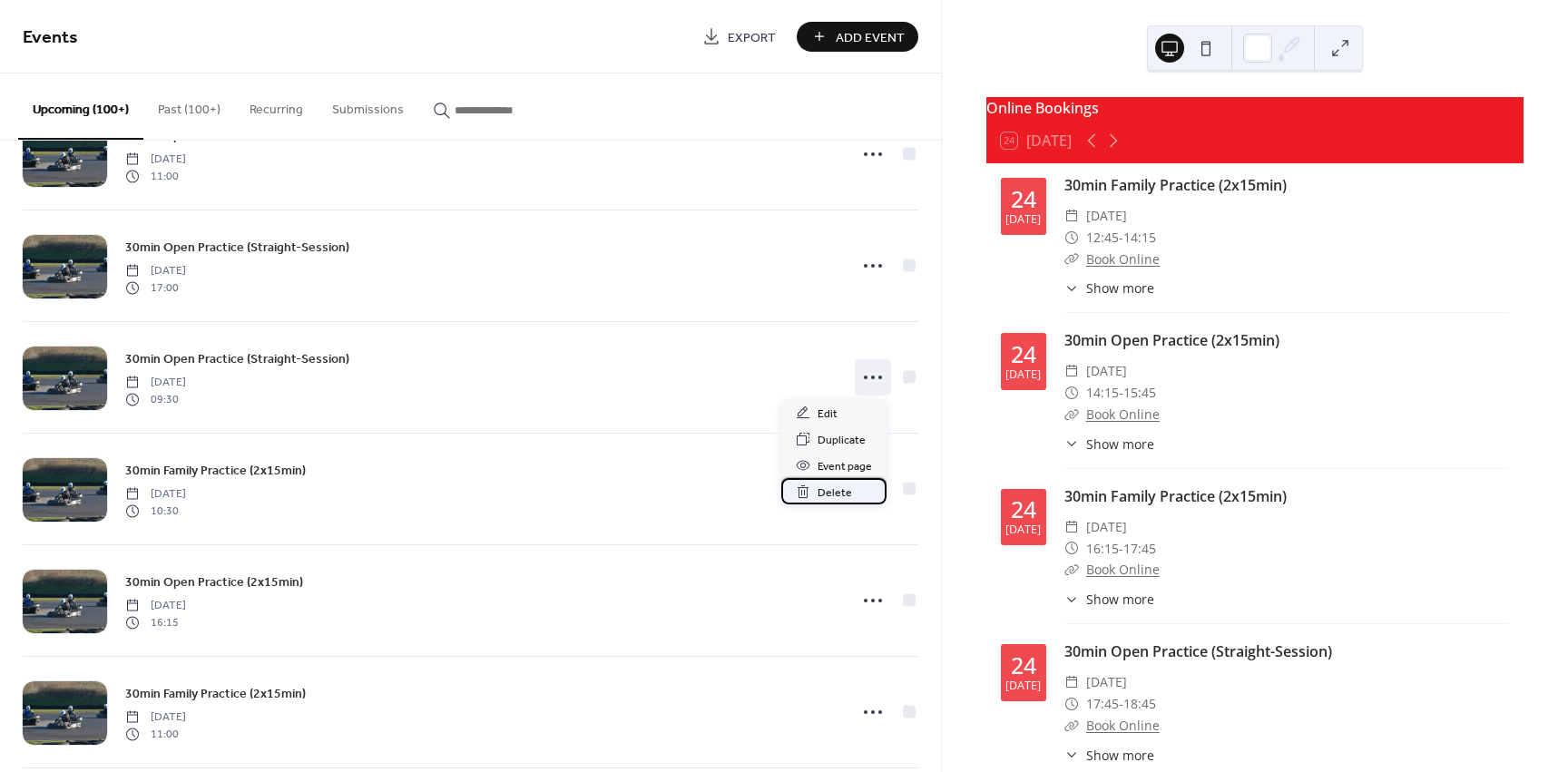 click on "Delete" at bounding box center (835, 493) 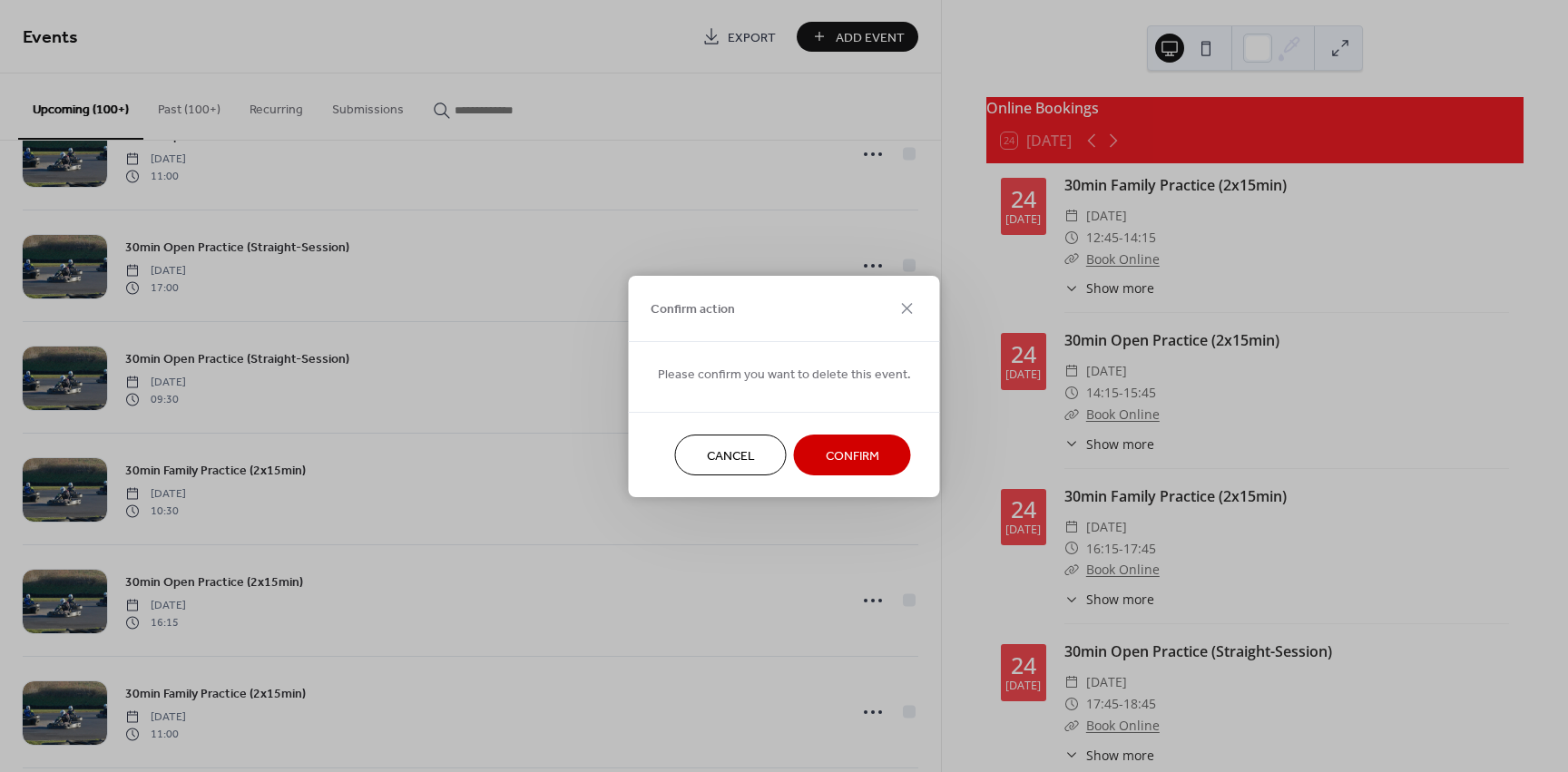 click on "Confirm" at bounding box center (852, 454) 